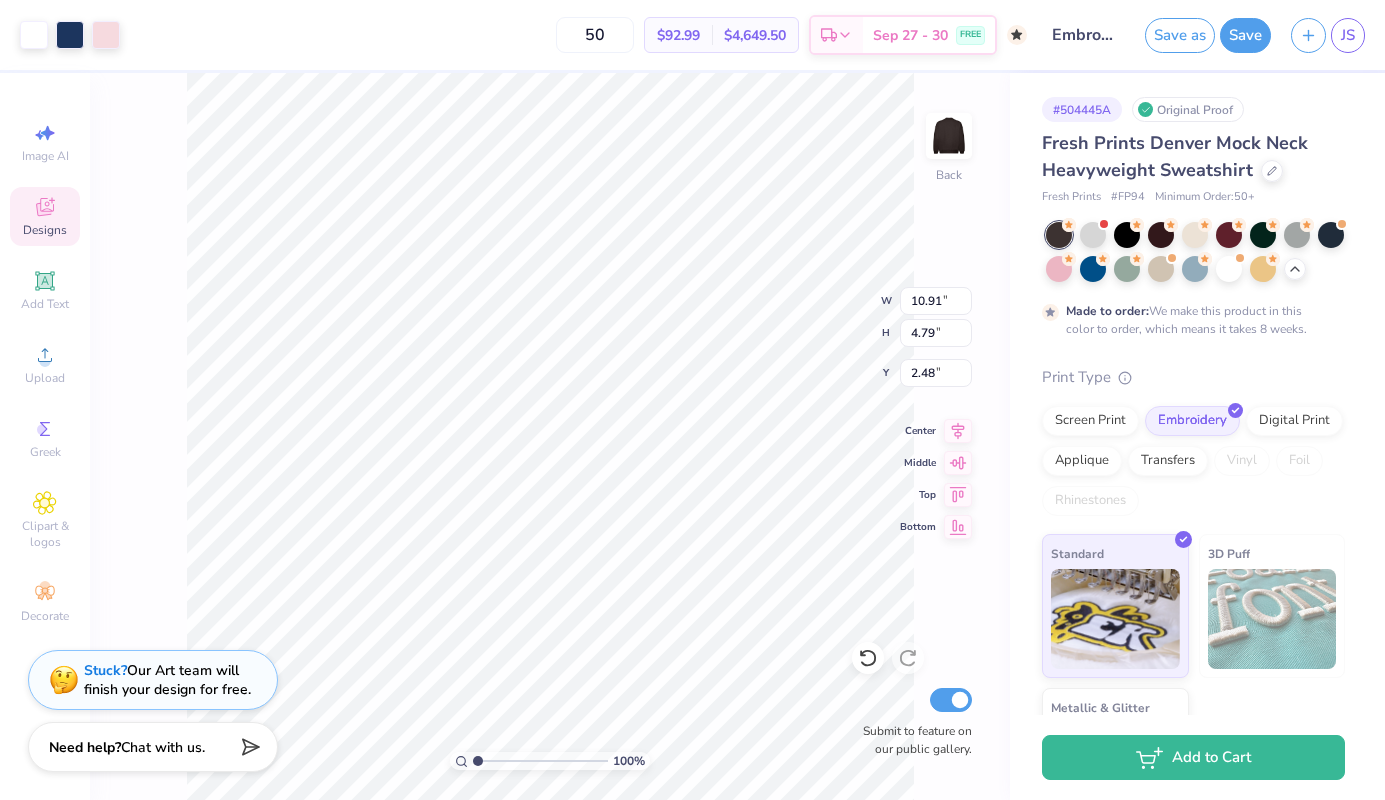scroll, scrollTop: 0, scrollLeft: 0, axis: both 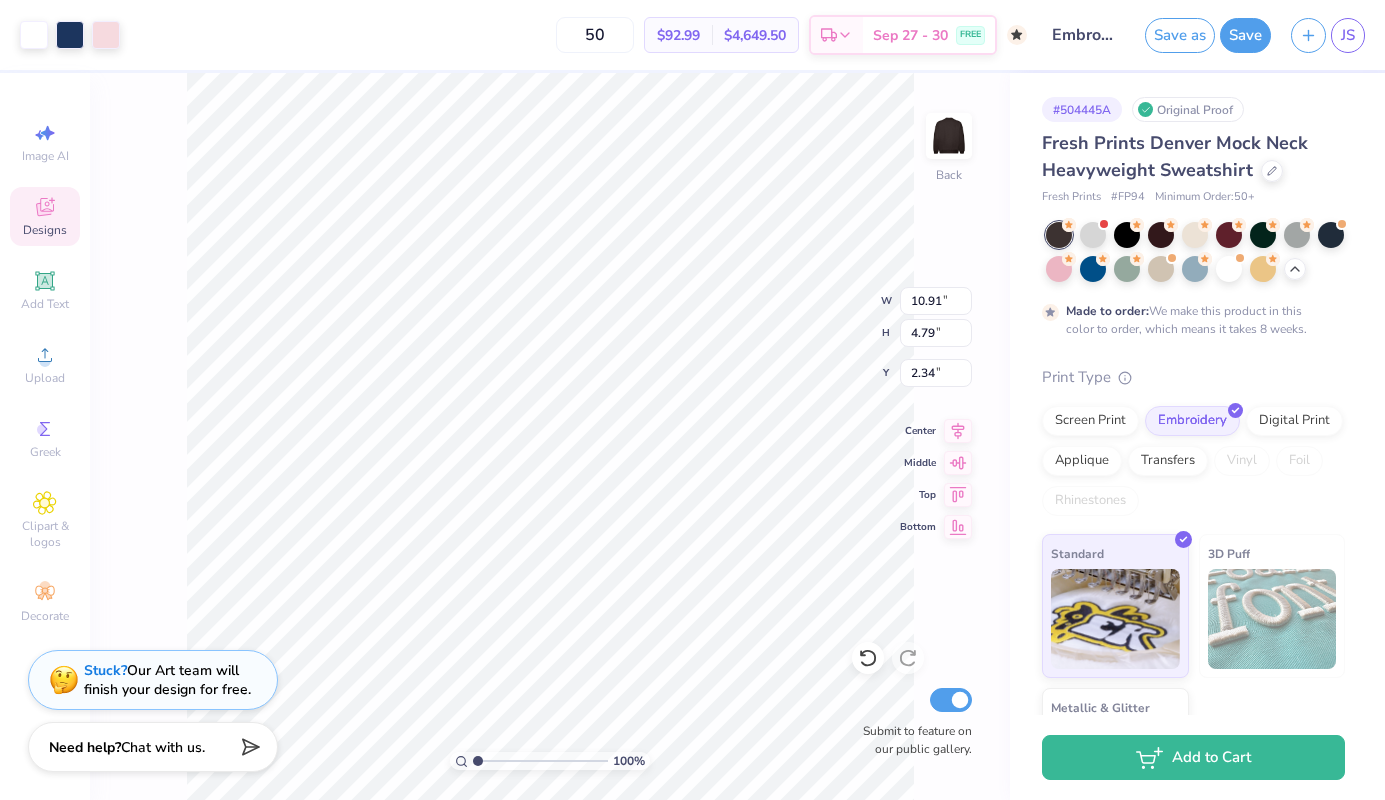 type on "2.26" 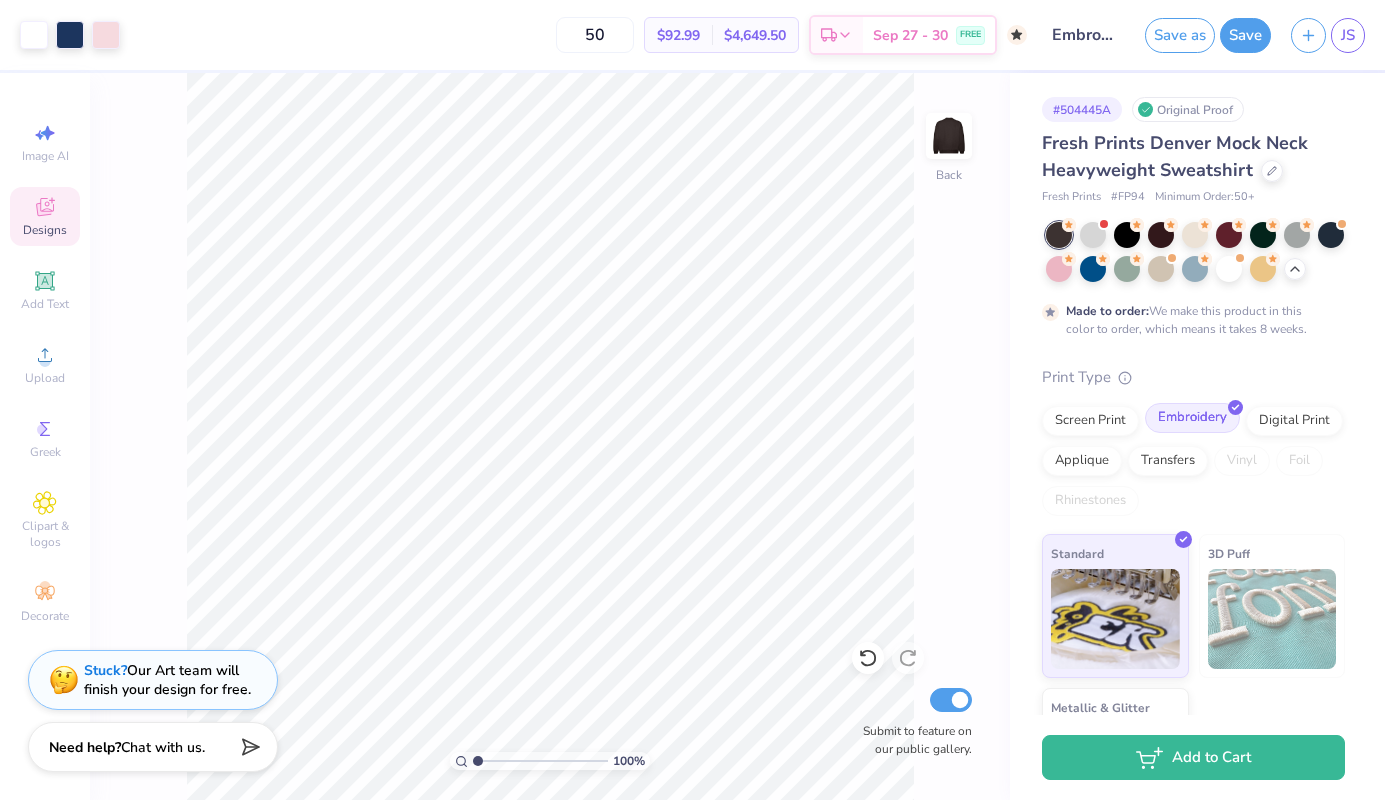 click on "Embroidery" at bounding box center (1192, 418) 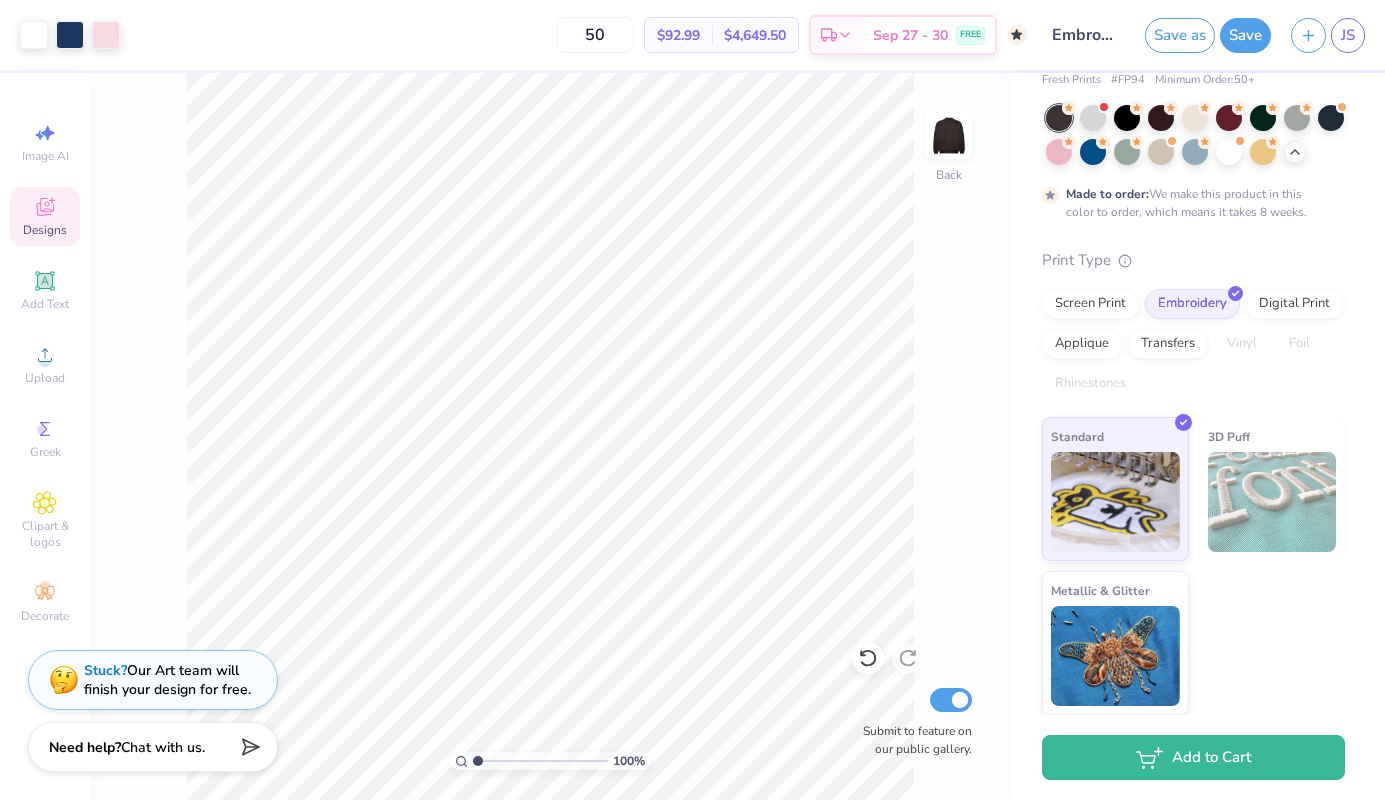 scroll, scrollTop: 116, scrollLeft: 0, axis: vertical 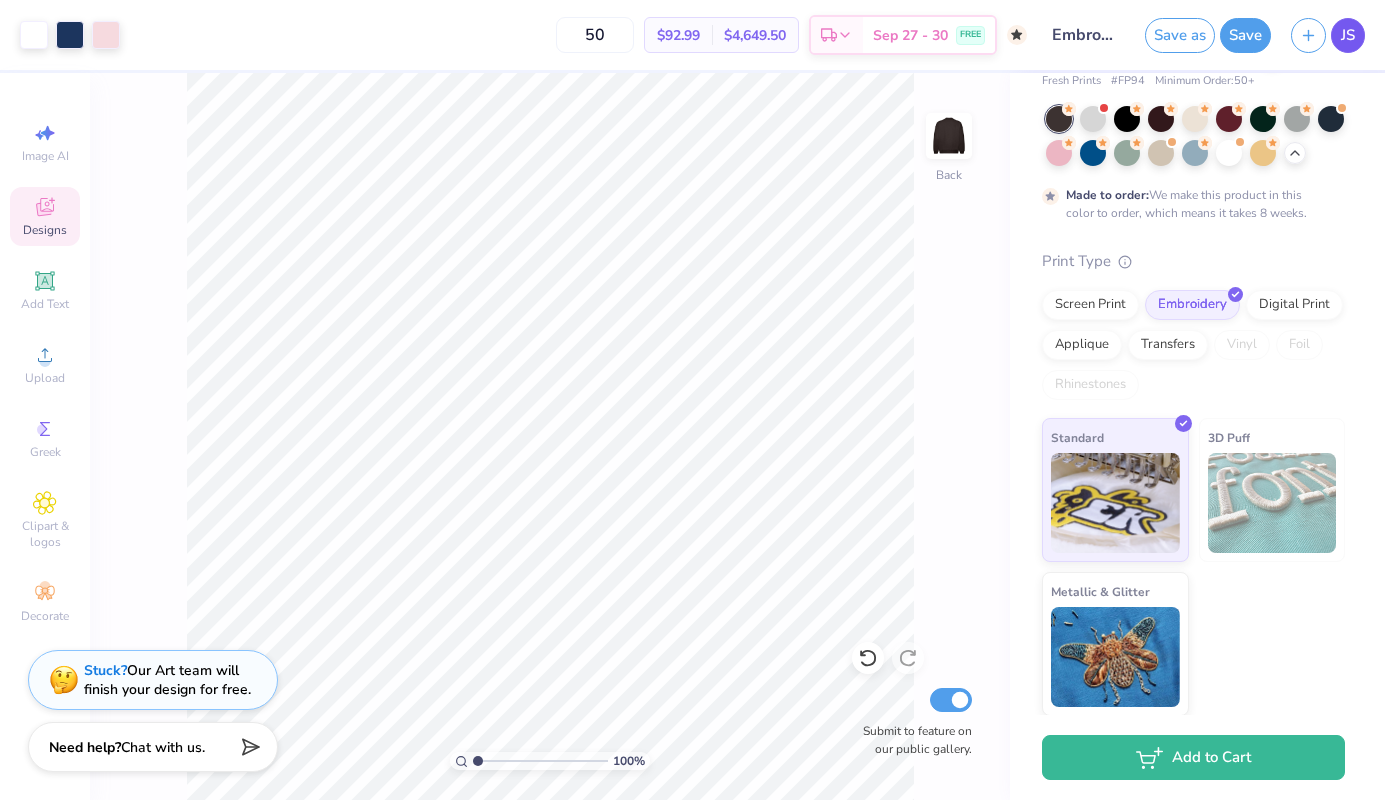 click on "JS" at bounding box center [1348, 35] 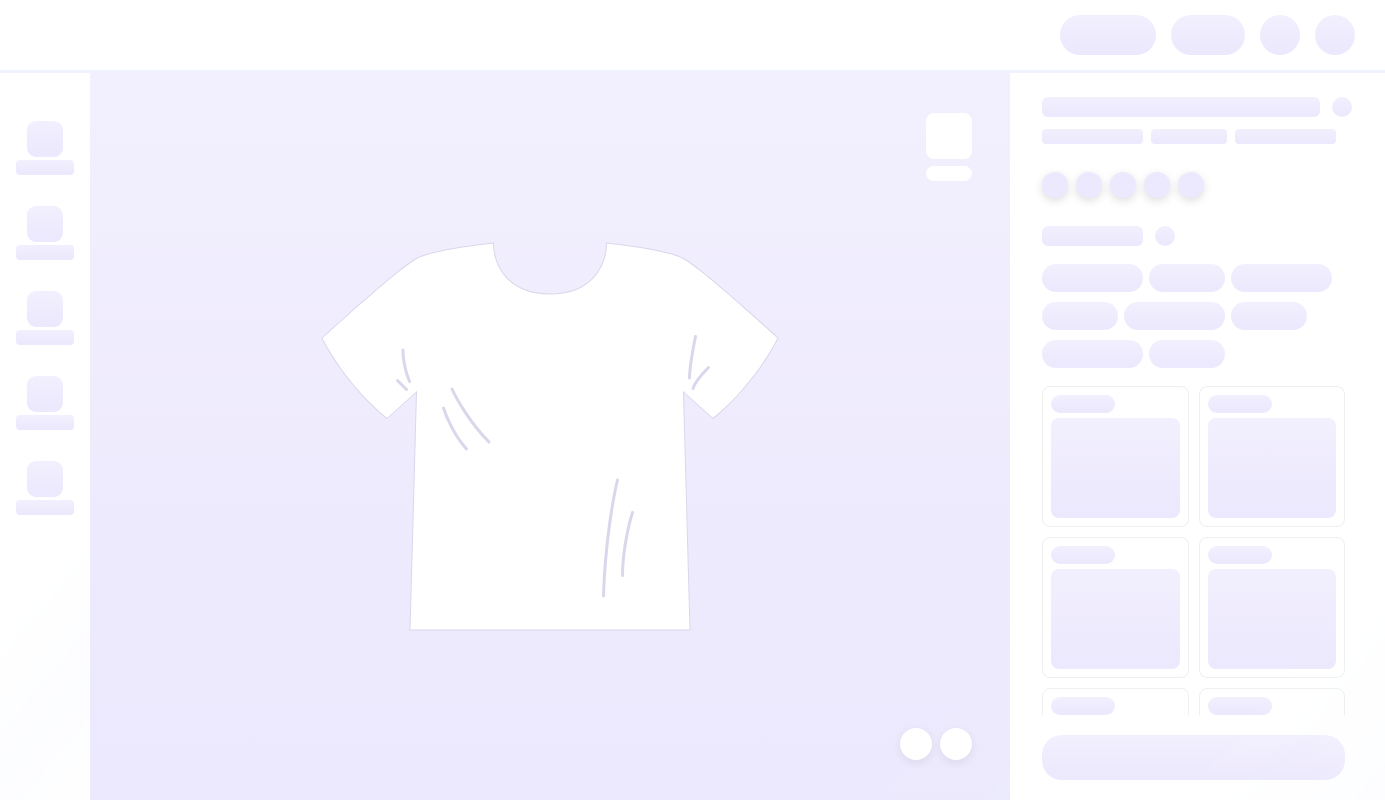 scroll, scrollTop: 0, scrollLeft: 0, axis: both 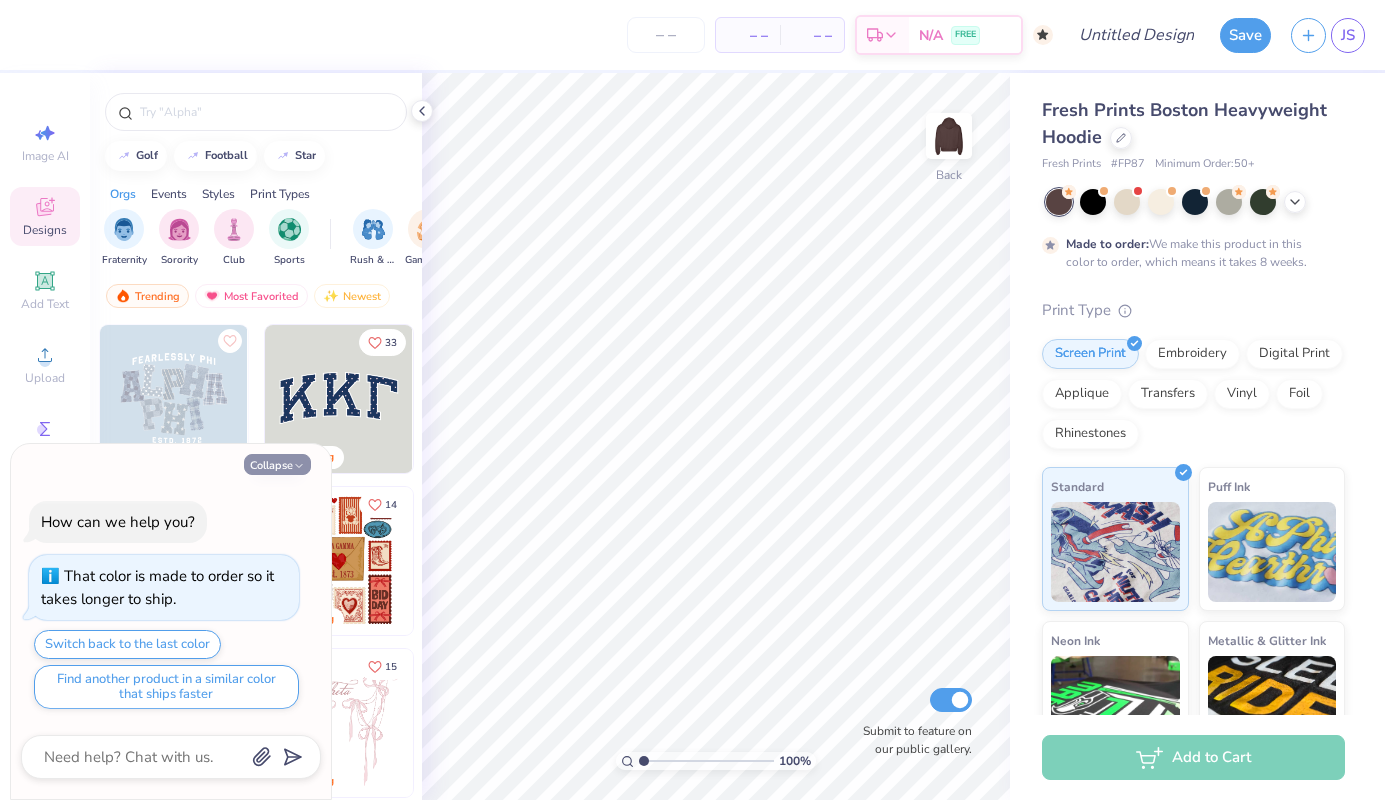 click on "Collapse" at bounding box center (277, 464) 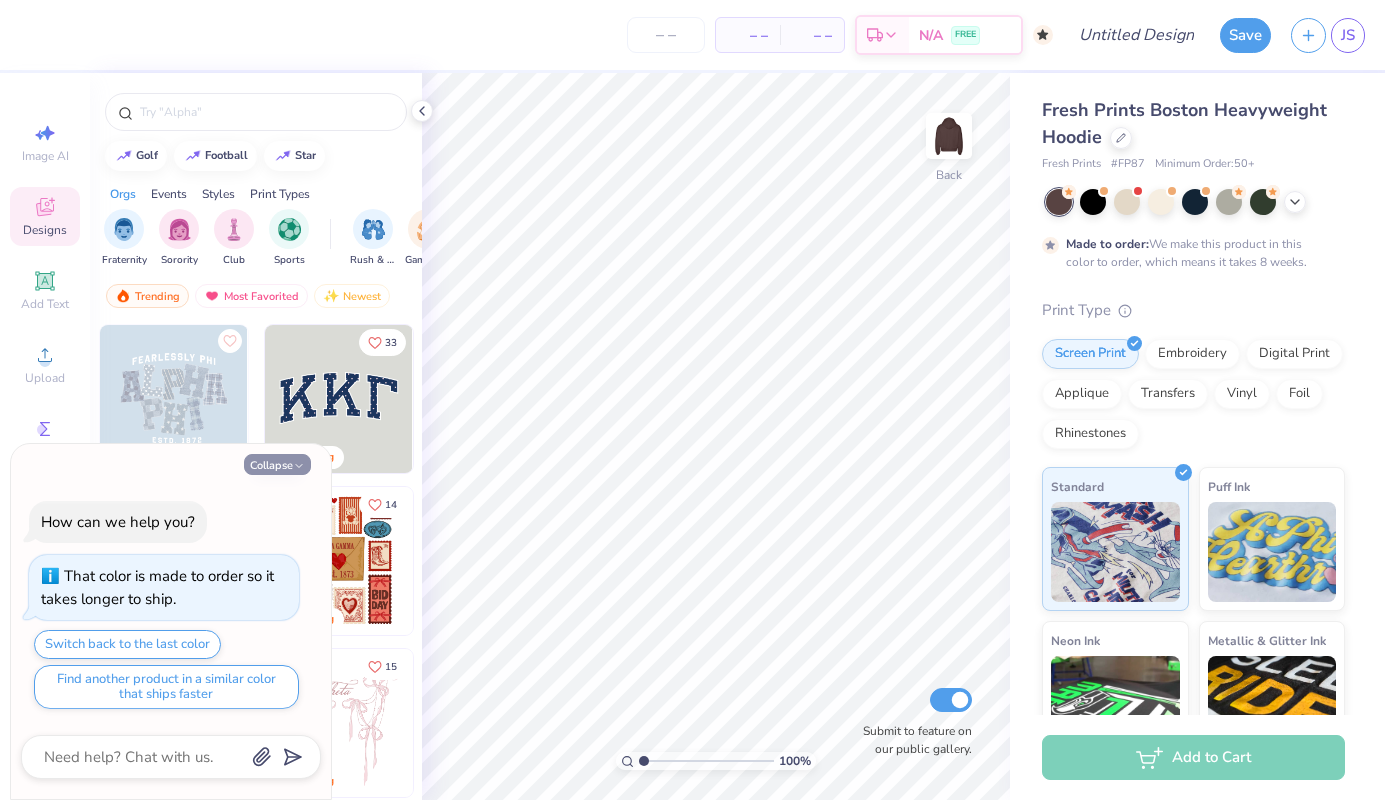type on "x" 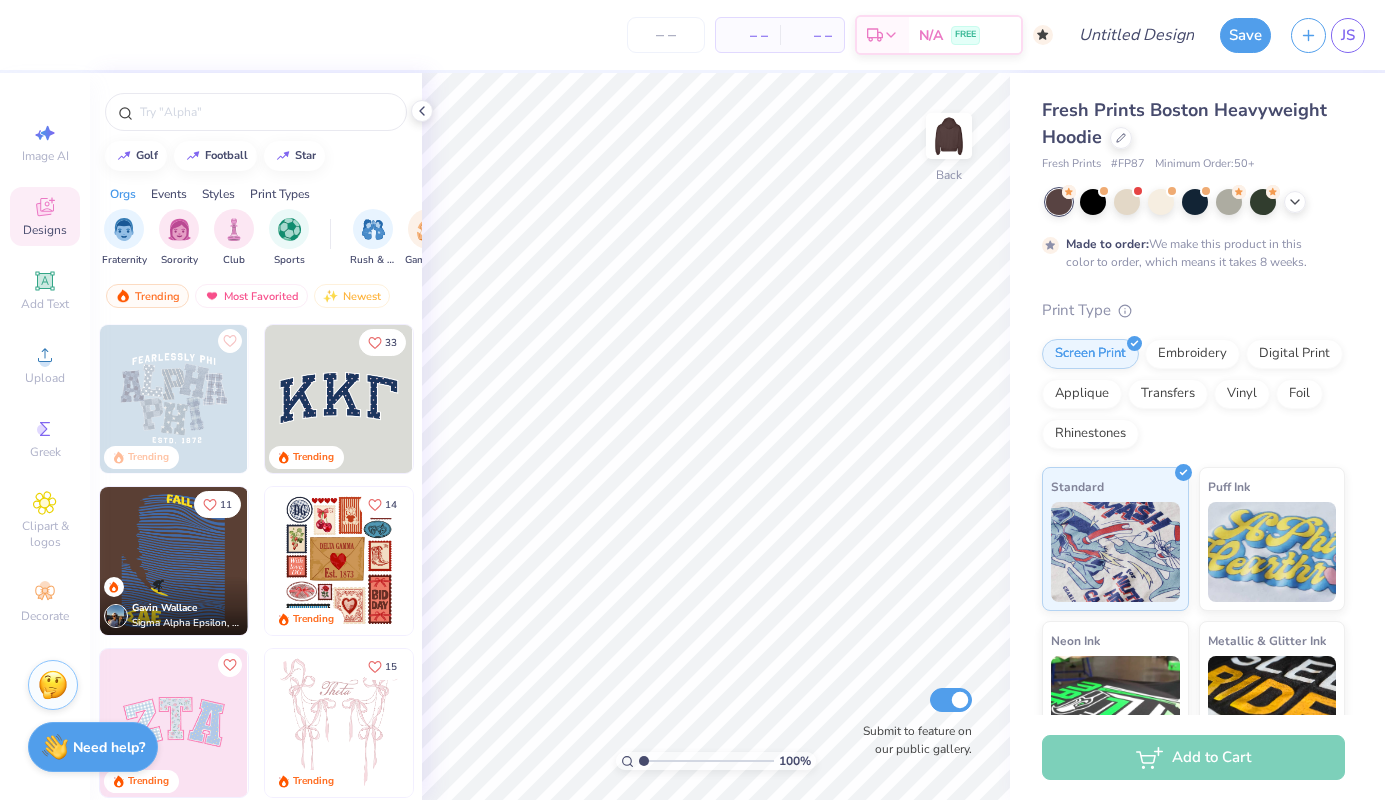 click at bounding box center (339, 399) 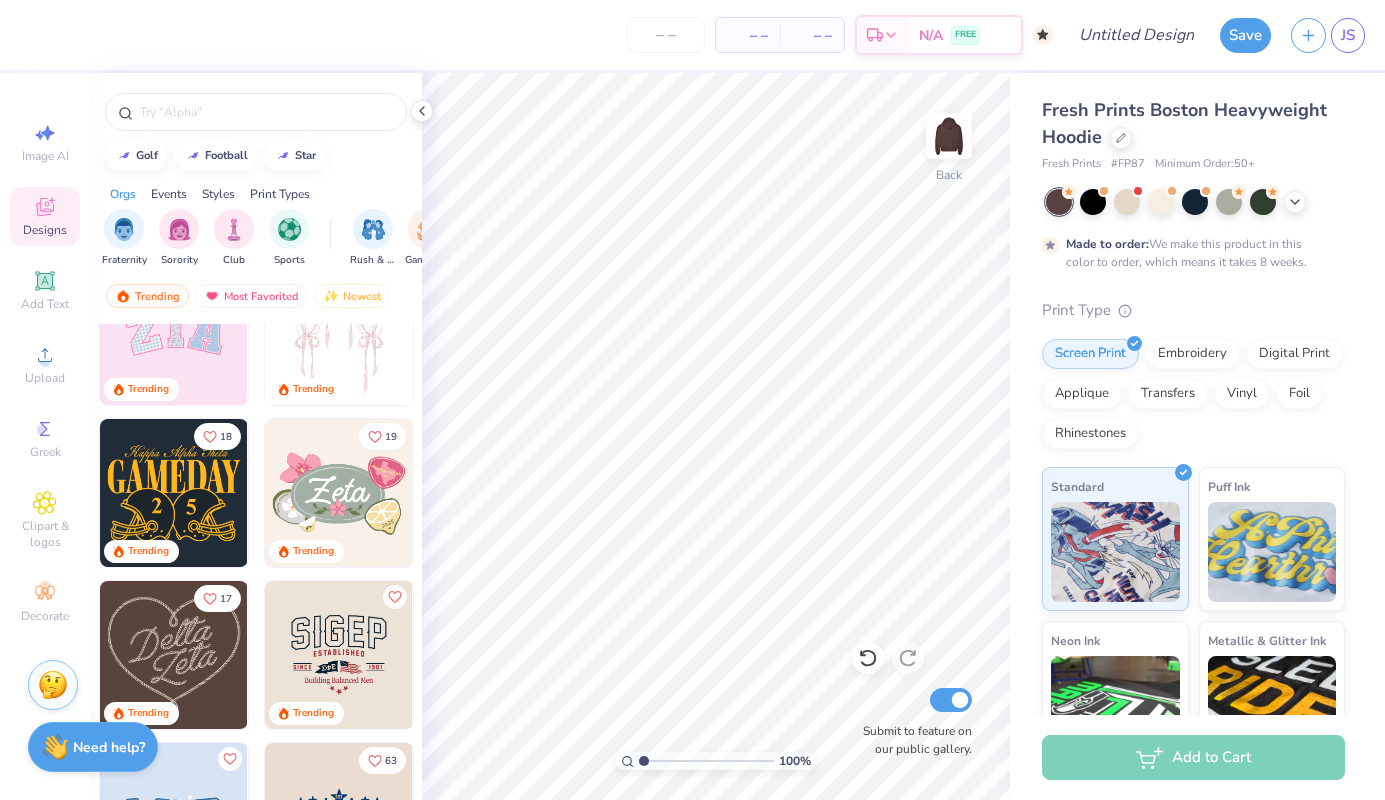 scroll, scrollTop: 390, scrollLeft: 0, axis: vertical 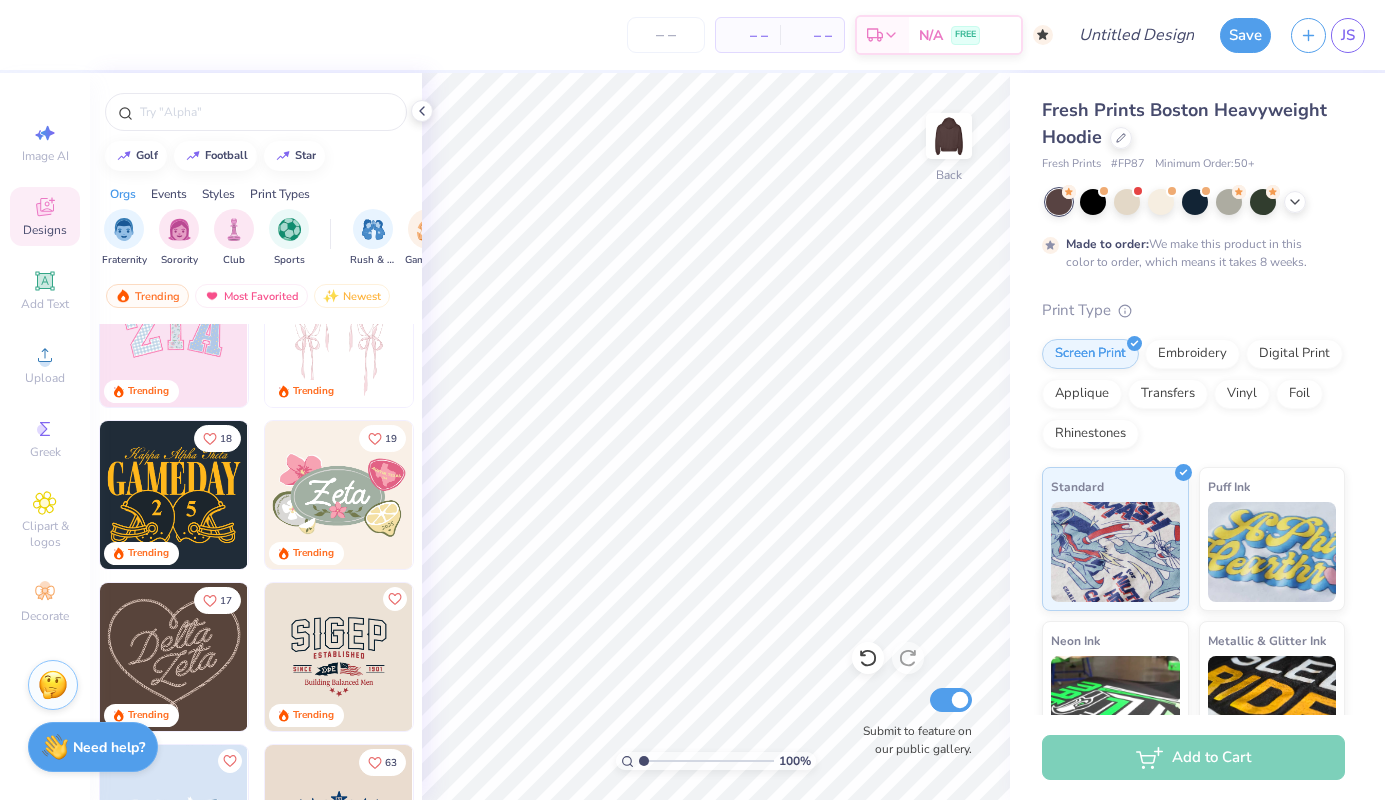 click at bounding box center (339, 495) 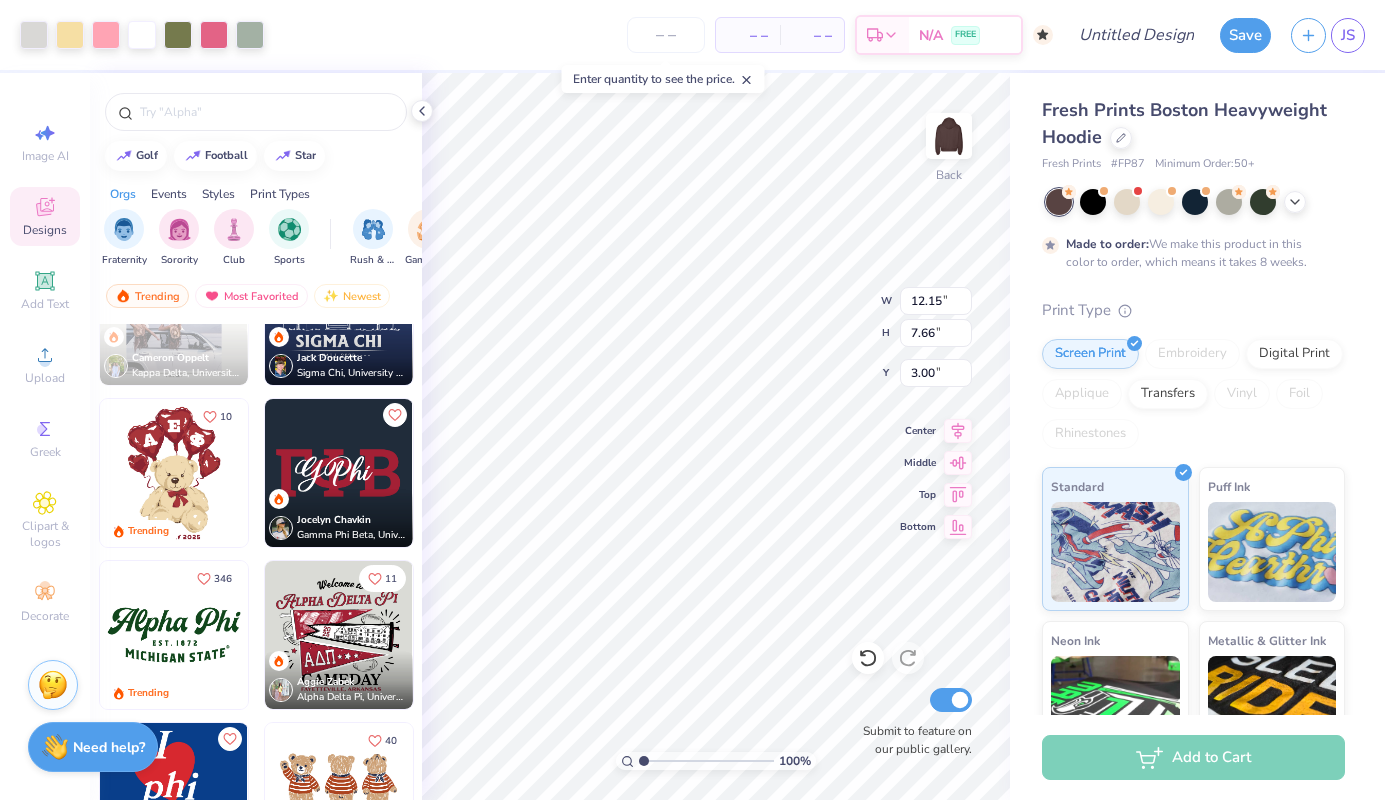 scroll, scrollTop: 1216, scrollLeft: 0, axis: vertical 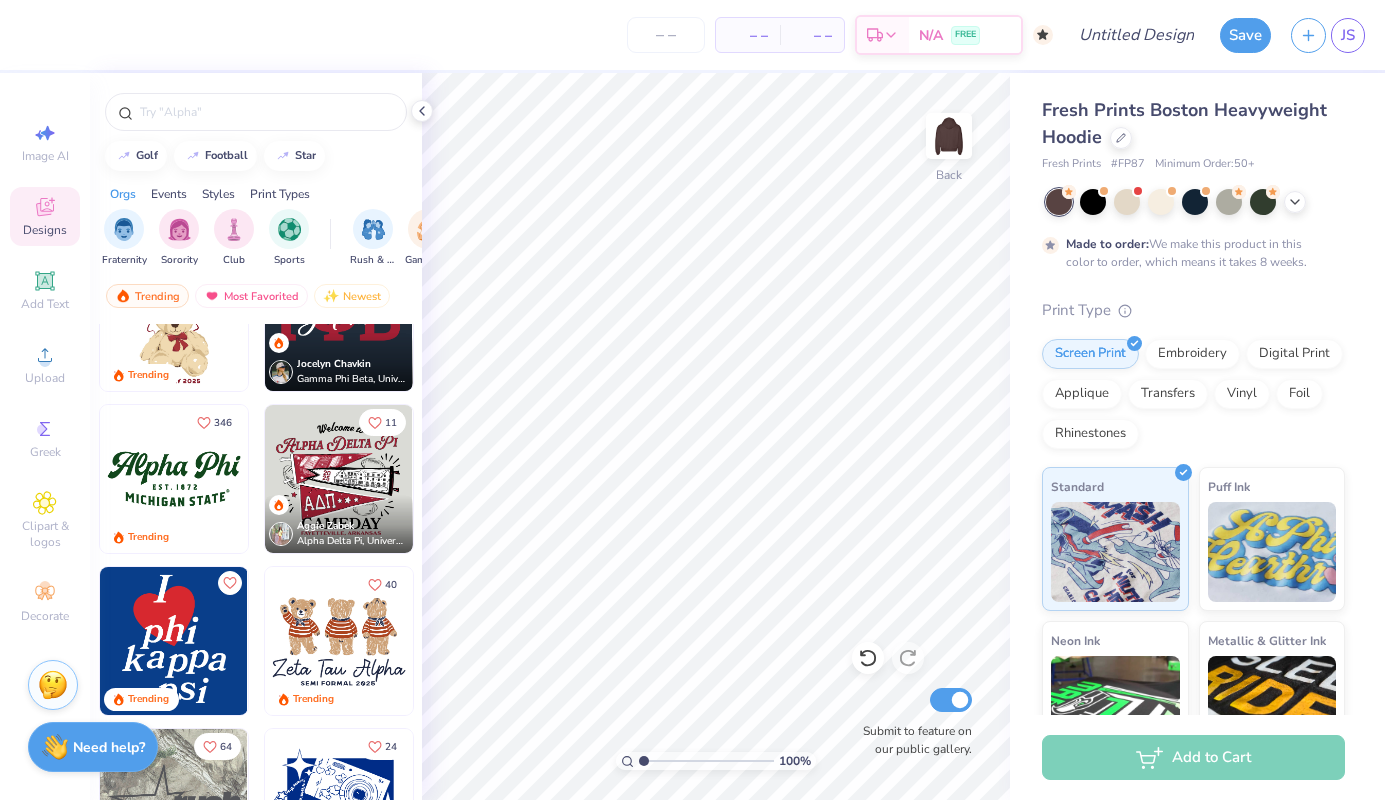 click at bounding box center [339, 479] 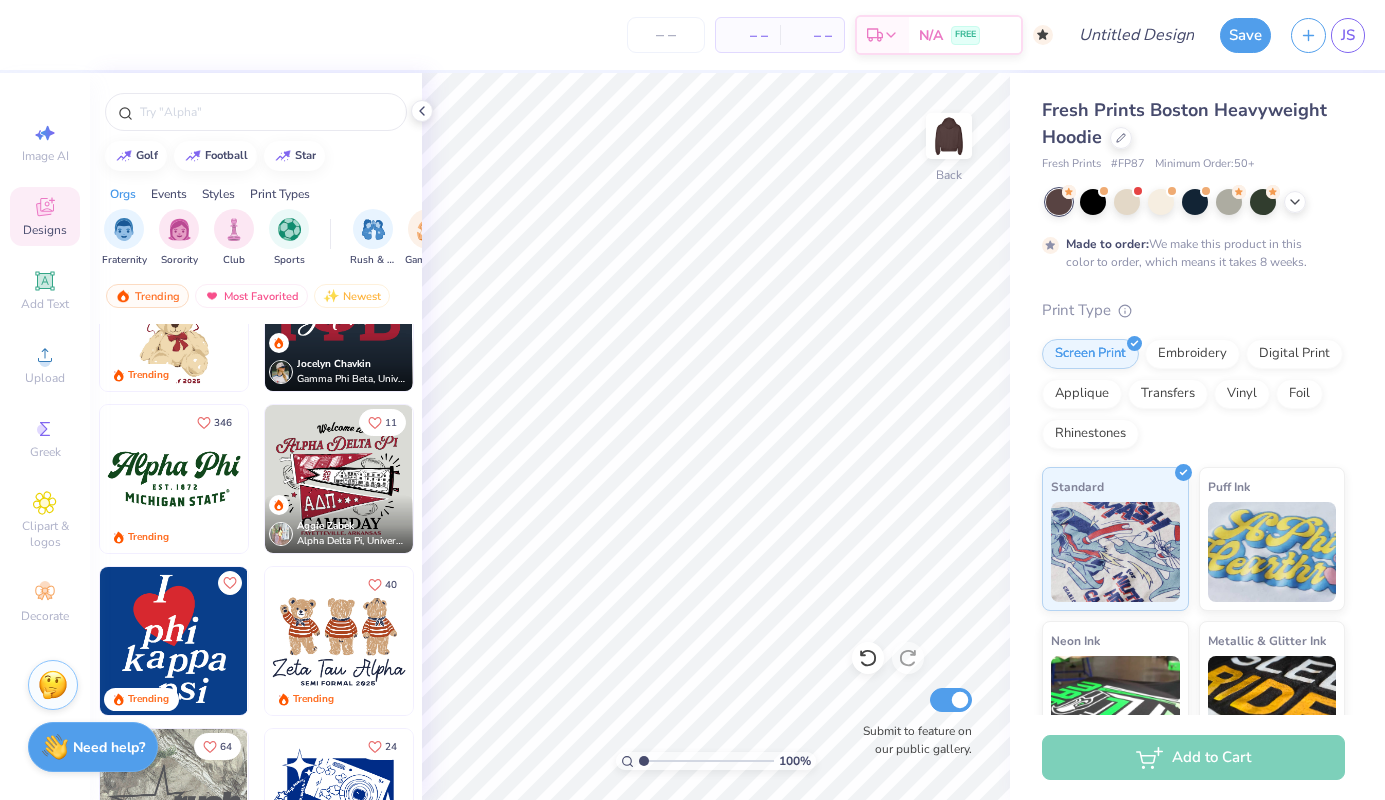 click at bounding box center [339, 641] 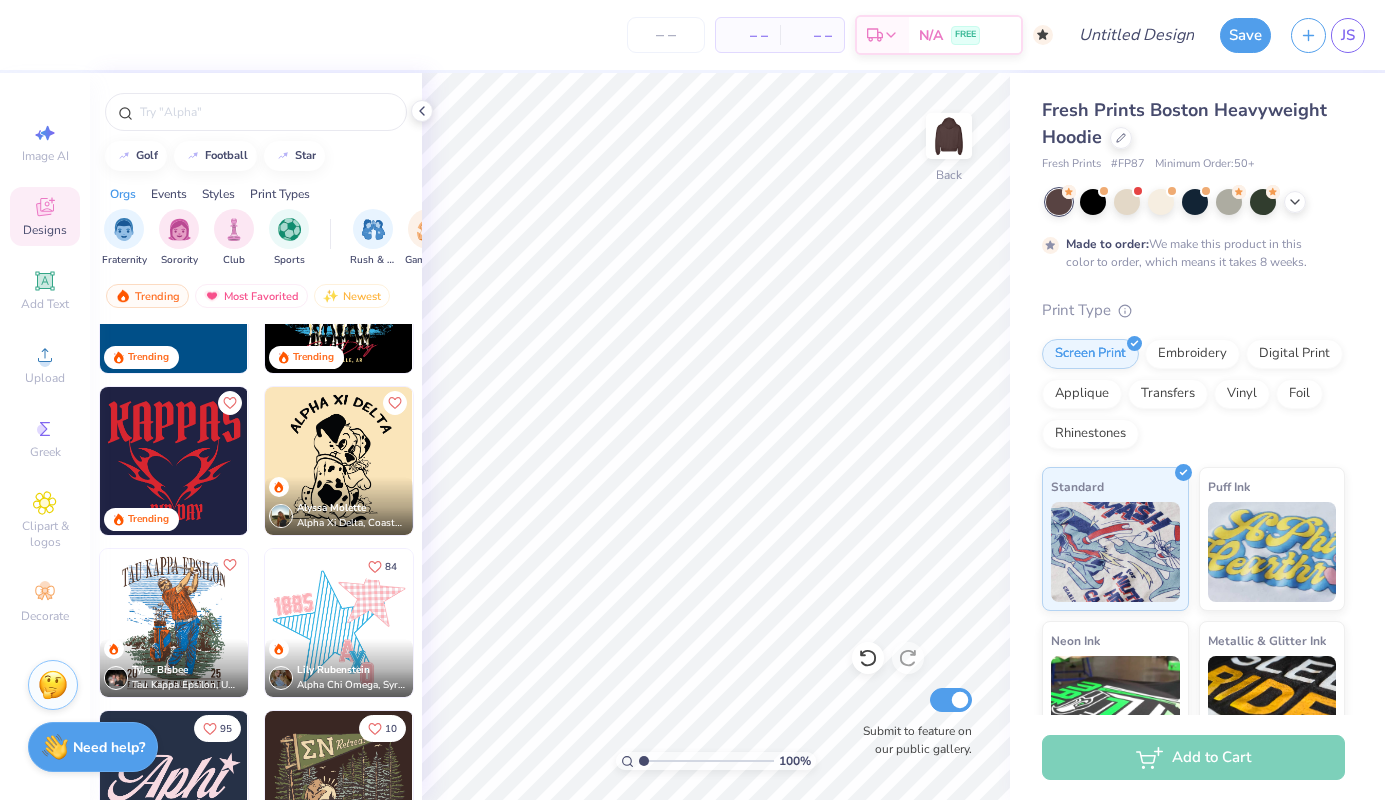 scroll, scrollTop: 2387, scrollLeft: 0, axis: vertical 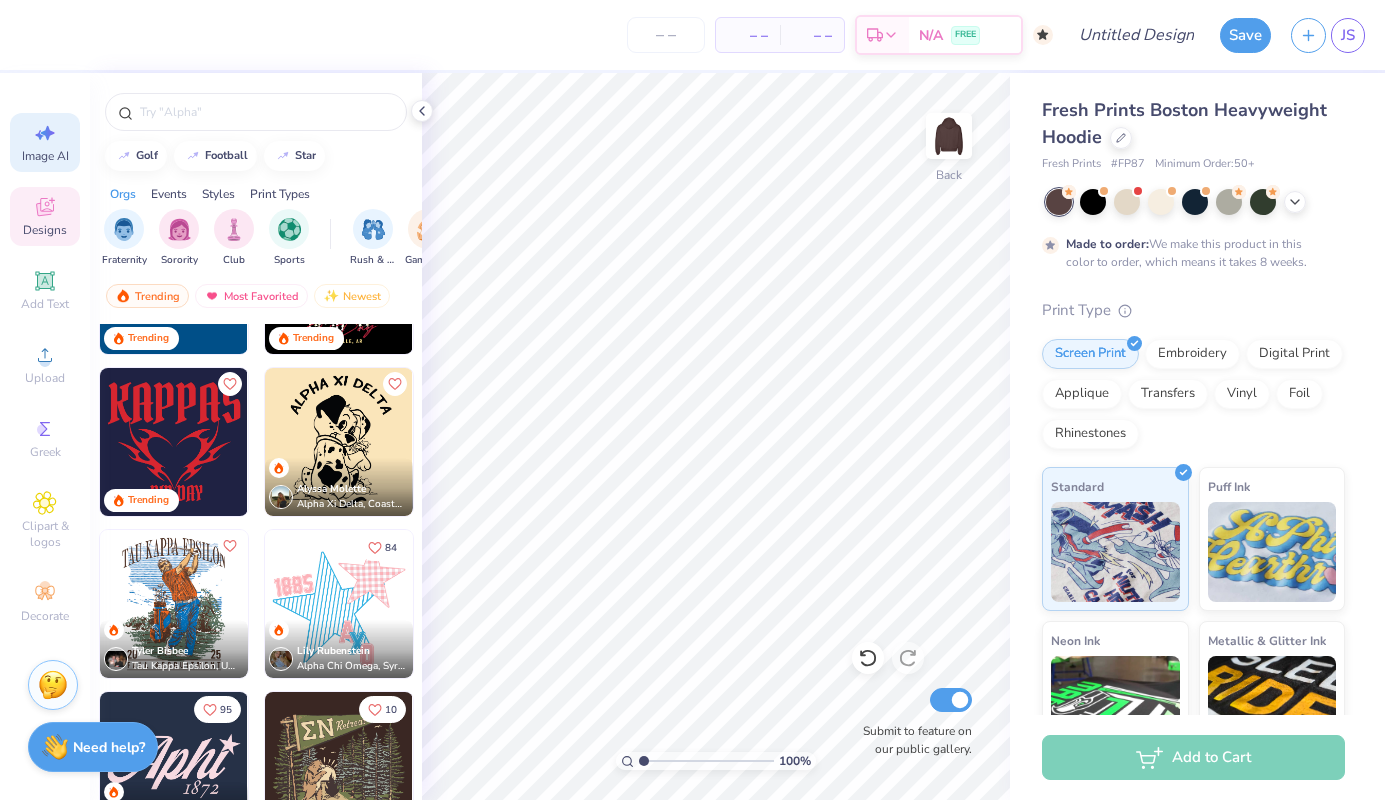 click 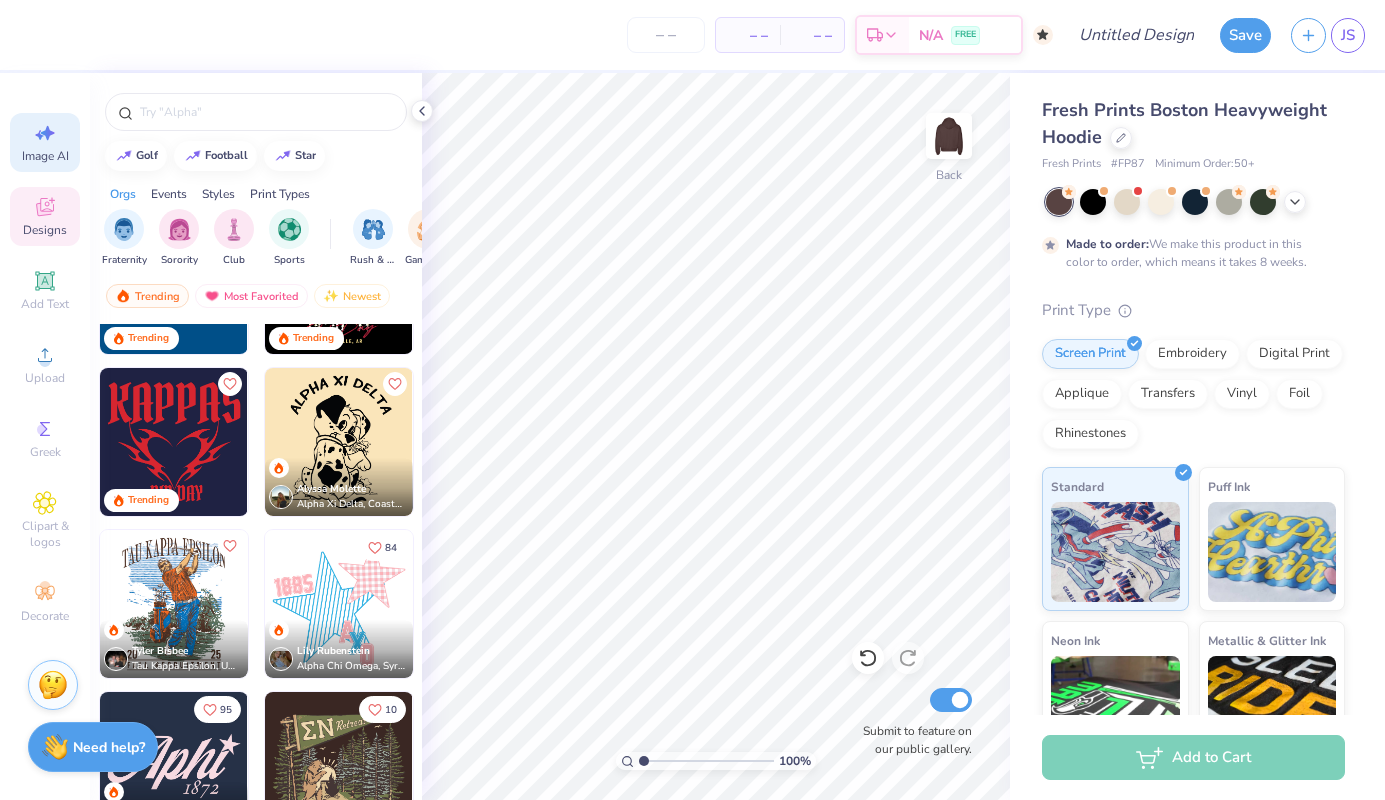 select on "4" 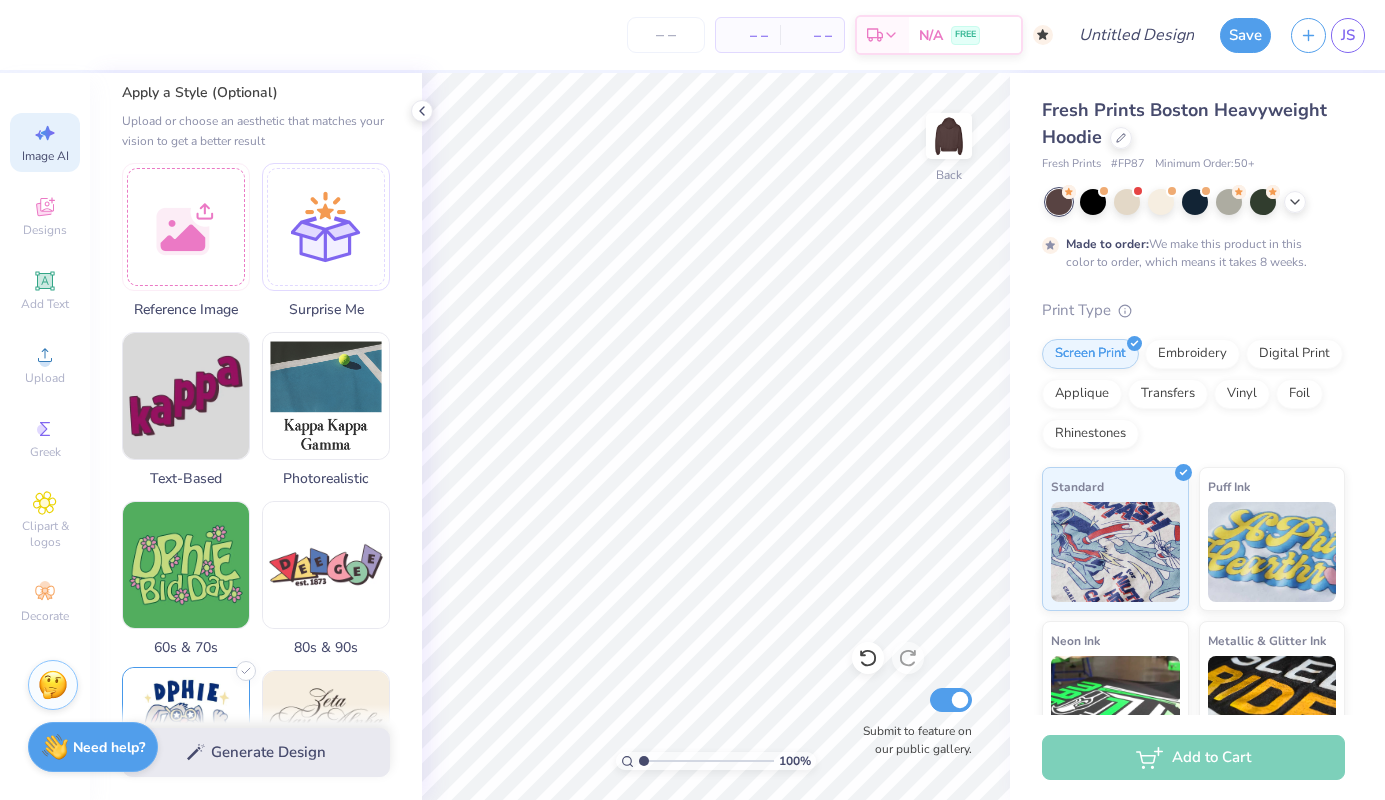 scroll, scrollTop: 207, scrollLeft: 0, axis: vertical 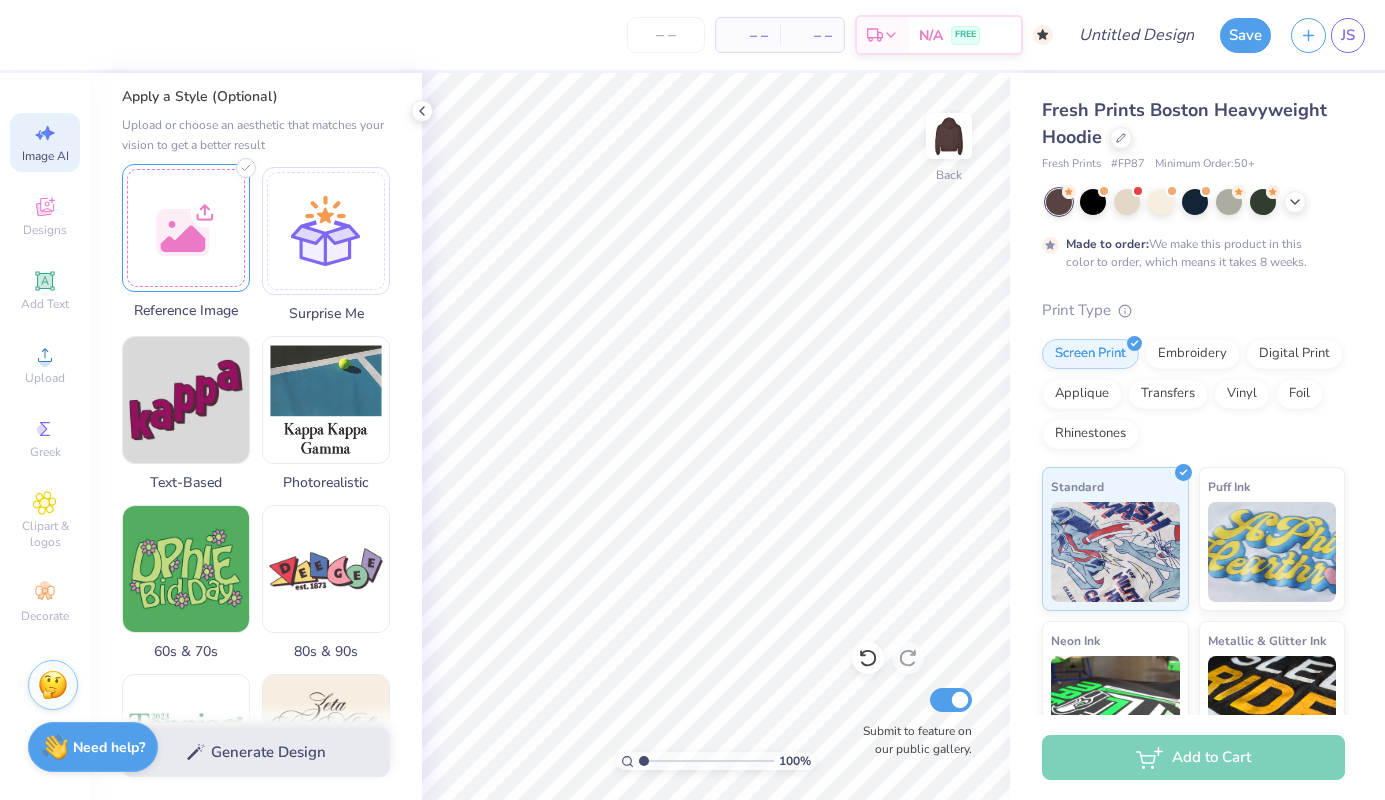 click at bounding box center [186, 228] 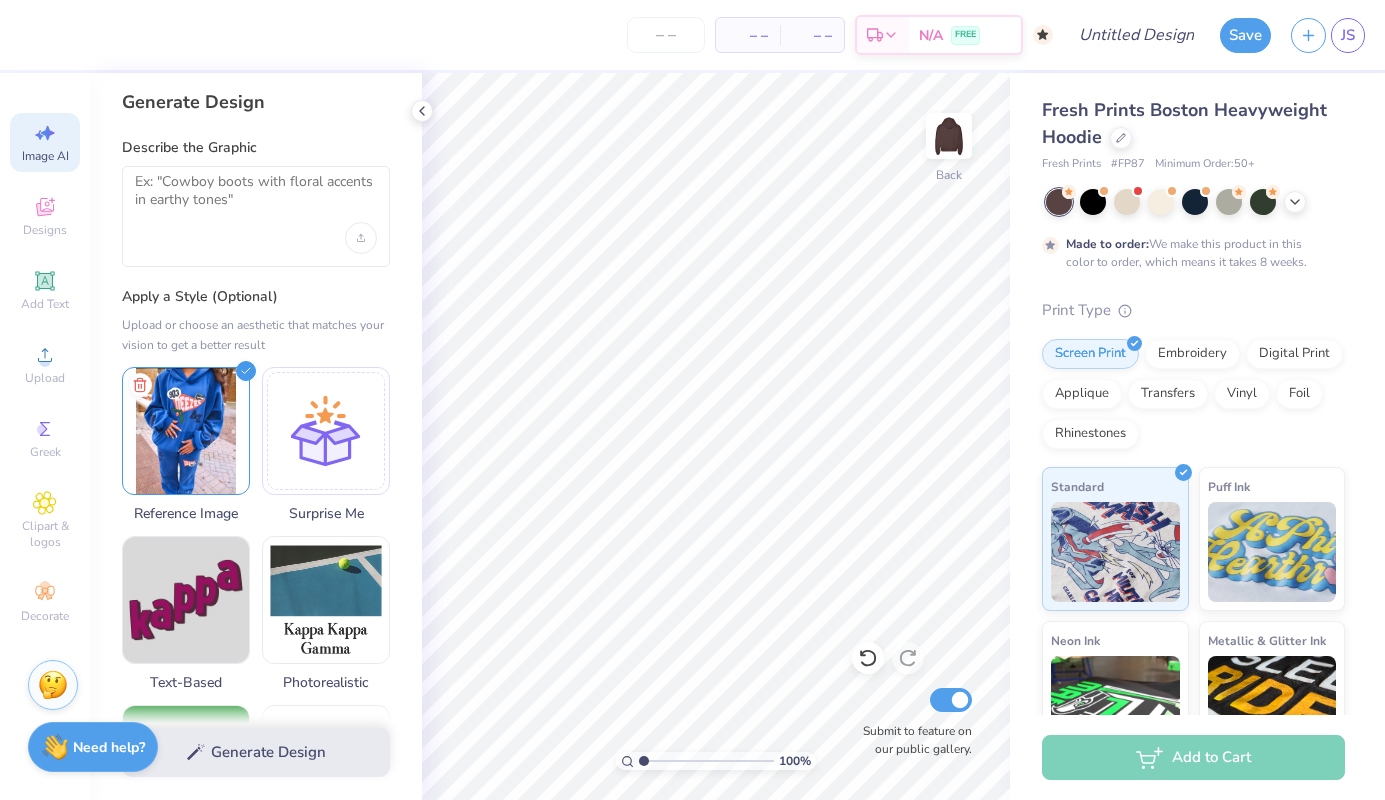 scroll, scrollTop: 0, scrollLeft: 0, axis: both 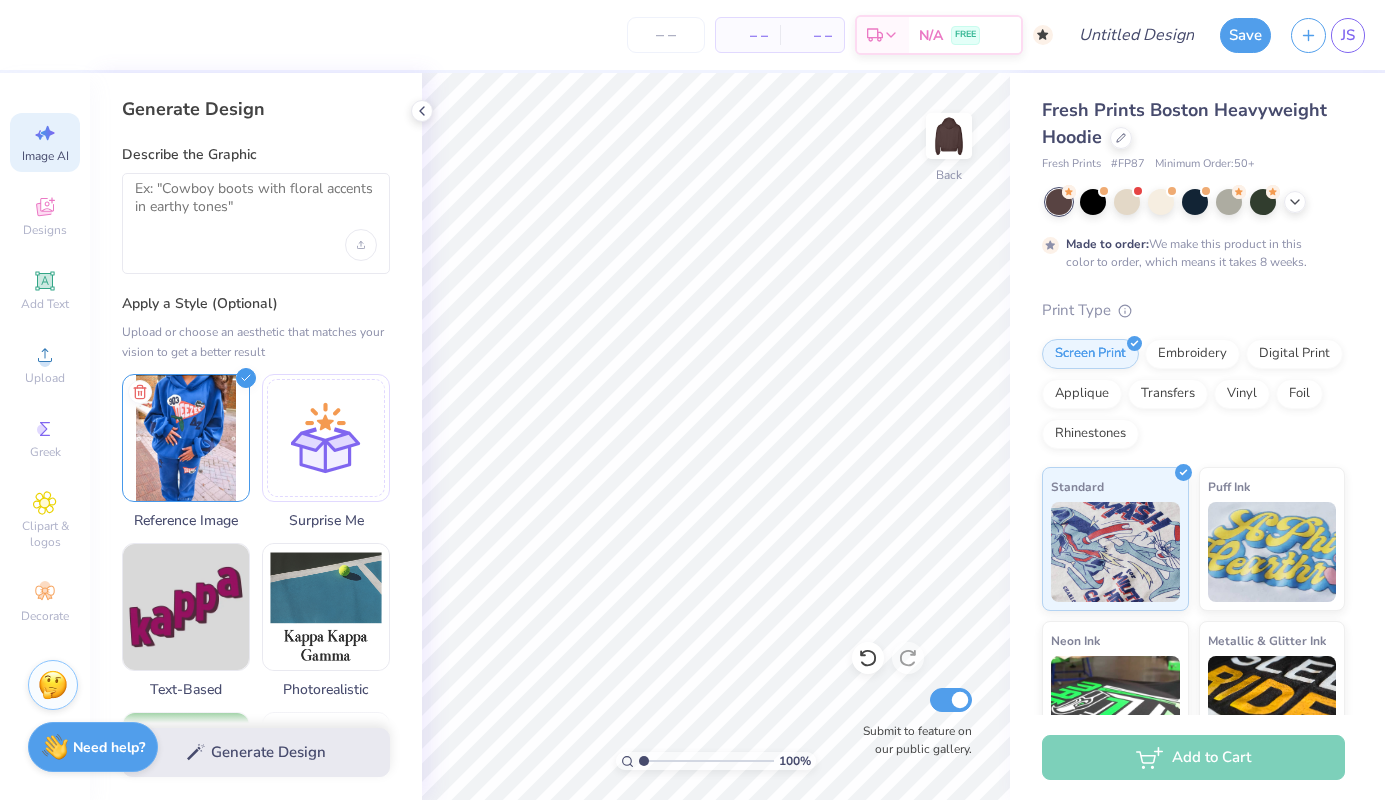 click on "Generate Design" at bounding box center (256, 752) 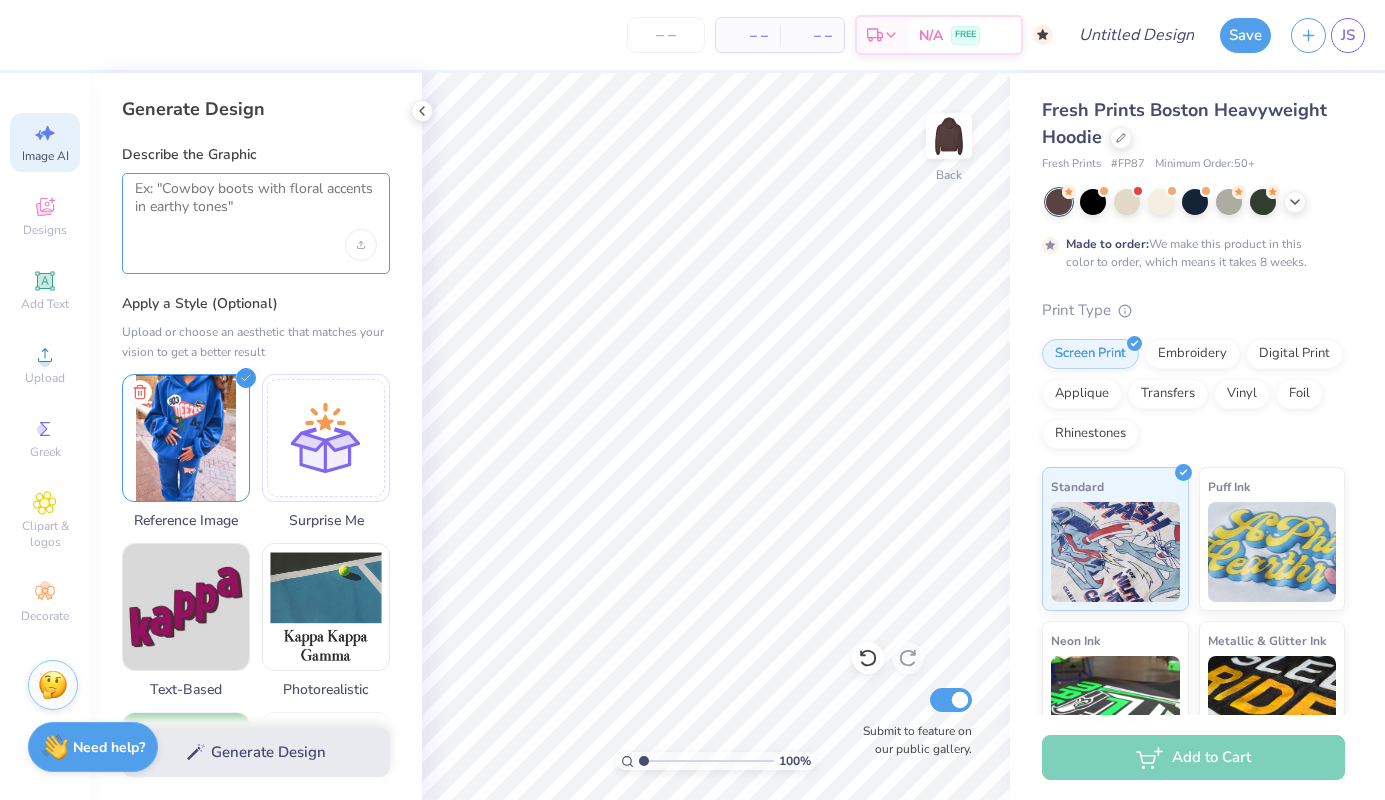 click at bounding box center (256, 205) 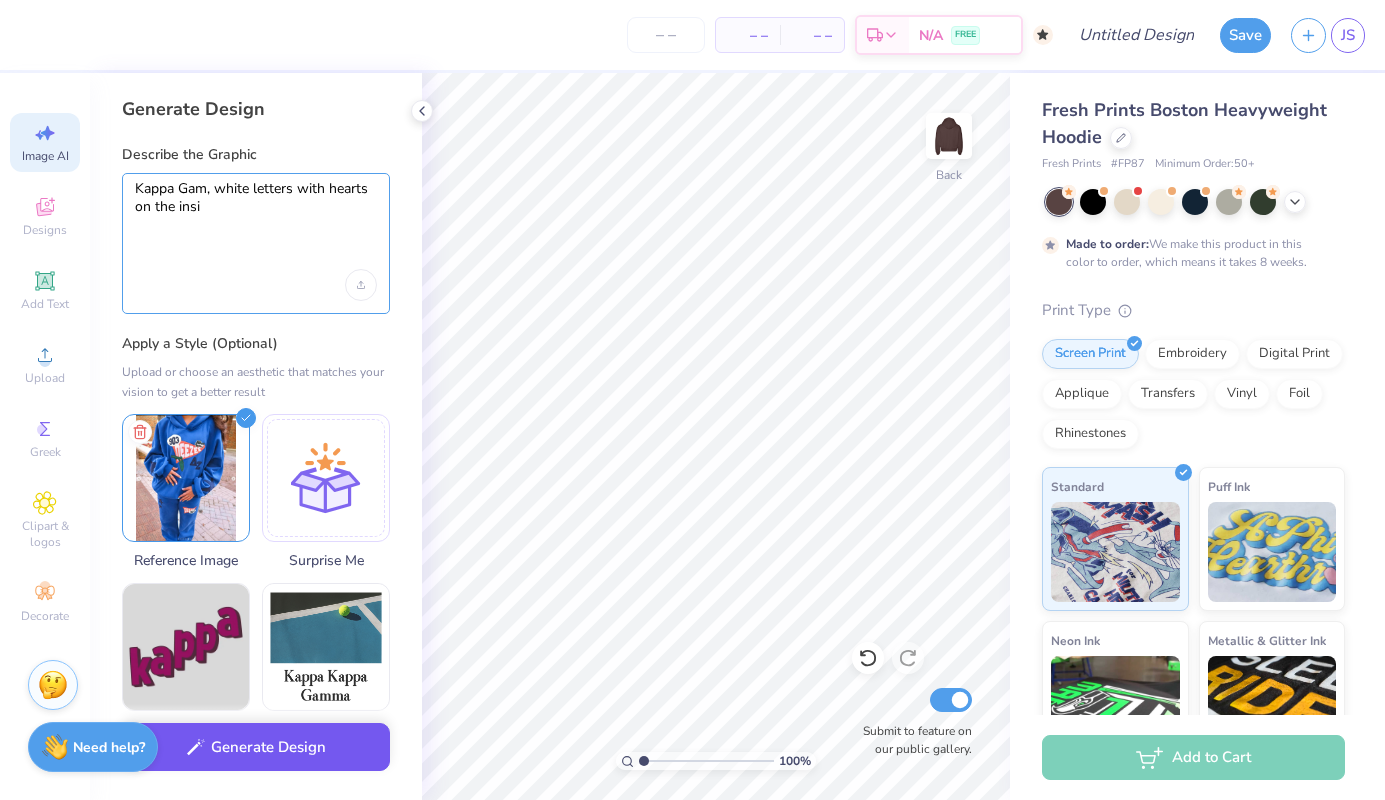 type on "Kappa Gam, white letters with hearts on the insi" 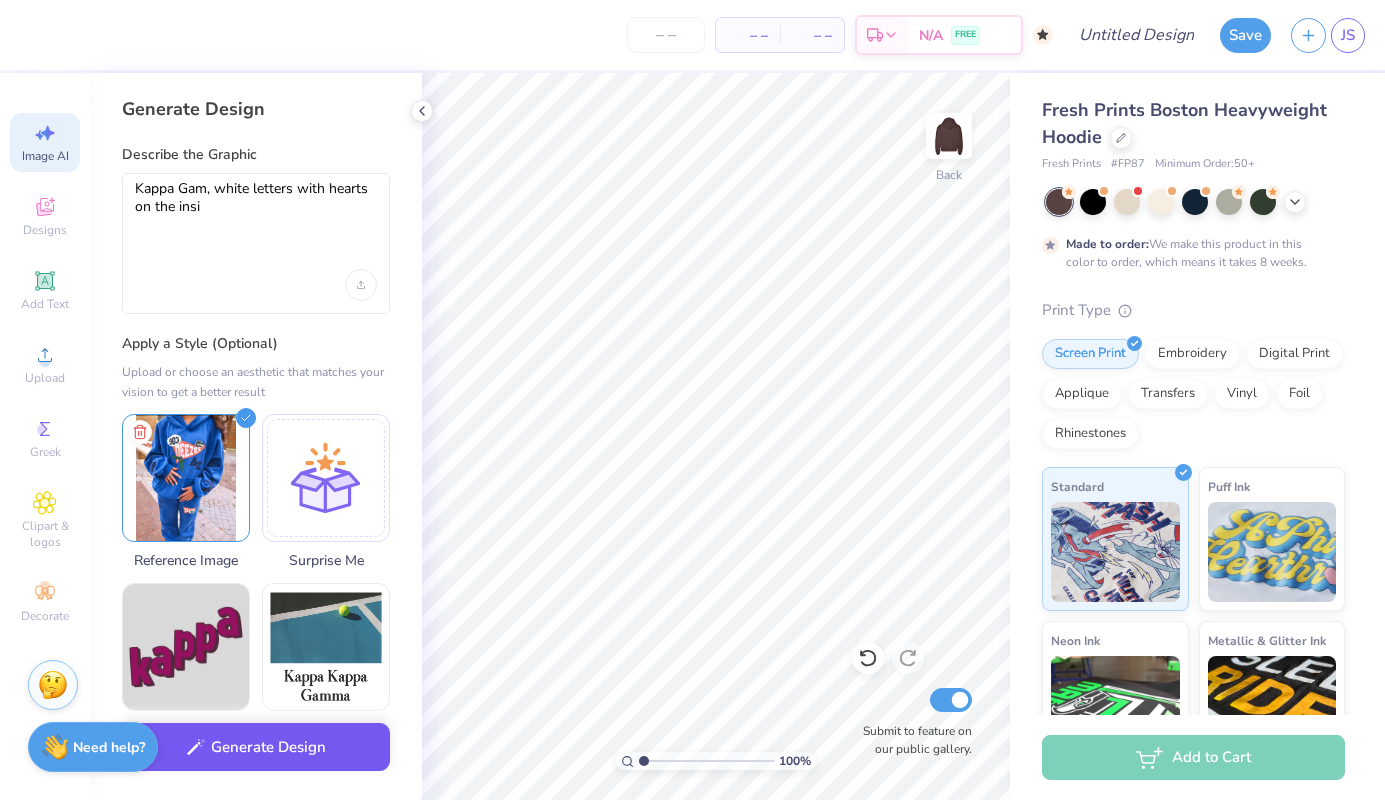 click on "Generate Design" at bounding box center [256, 747] 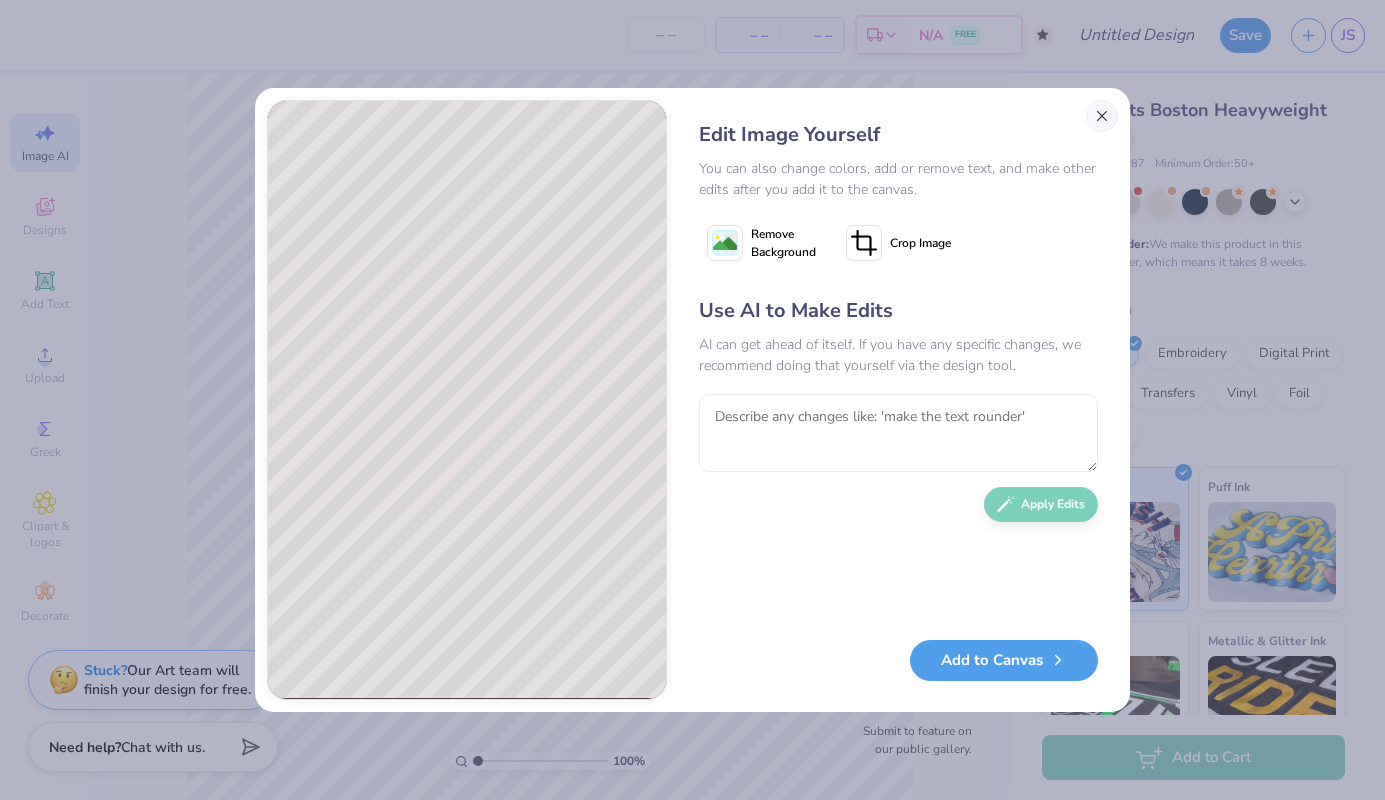 click at bounding box center (1102, 116) 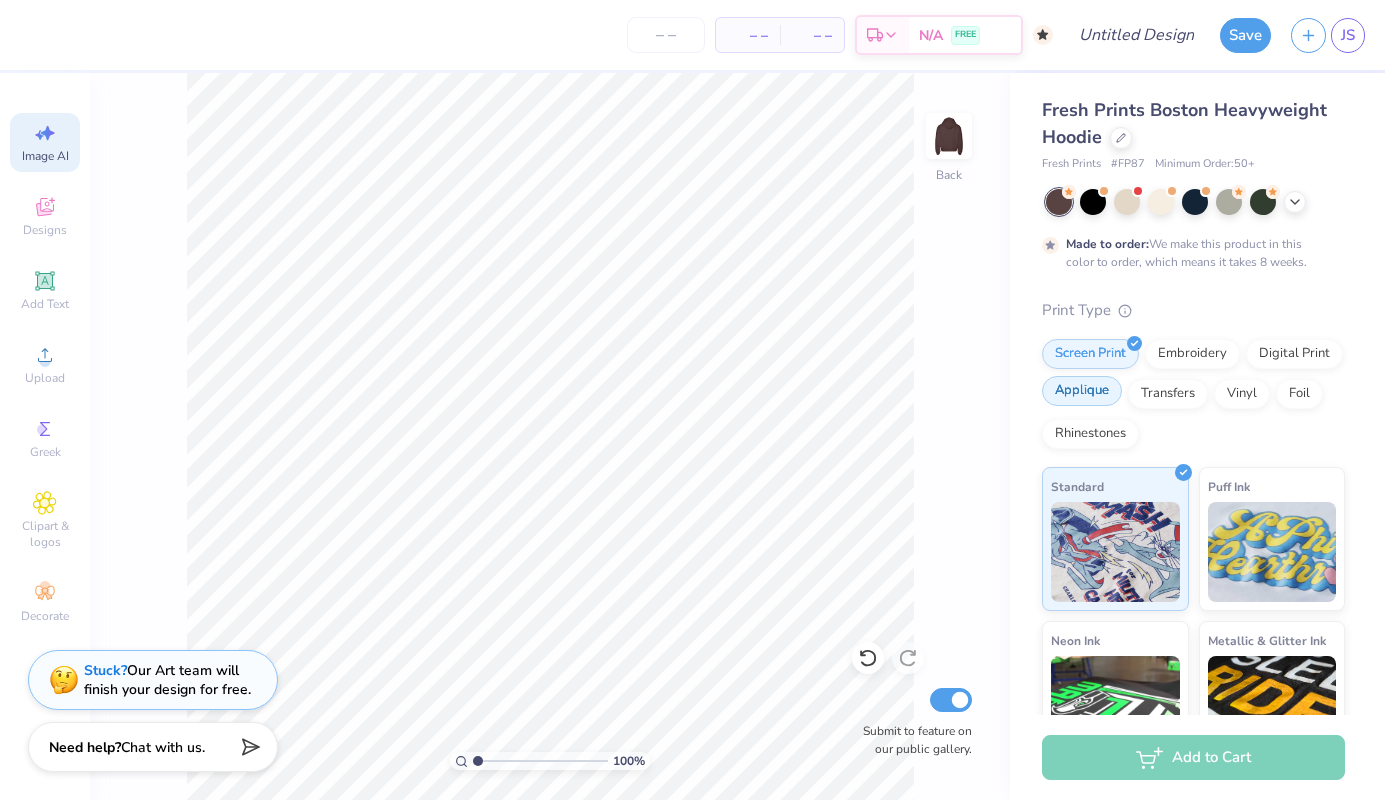 click on "Applique" at bounding box center [1082, 391] 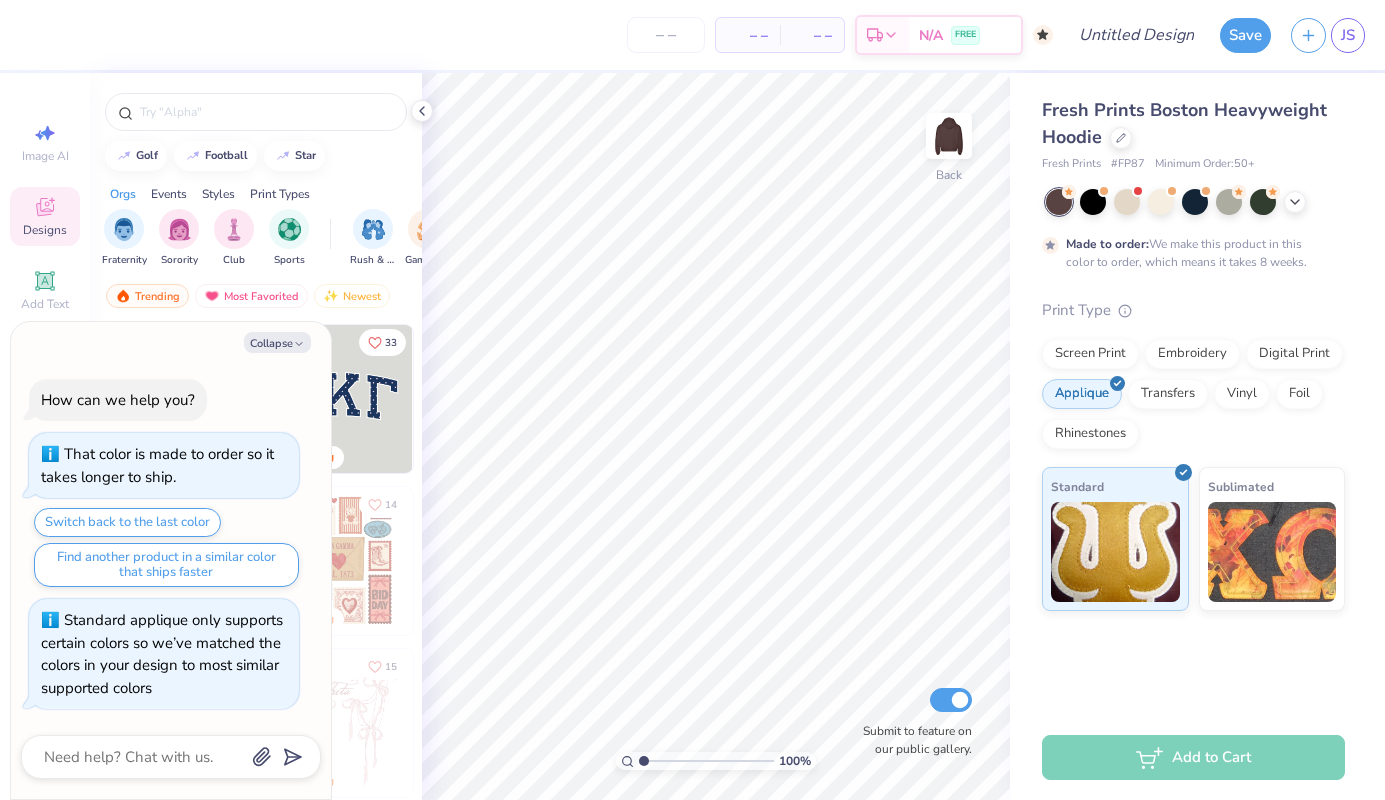 click on "Collapse How can we help you? That color is made to order so it takes longer to ship. Switch back to the last color Find another product in a similar color that ships faster Standard applique only supports certain colors so we’ve matched the colors in your design to most similar supported colors" at bounding box center (171, 561) 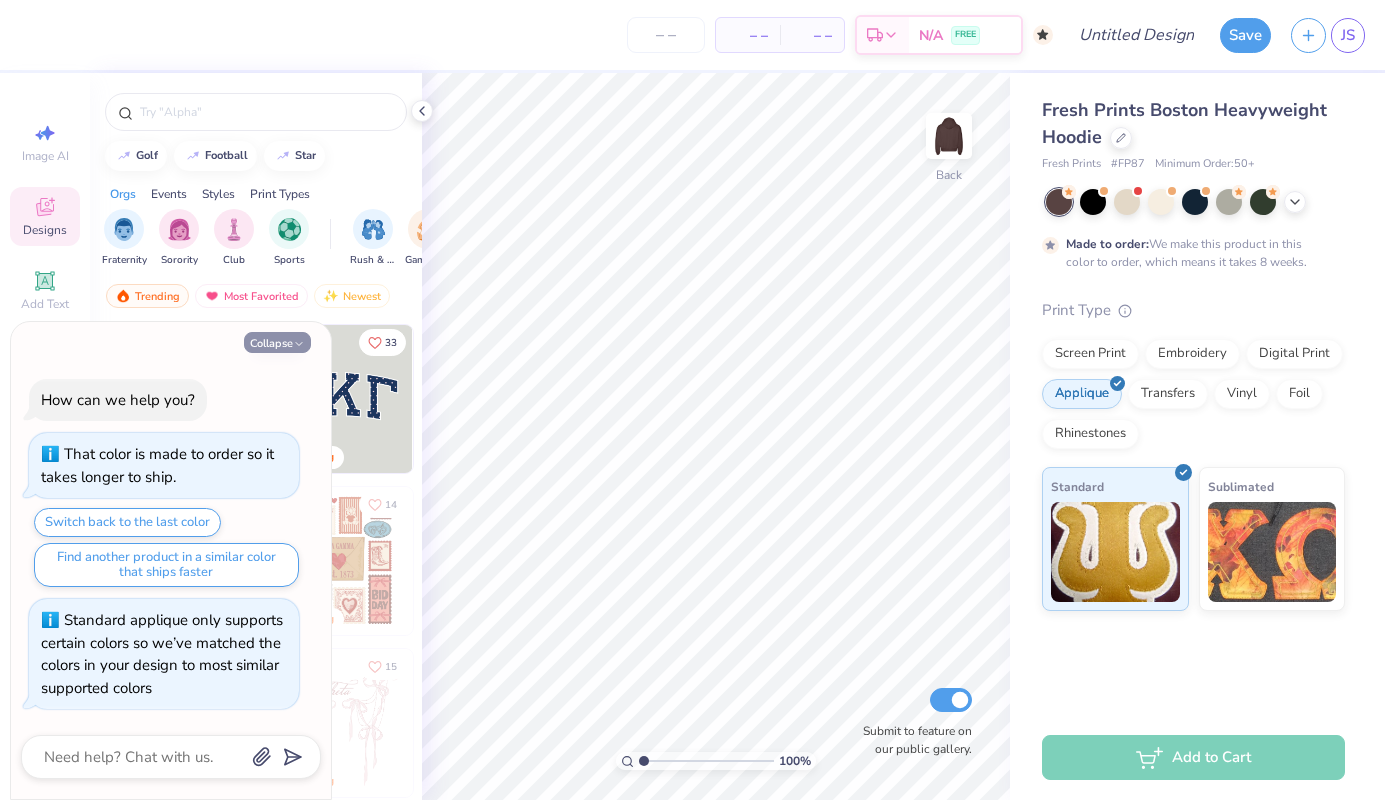 click on "Collapse" at bounding box center (277, 342) 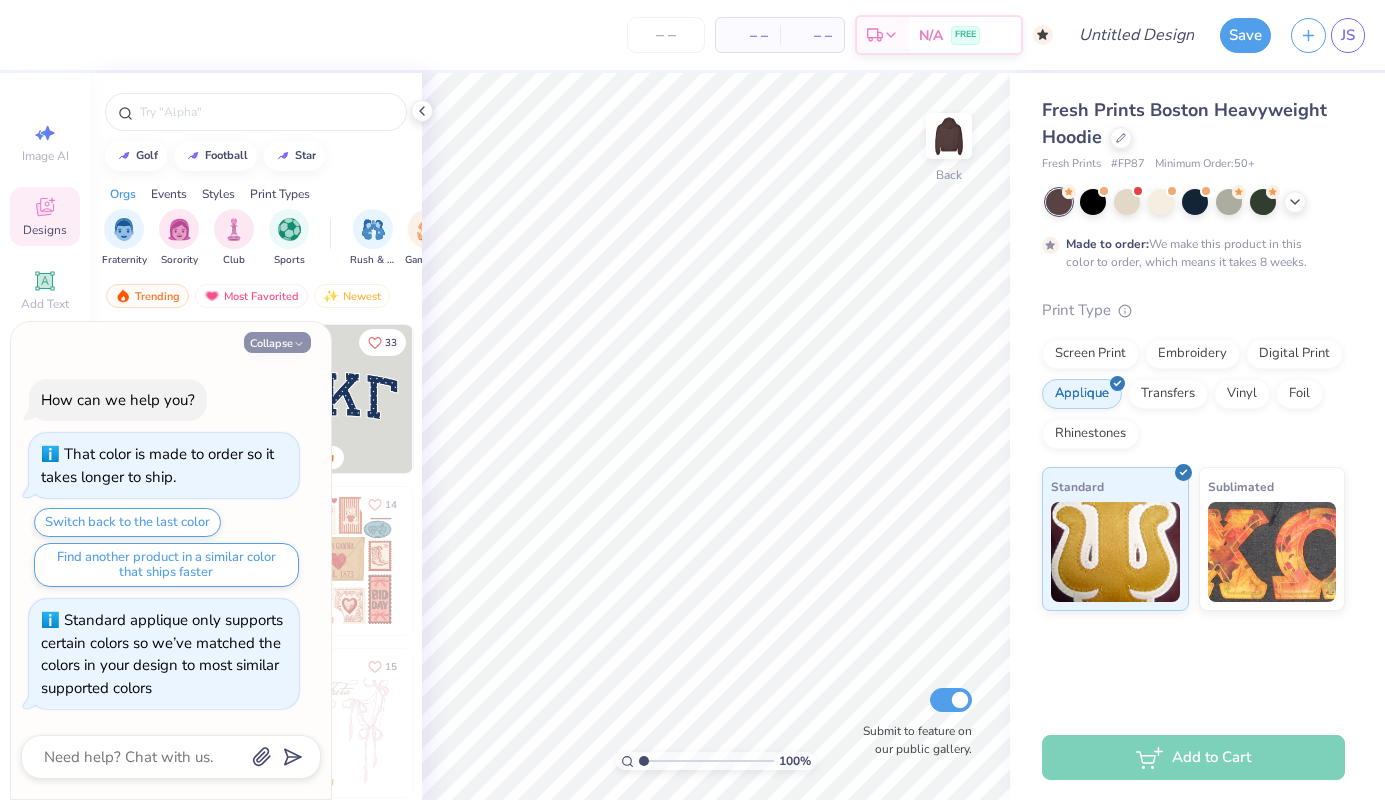 type on "x" 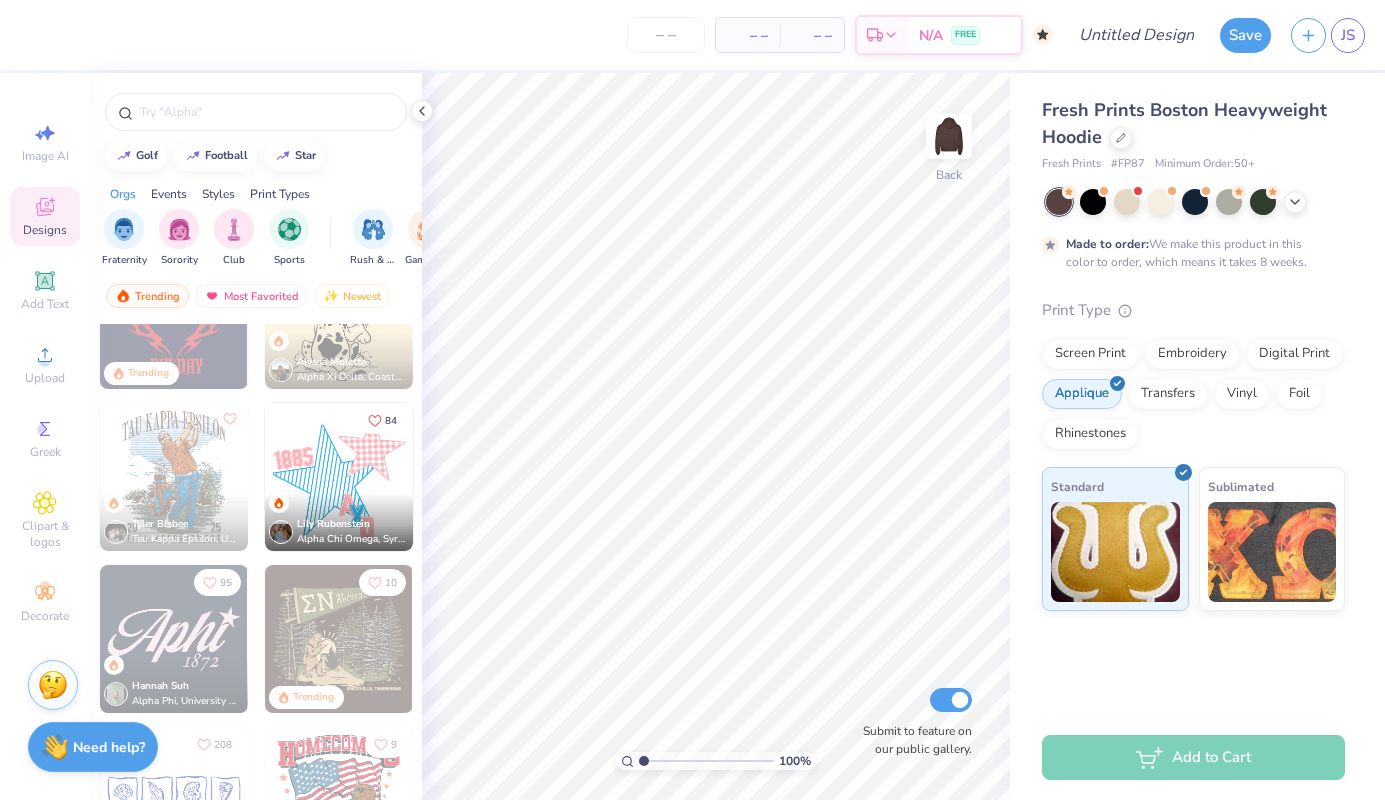 scroll, scrollTop: 2863, scrollLeft: 0, axis: vertical 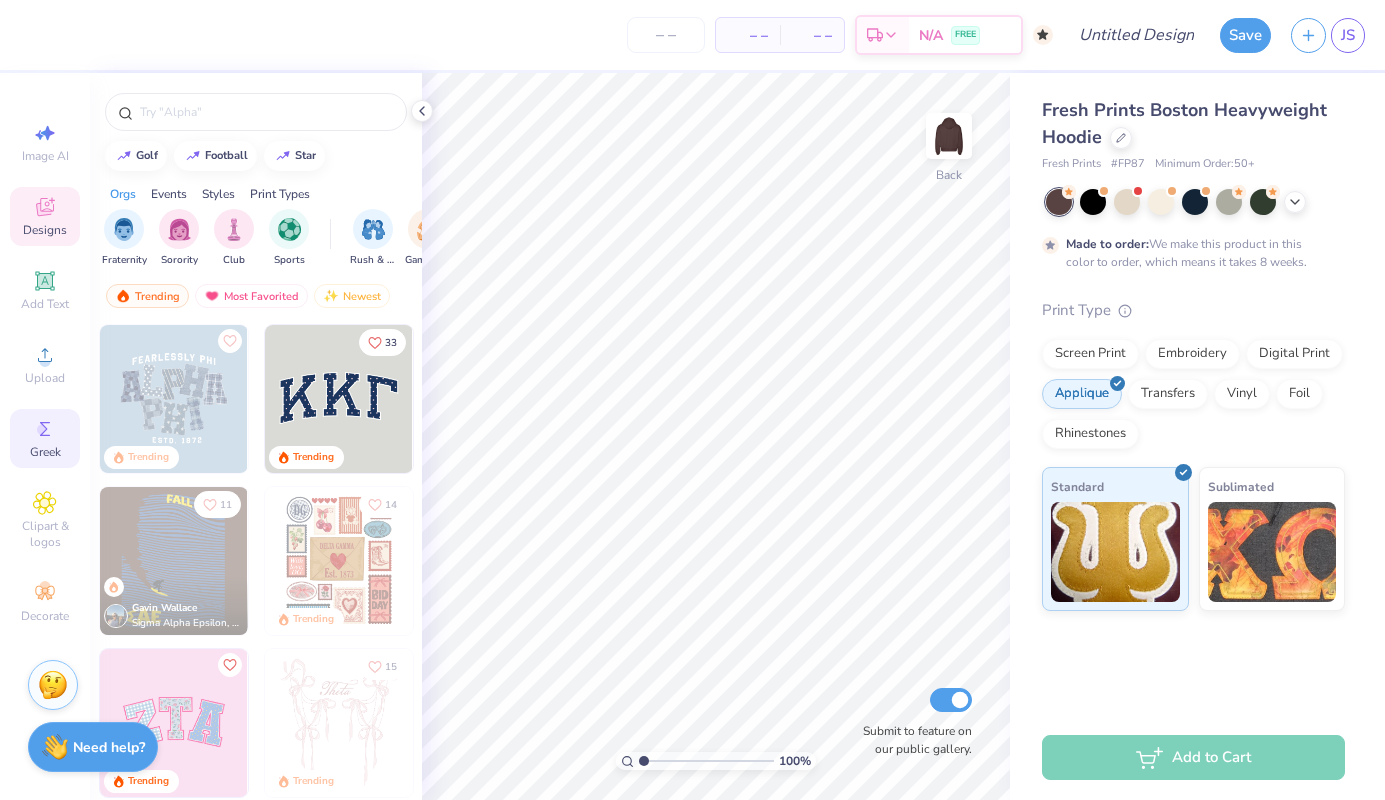 click 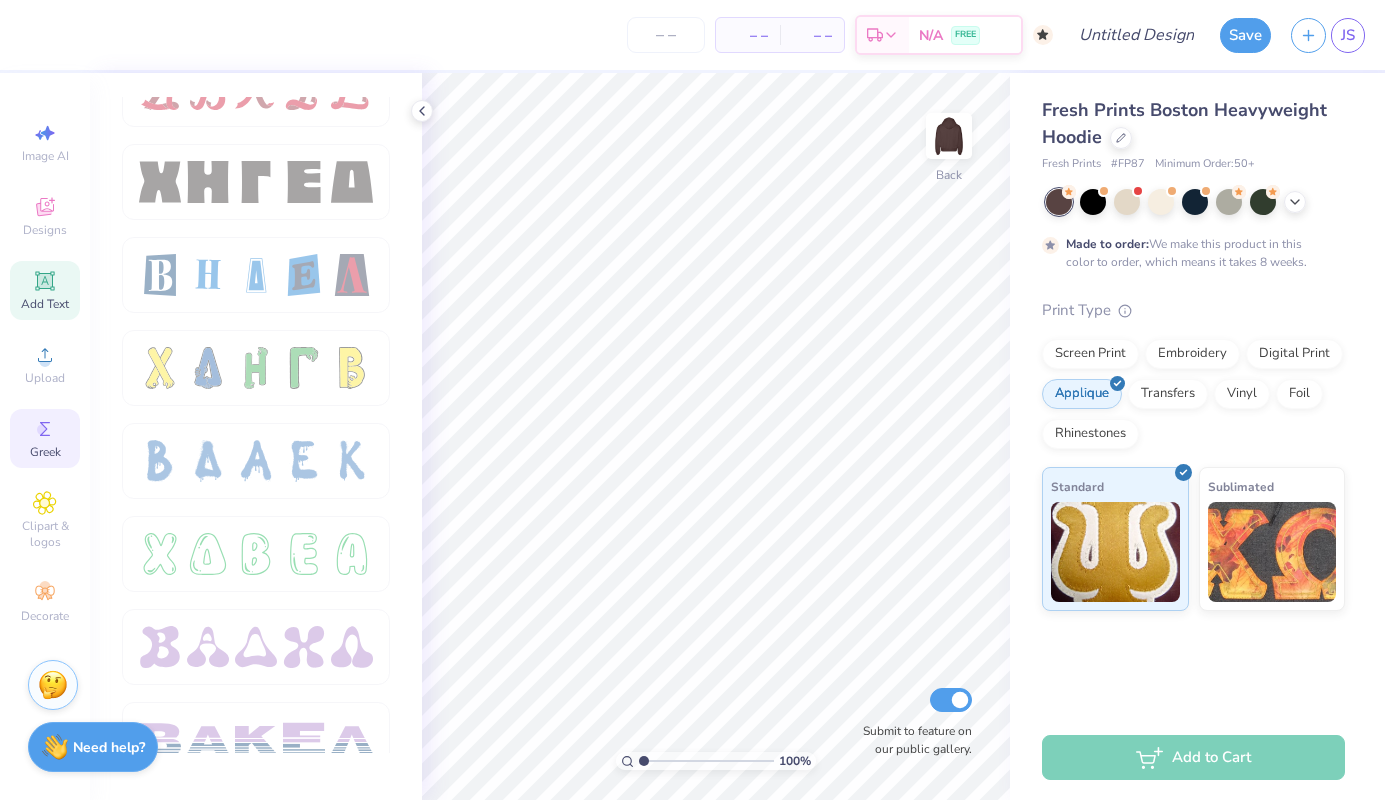 scroll, scrollTop: 2657, scrollLeft: 0, axis: vertical 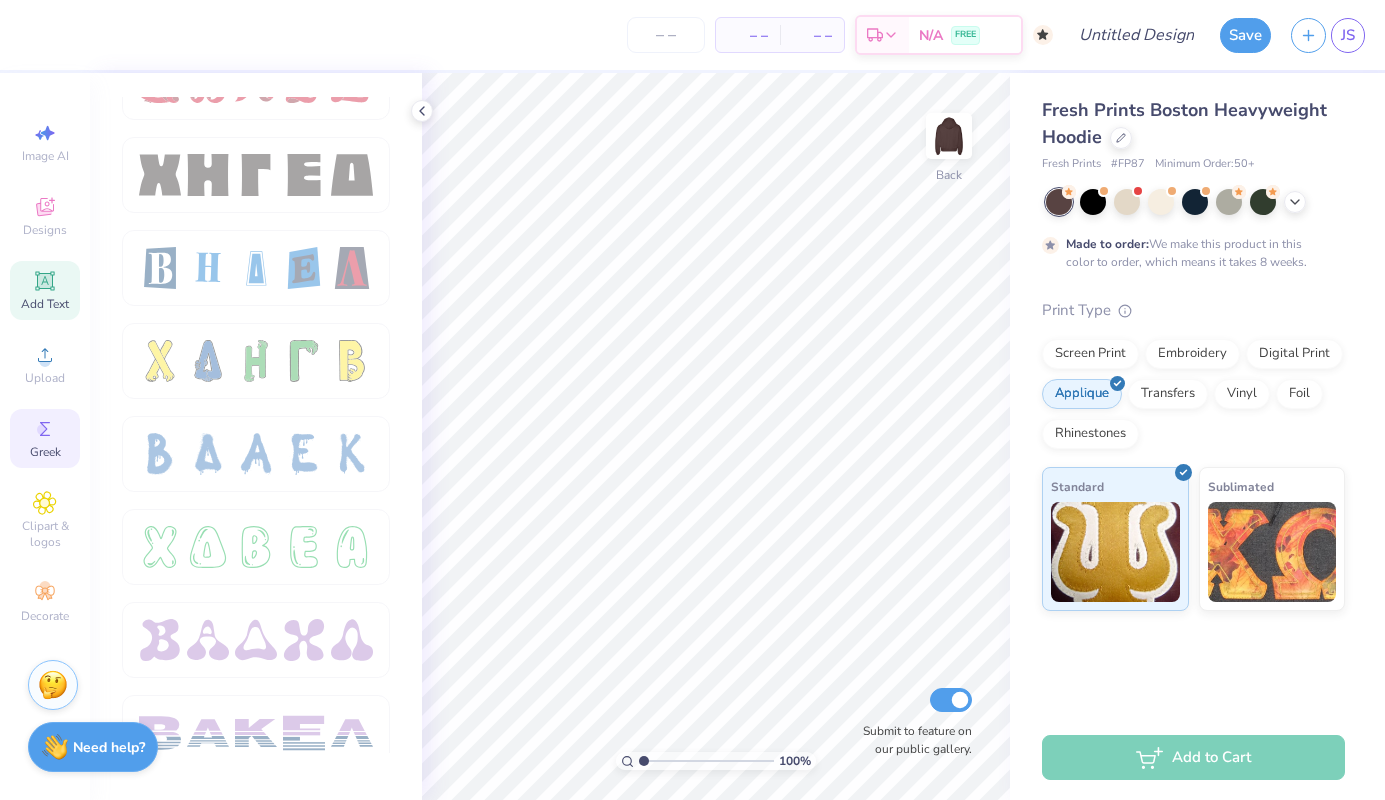 click 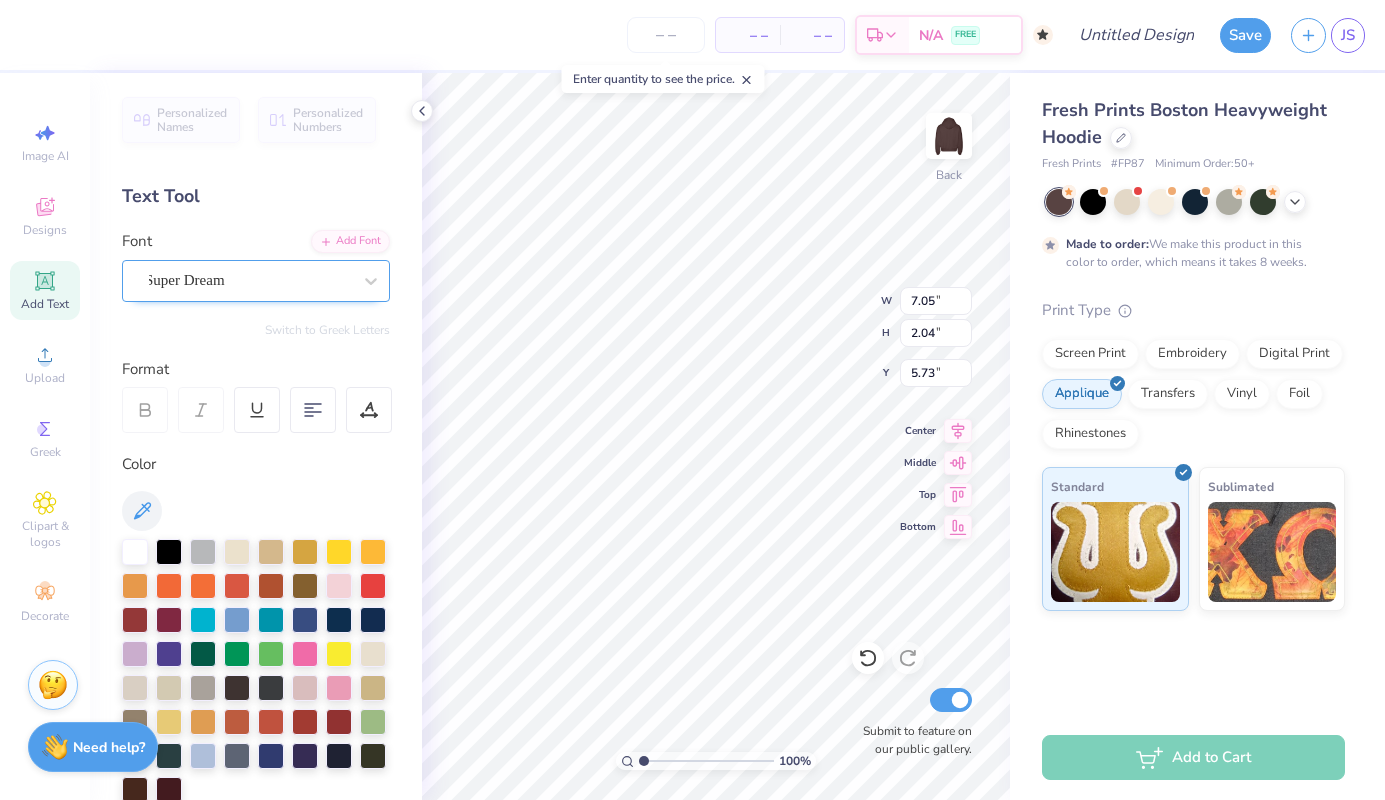 click at bounding box center [248, 280] 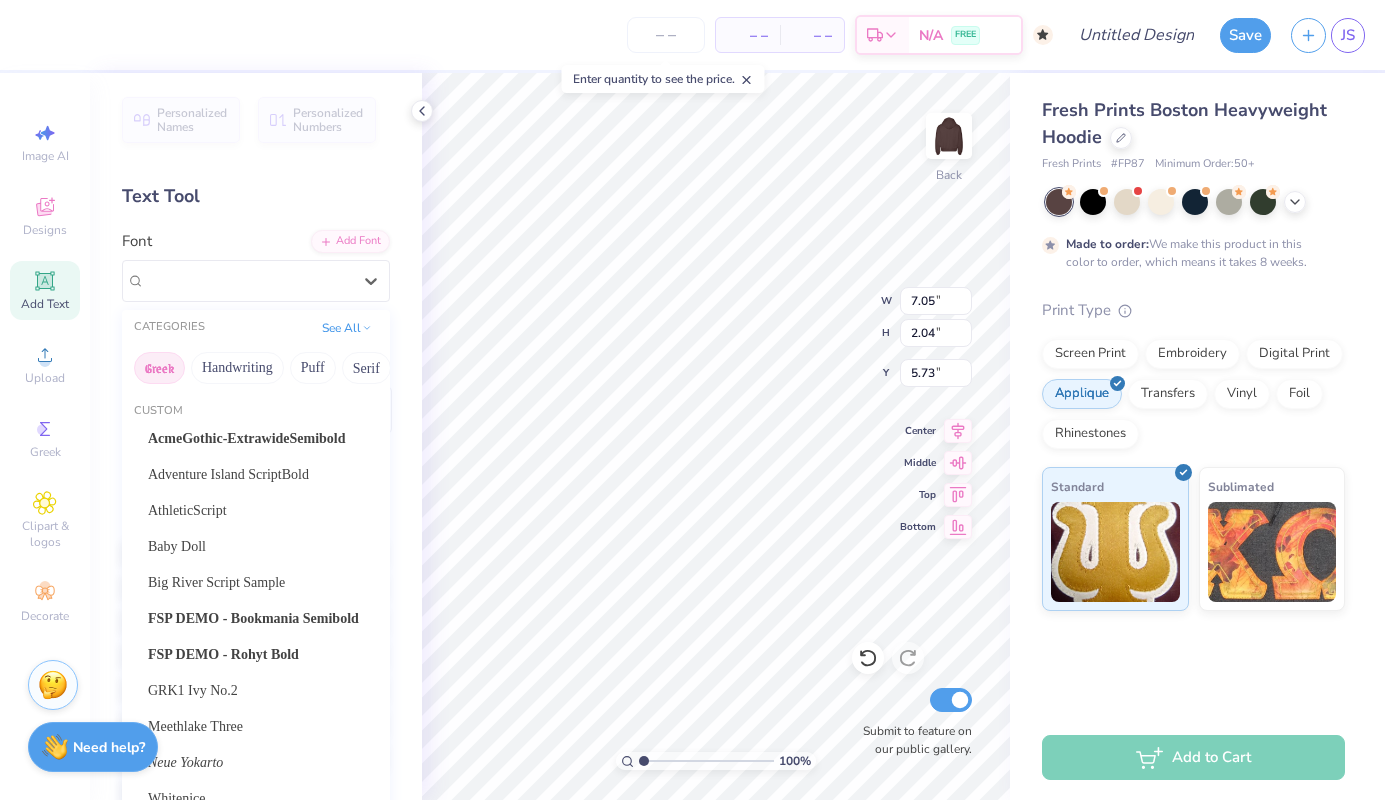 click on "Greek" at bounding box center (159, 368) 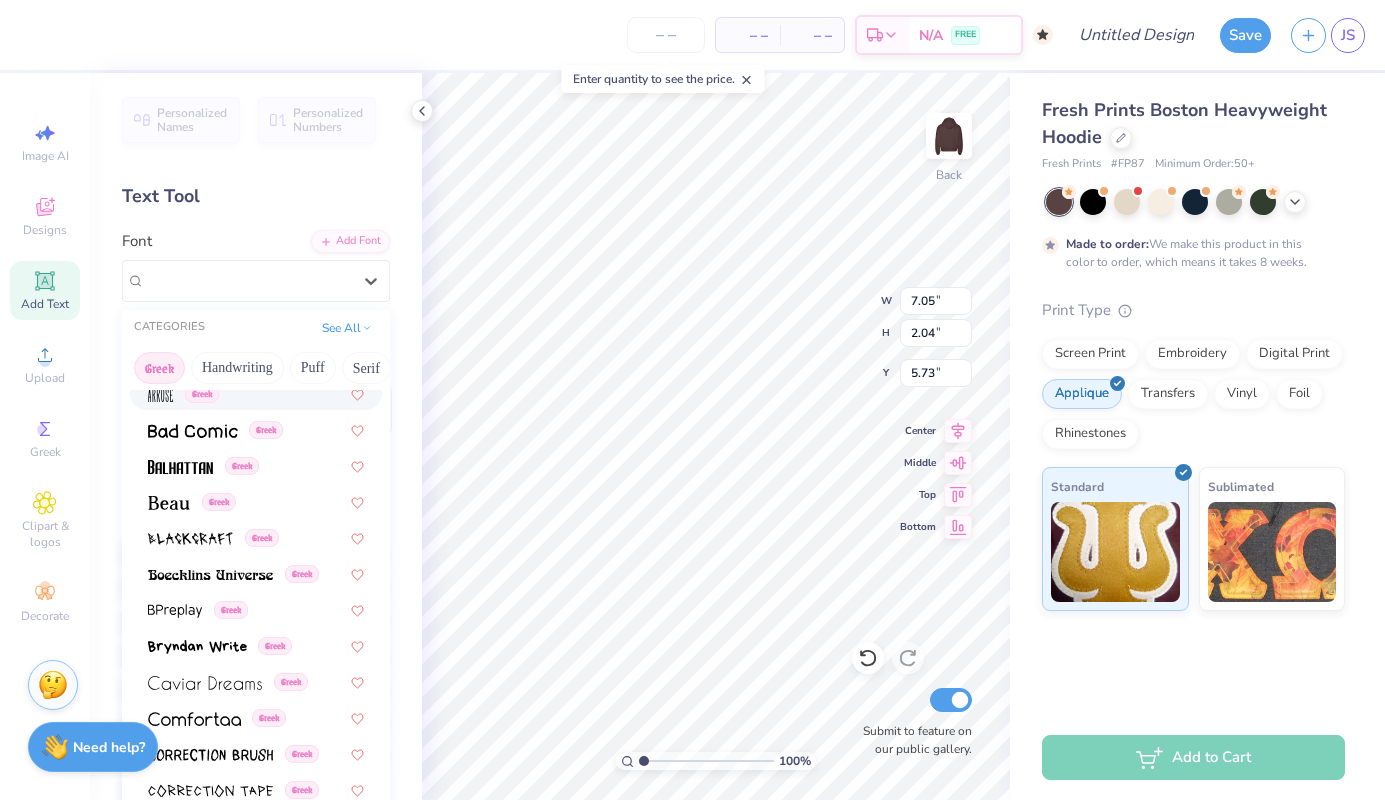 scroll, scrollTop: 191, scrollLeft: 0, axis: vertical 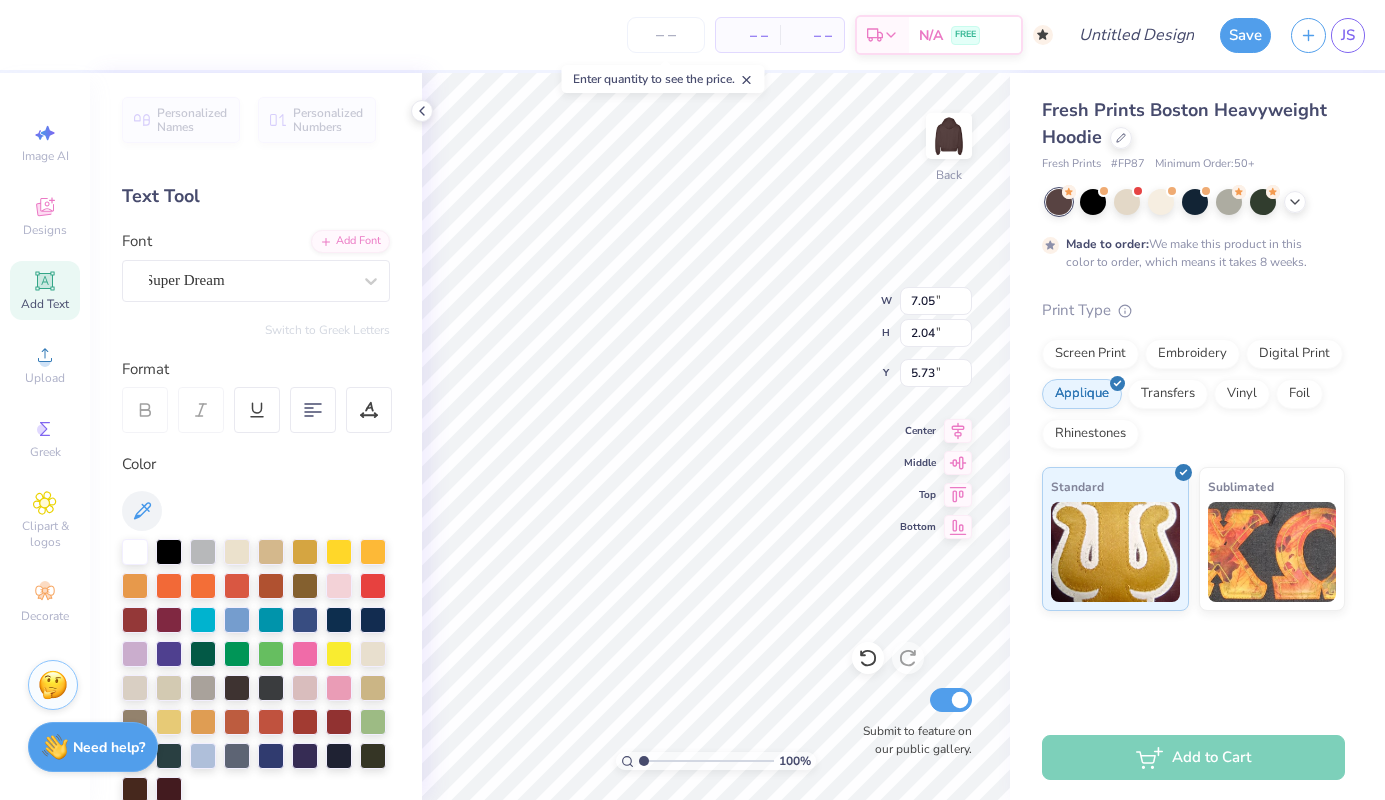 type on "TET" 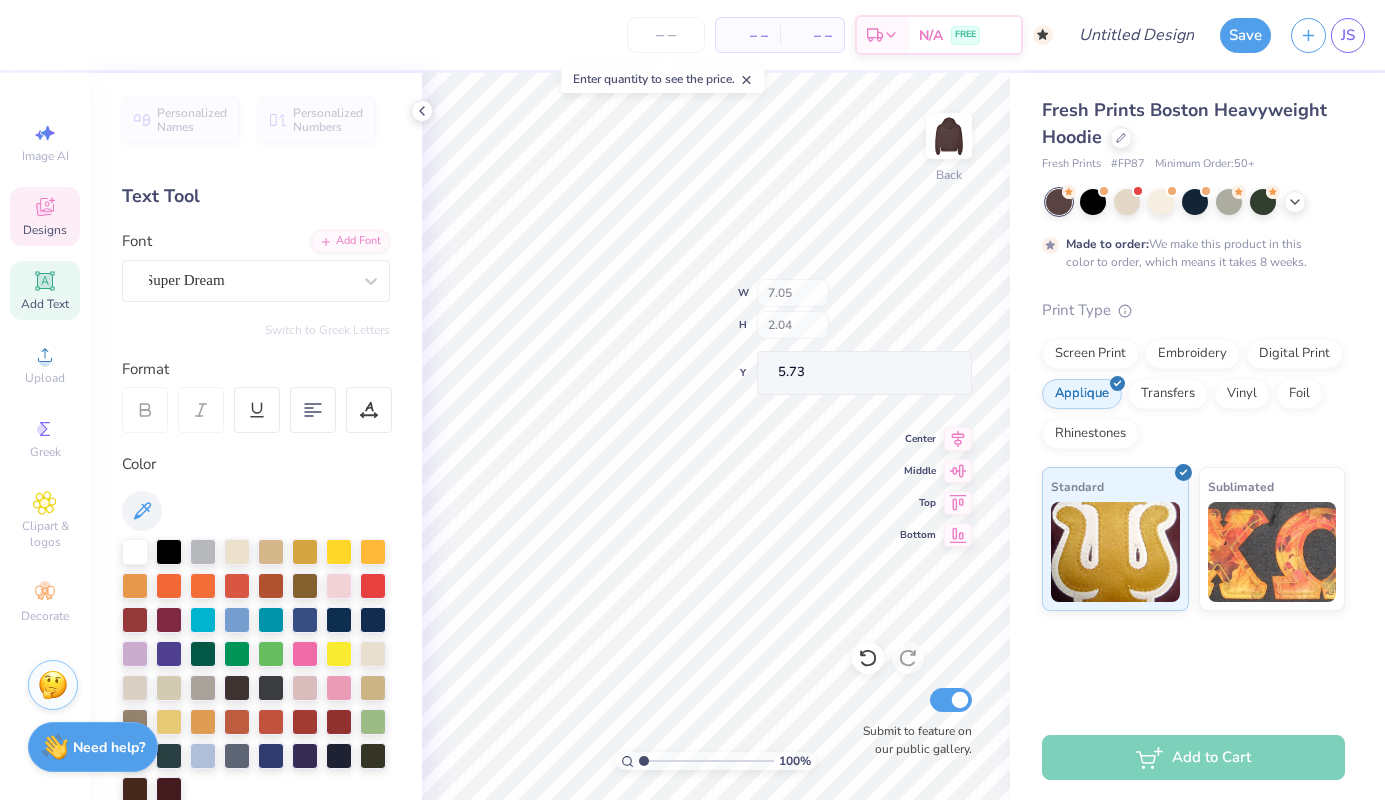 click on "Designs" at bounding box center (45, 230) 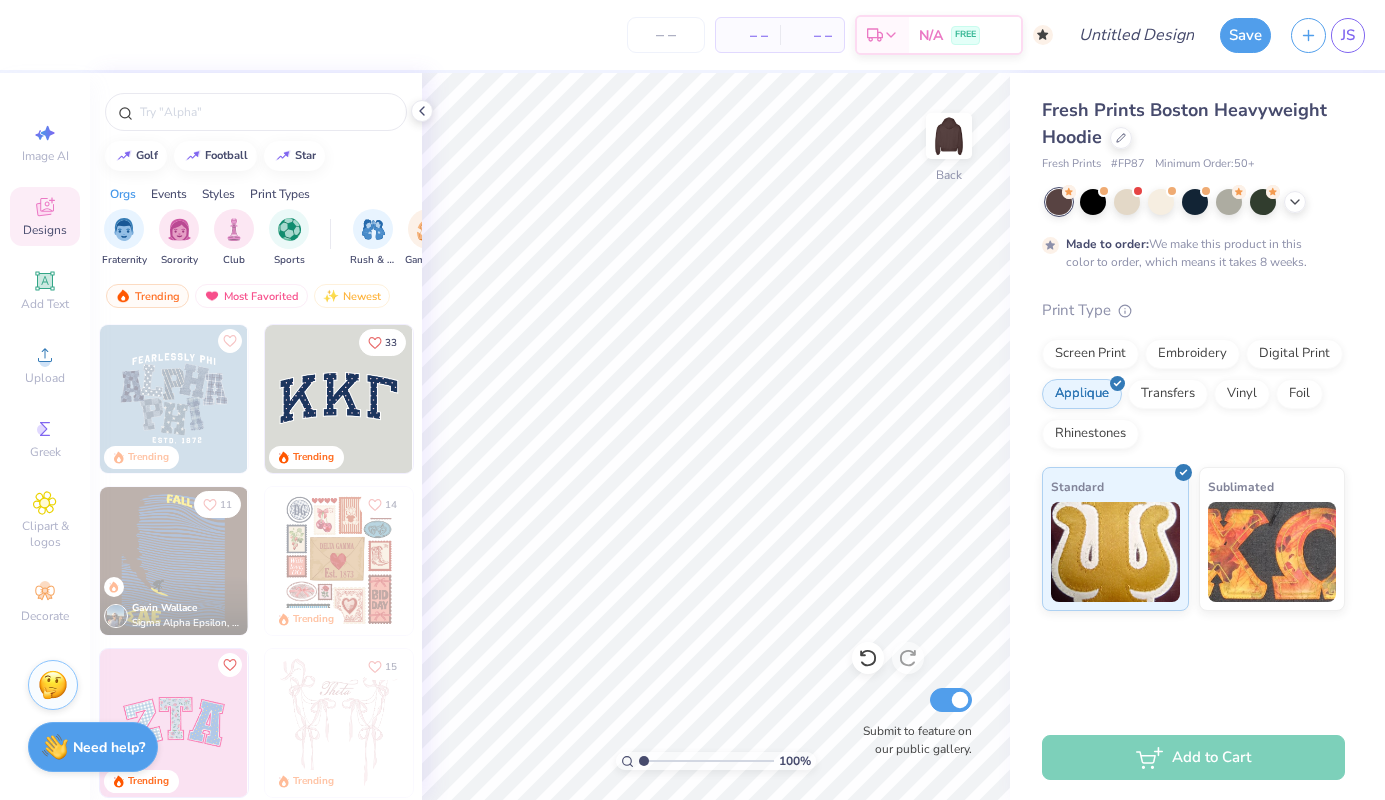 click 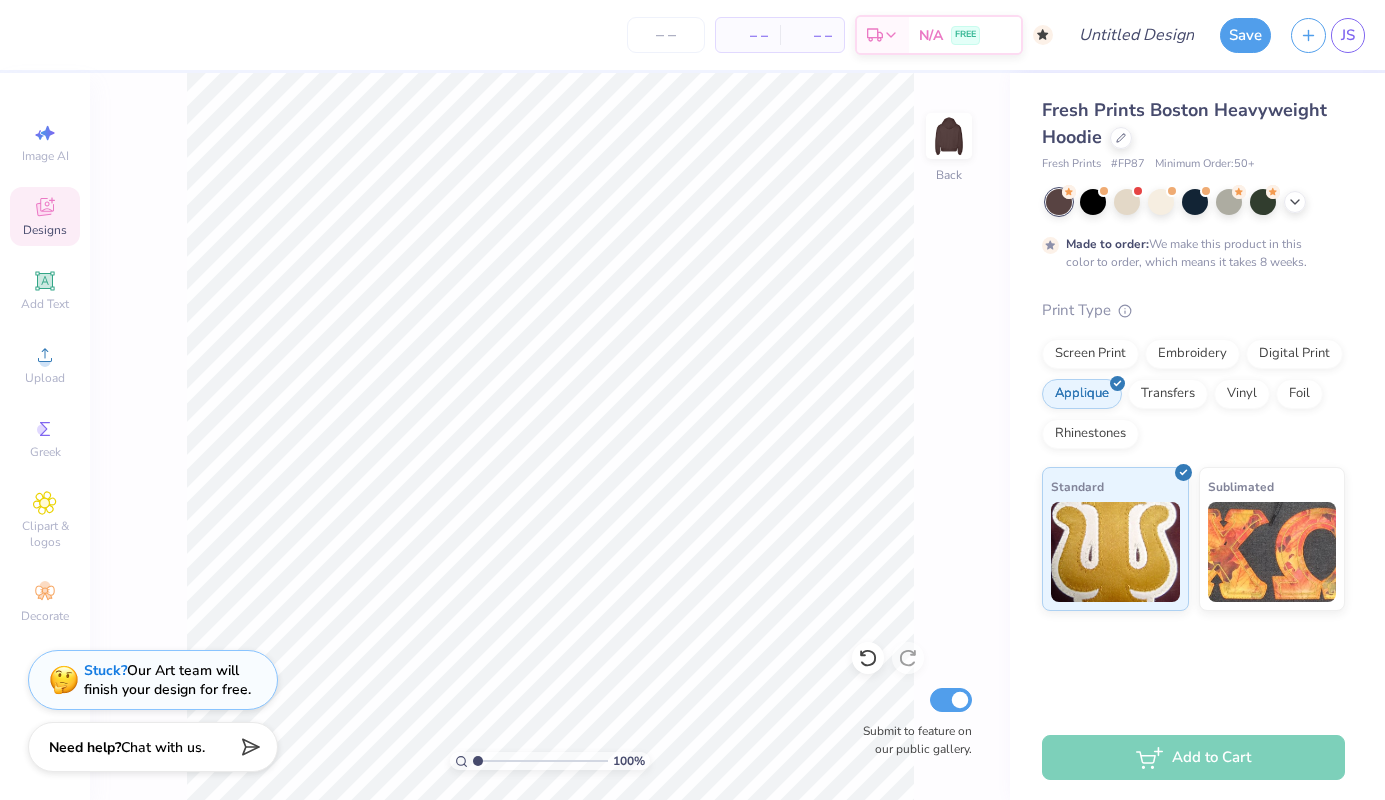 click 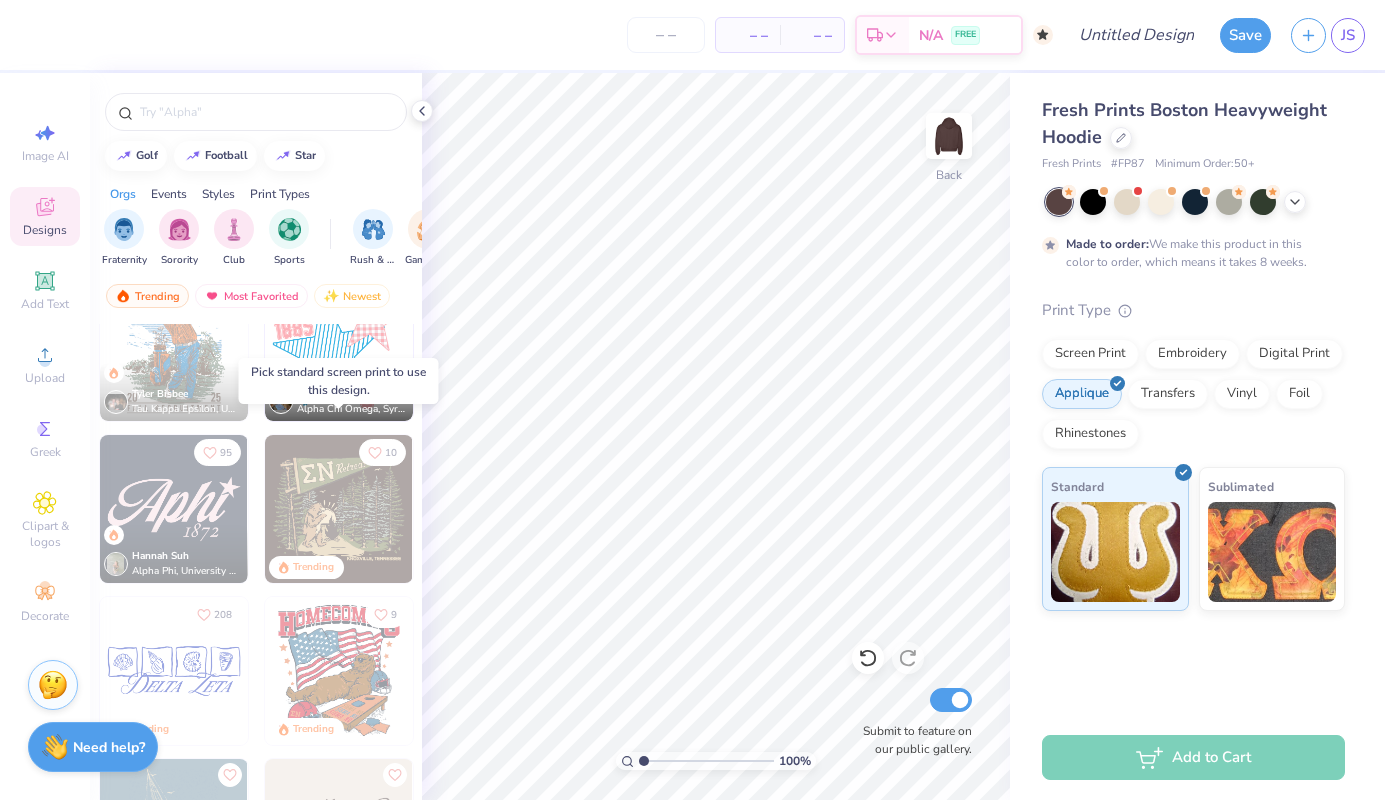 scroll, scrollTop: 3119, scrollLeft: 0, axis: vertical 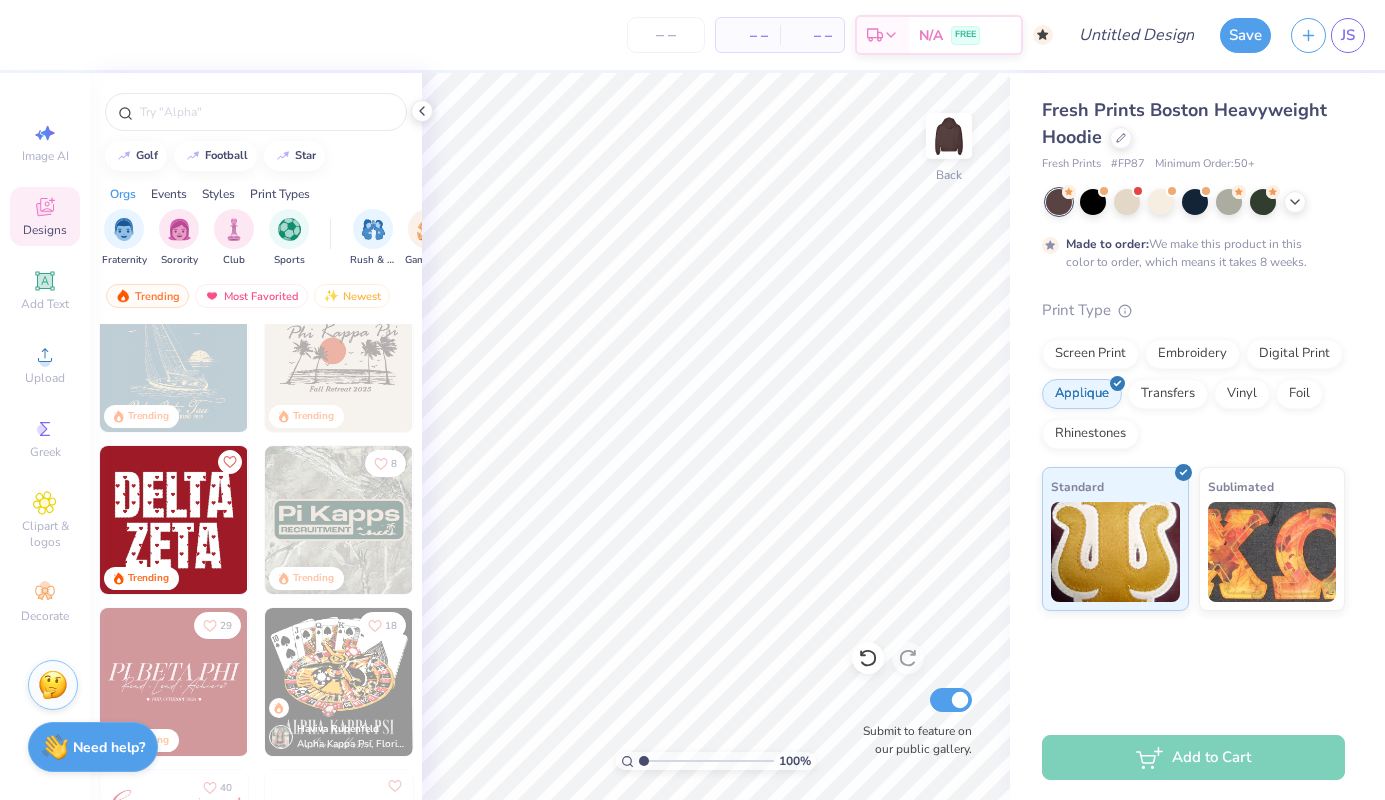 click at bounding box center [174, 520] 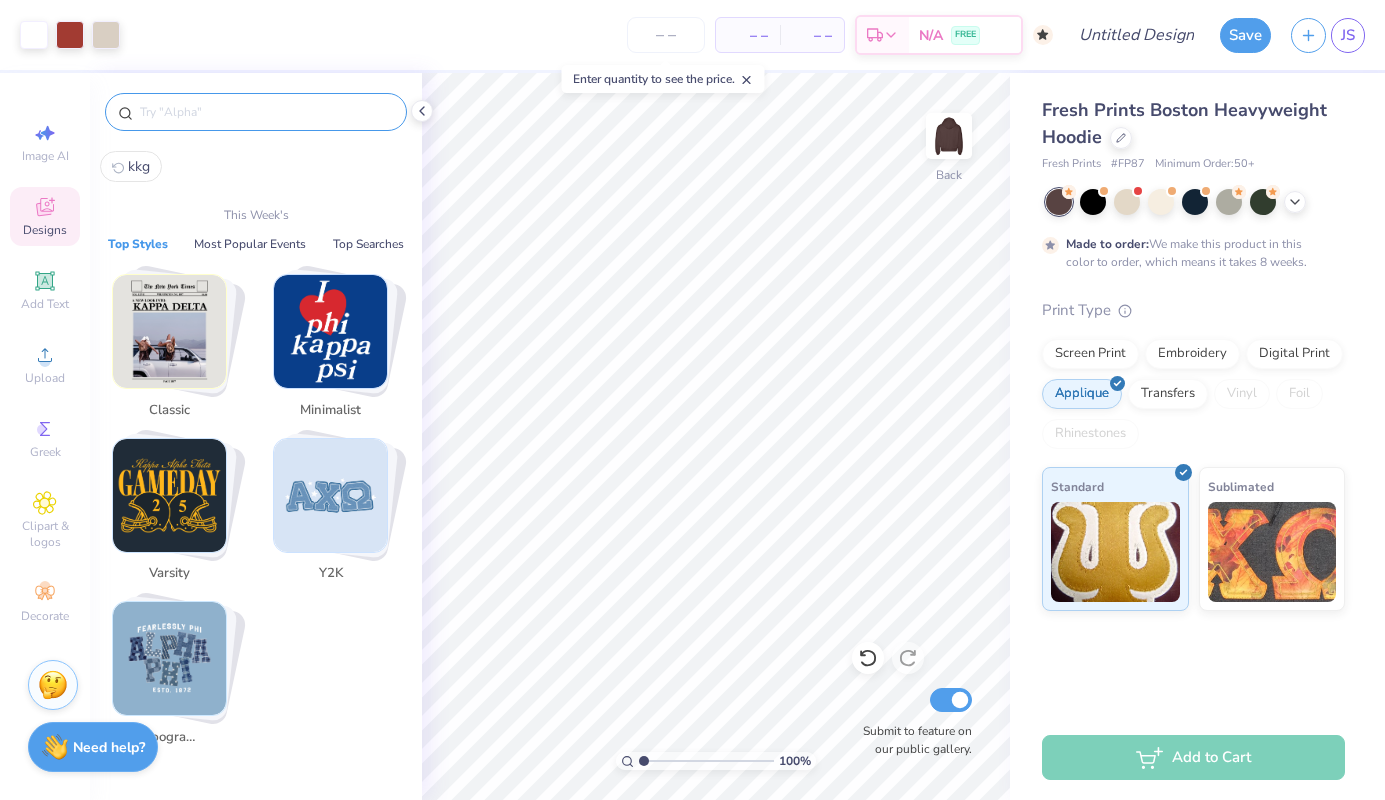 click at bounding box center (266, 112) 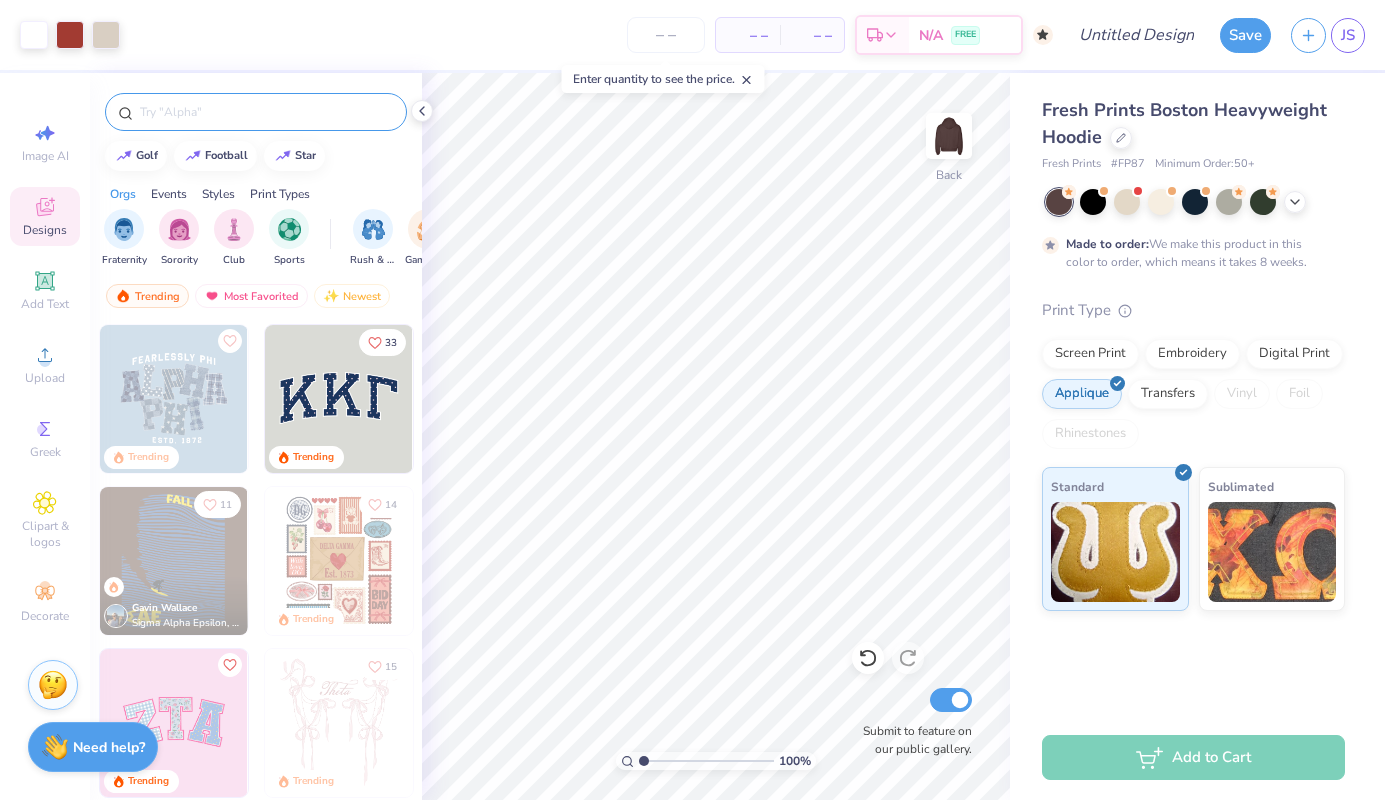 click at bounding box center (266, 112) 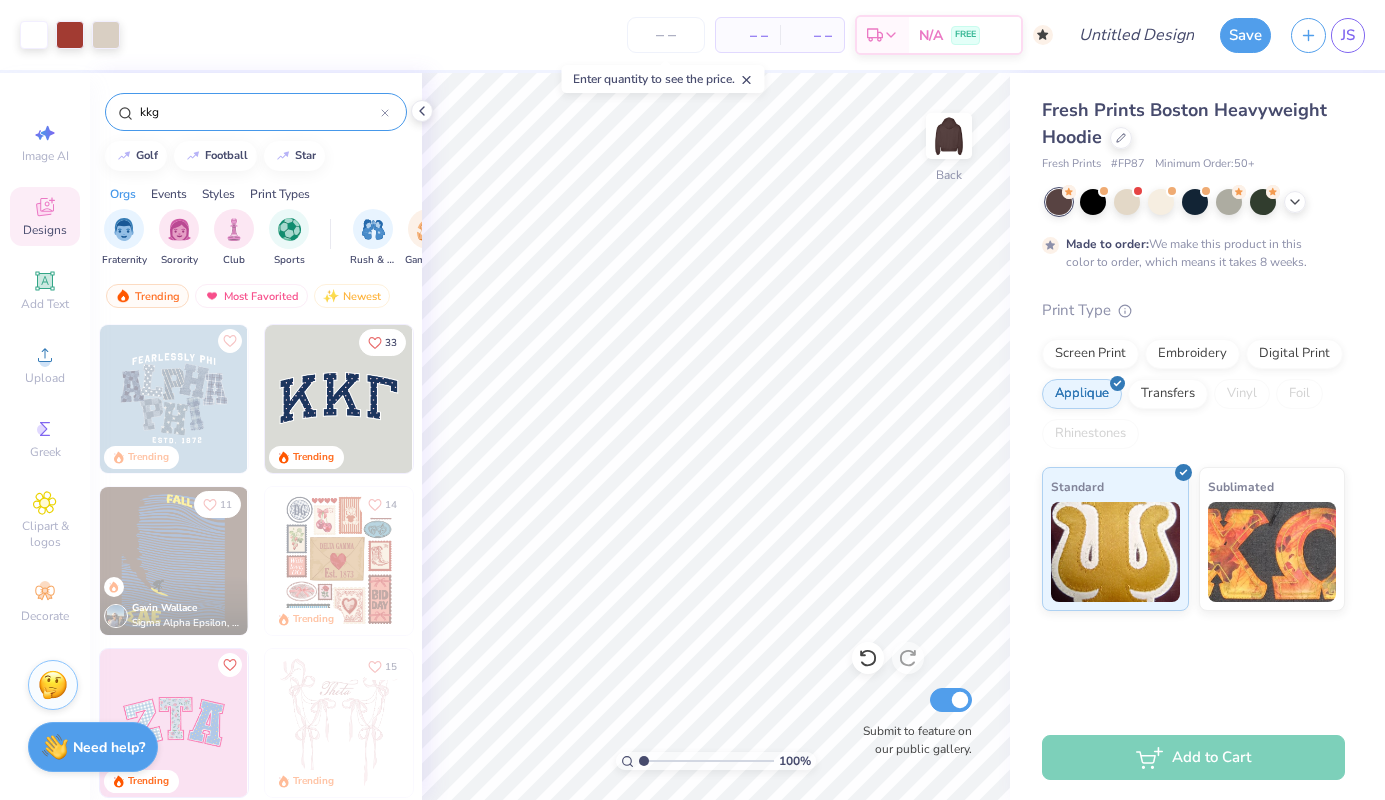 type on "kkg" 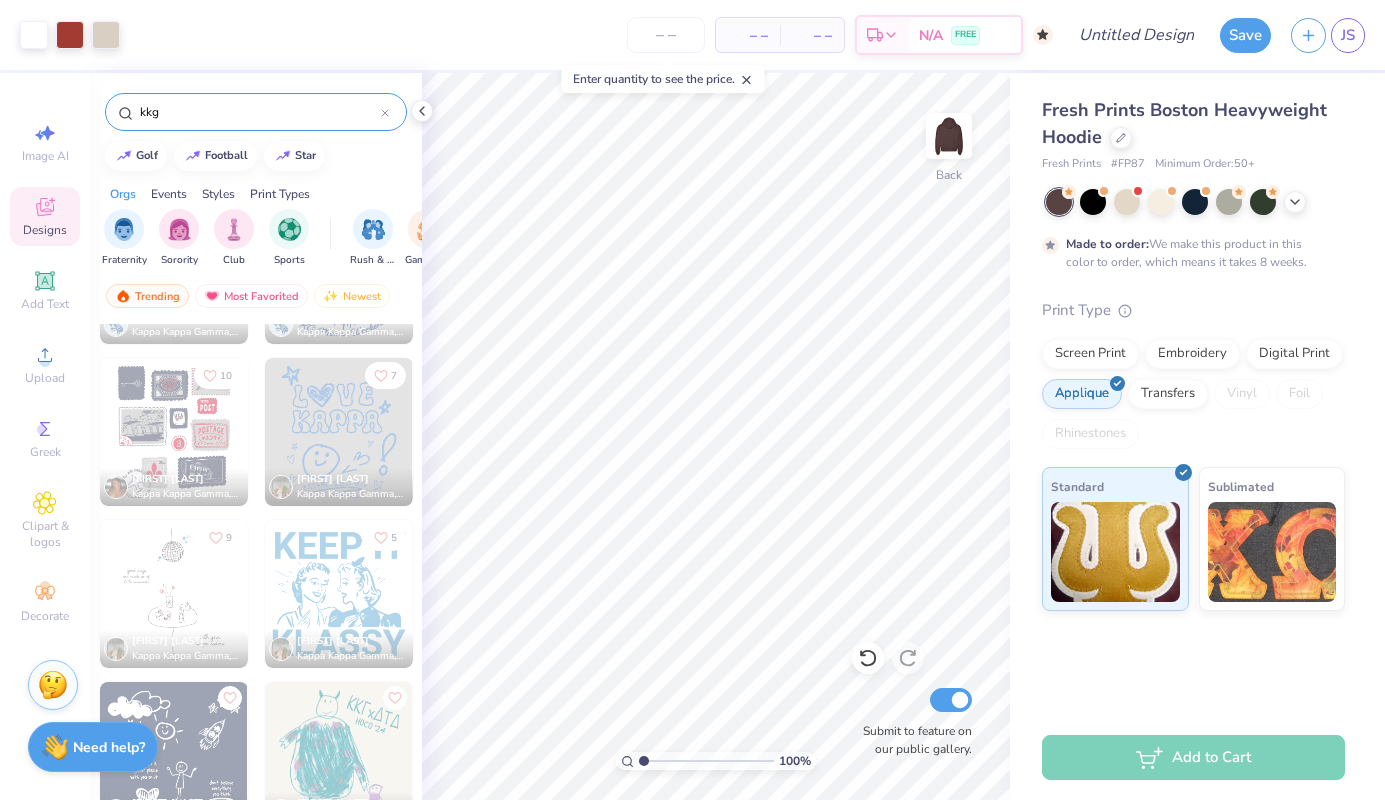 scroll, scrollTop: 5447, scrollLeft: 0, axis: vertical 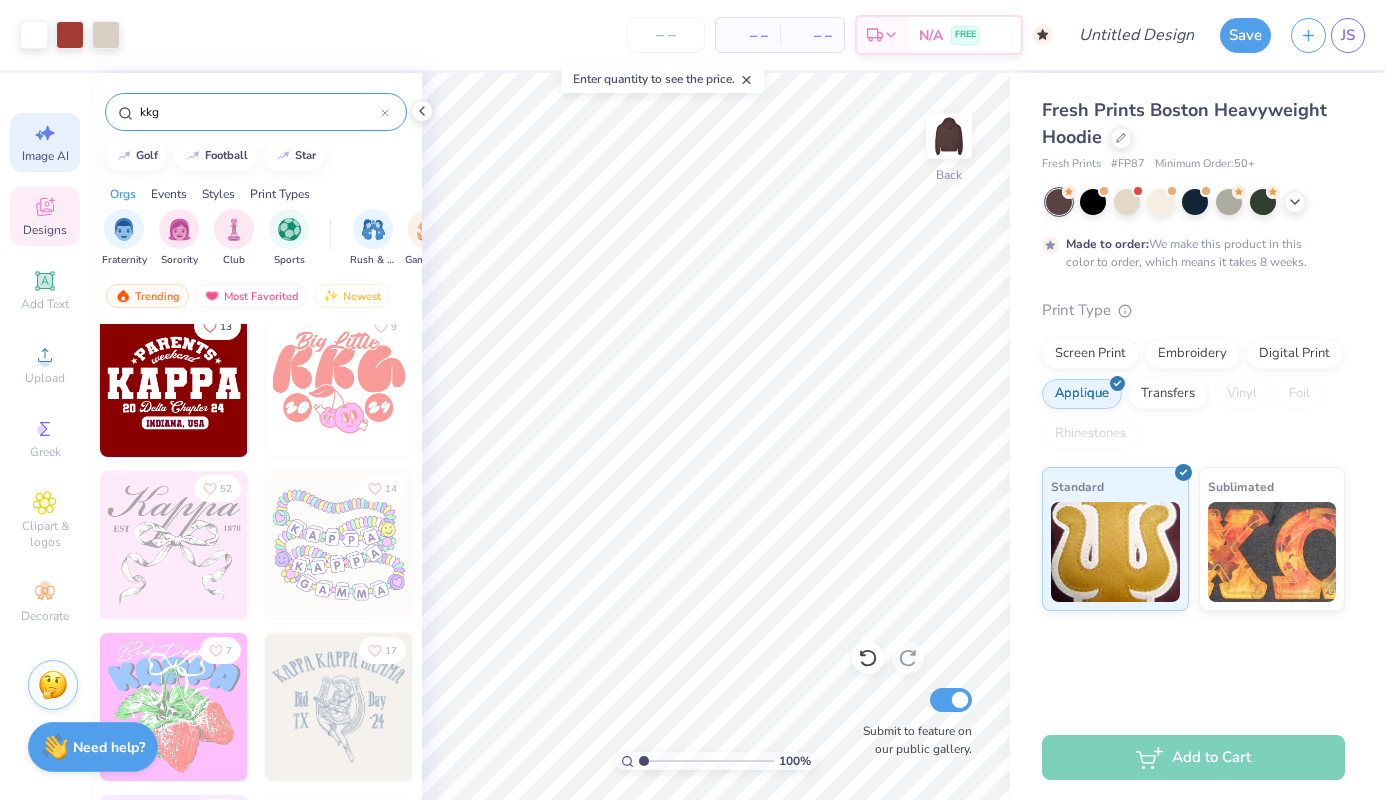 click on "Image AI" at bounding box center [45, 156] 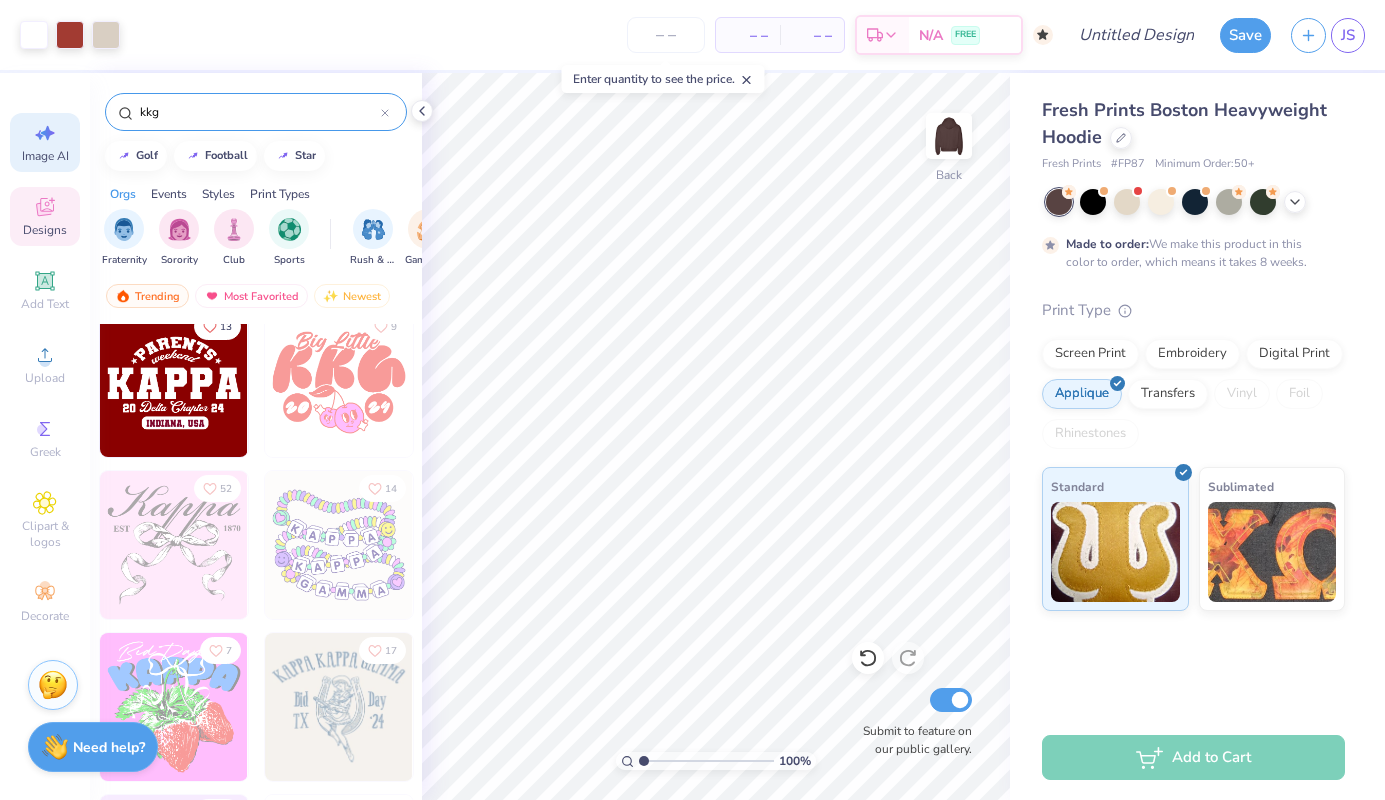 select on "4" 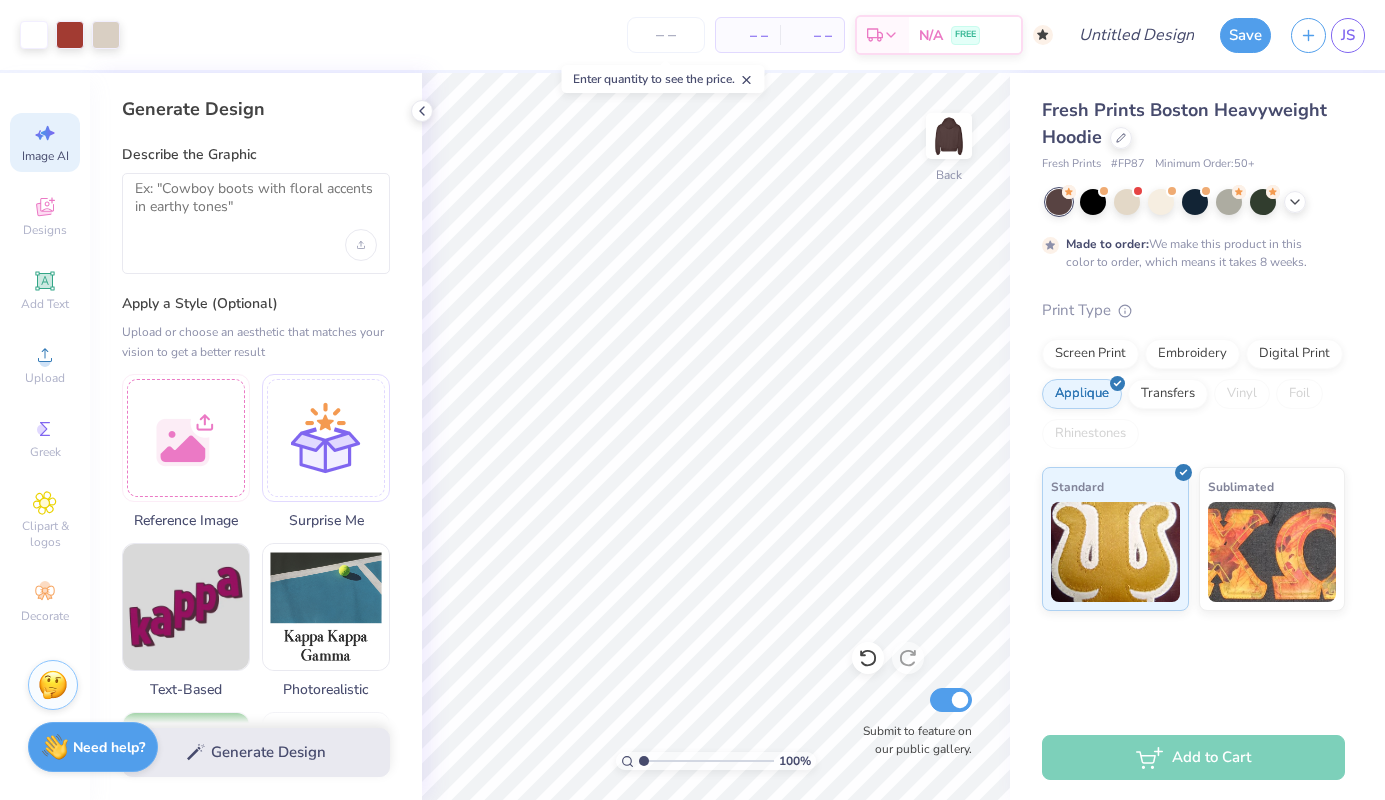 click at bounding box center (256, 223) 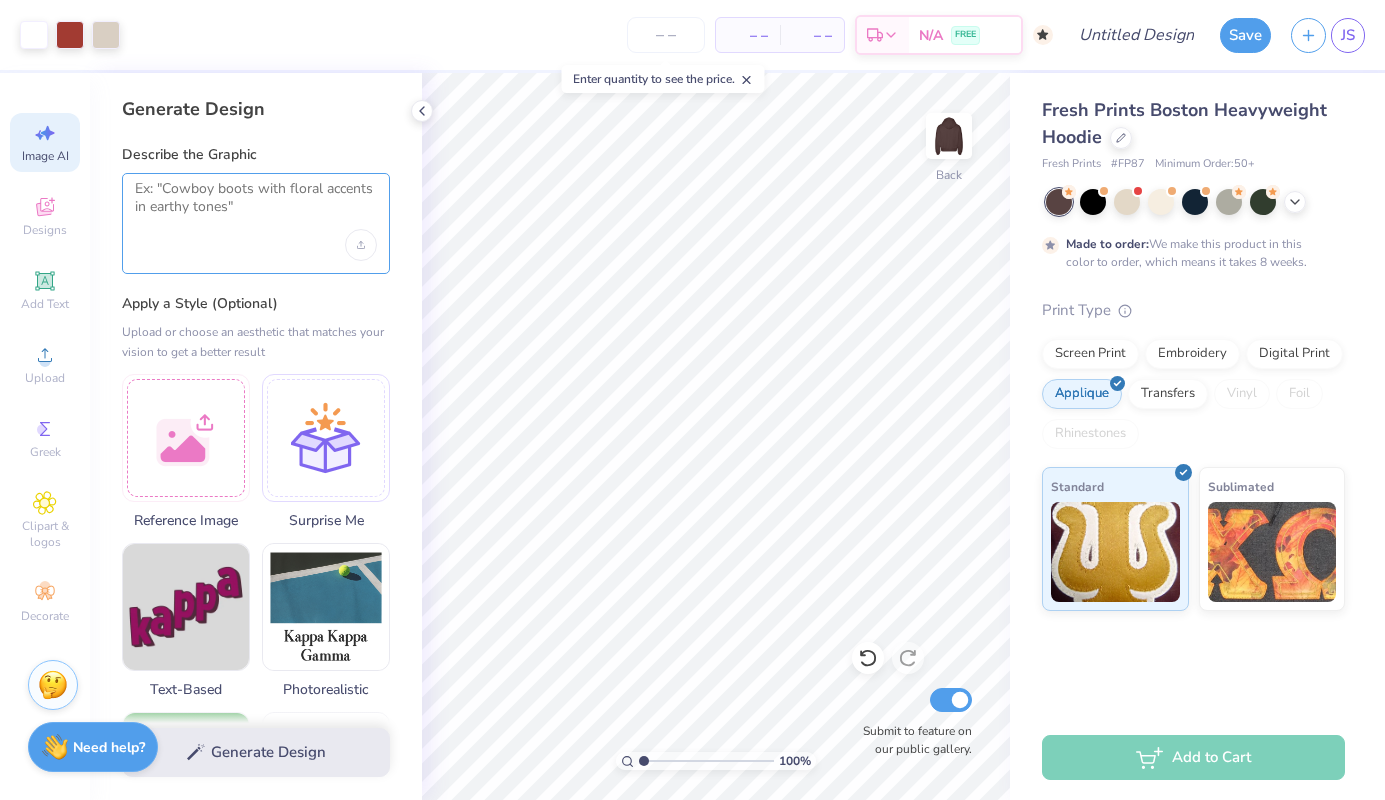 click at bounding box center [256, 205] 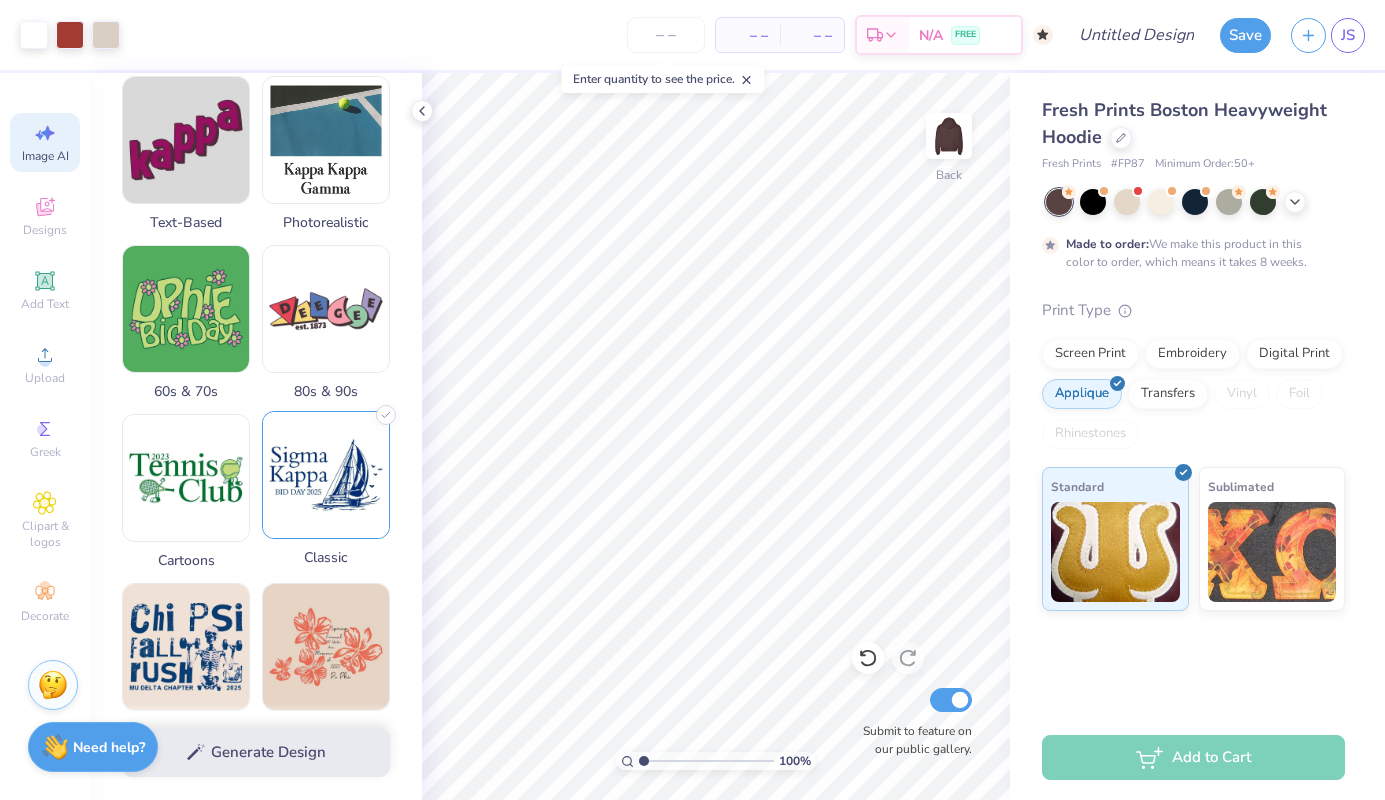 scroll, scrollTop: 465, scrollLeft: 0, axis: vertical 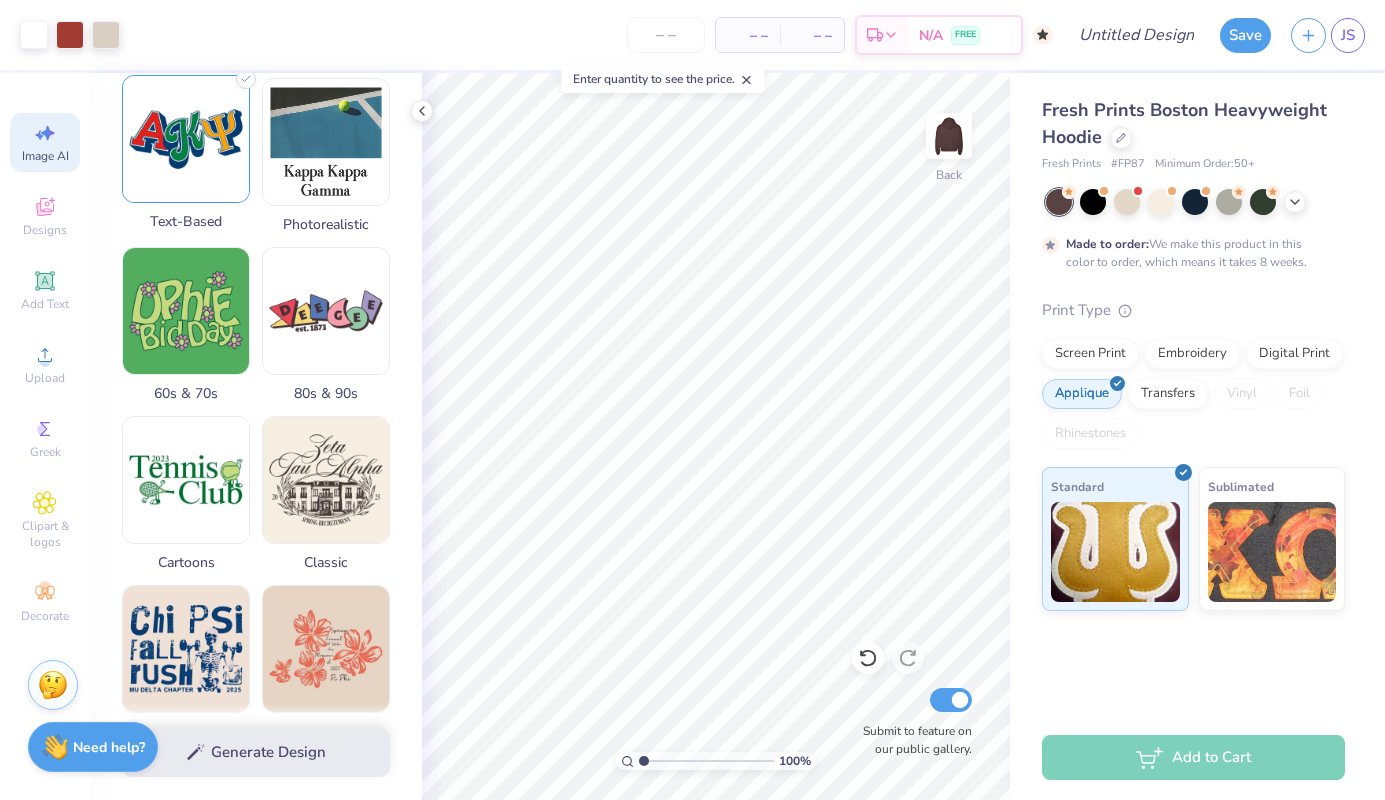 click at bounding box center (186, 139) 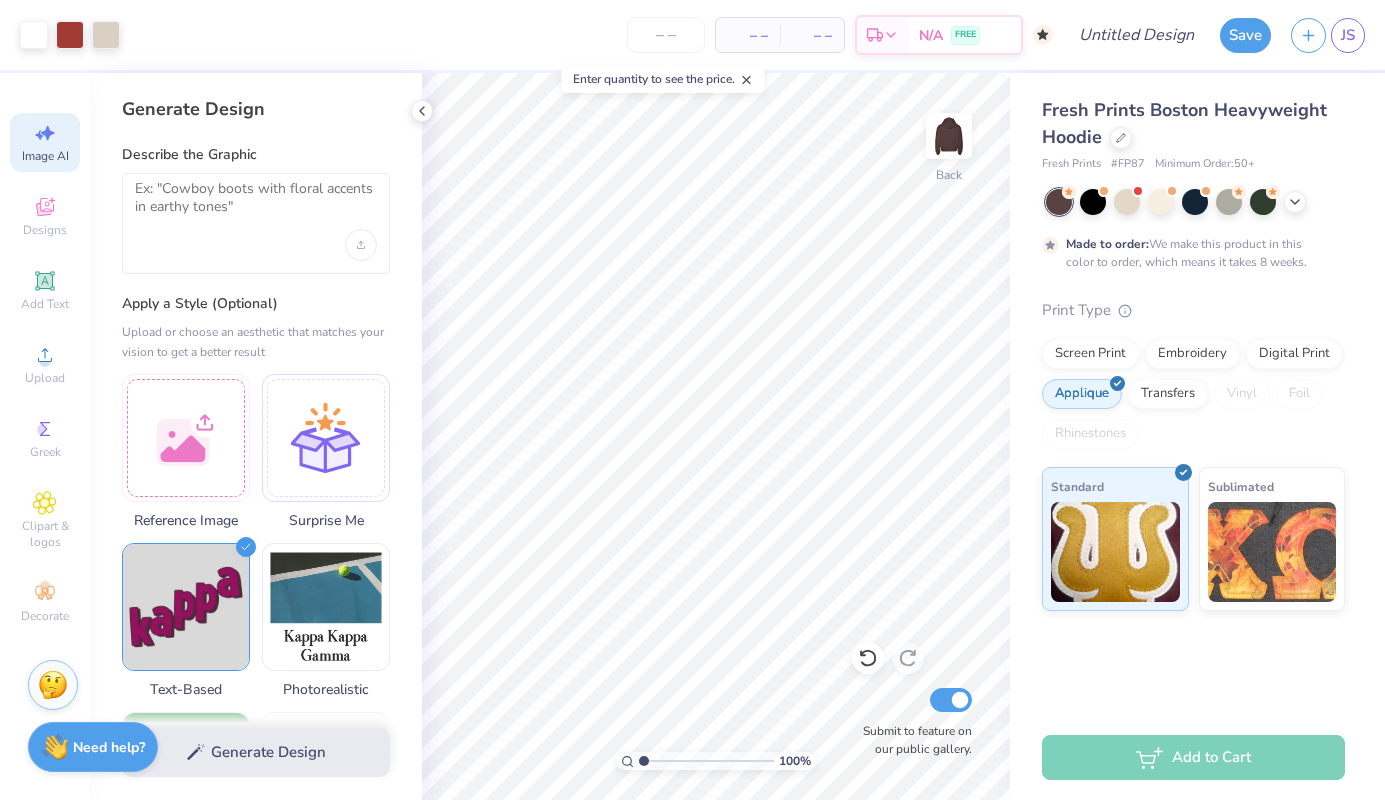 scroll, scrollTop: -1, scrollLeft: 0, axis: vertical 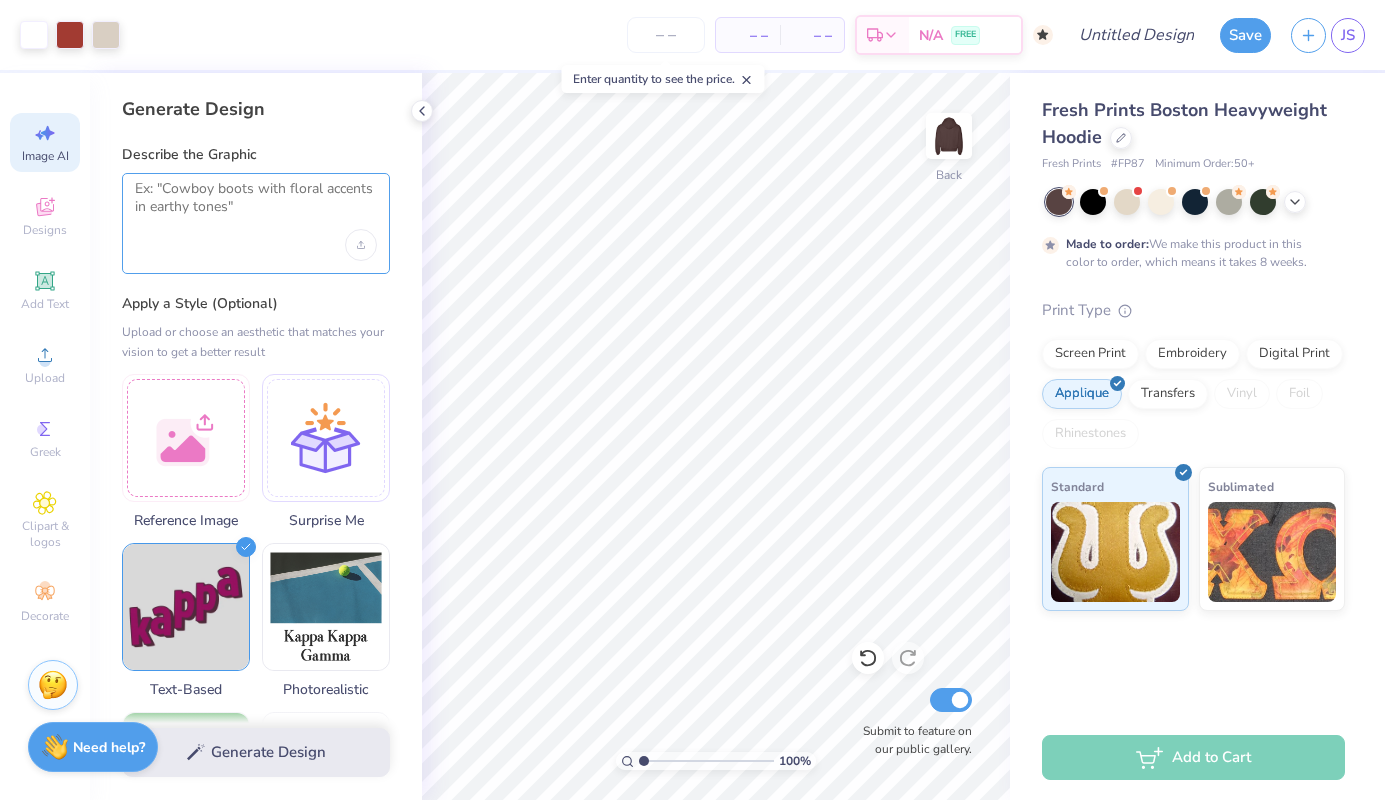click at bounding box center [256, 205] 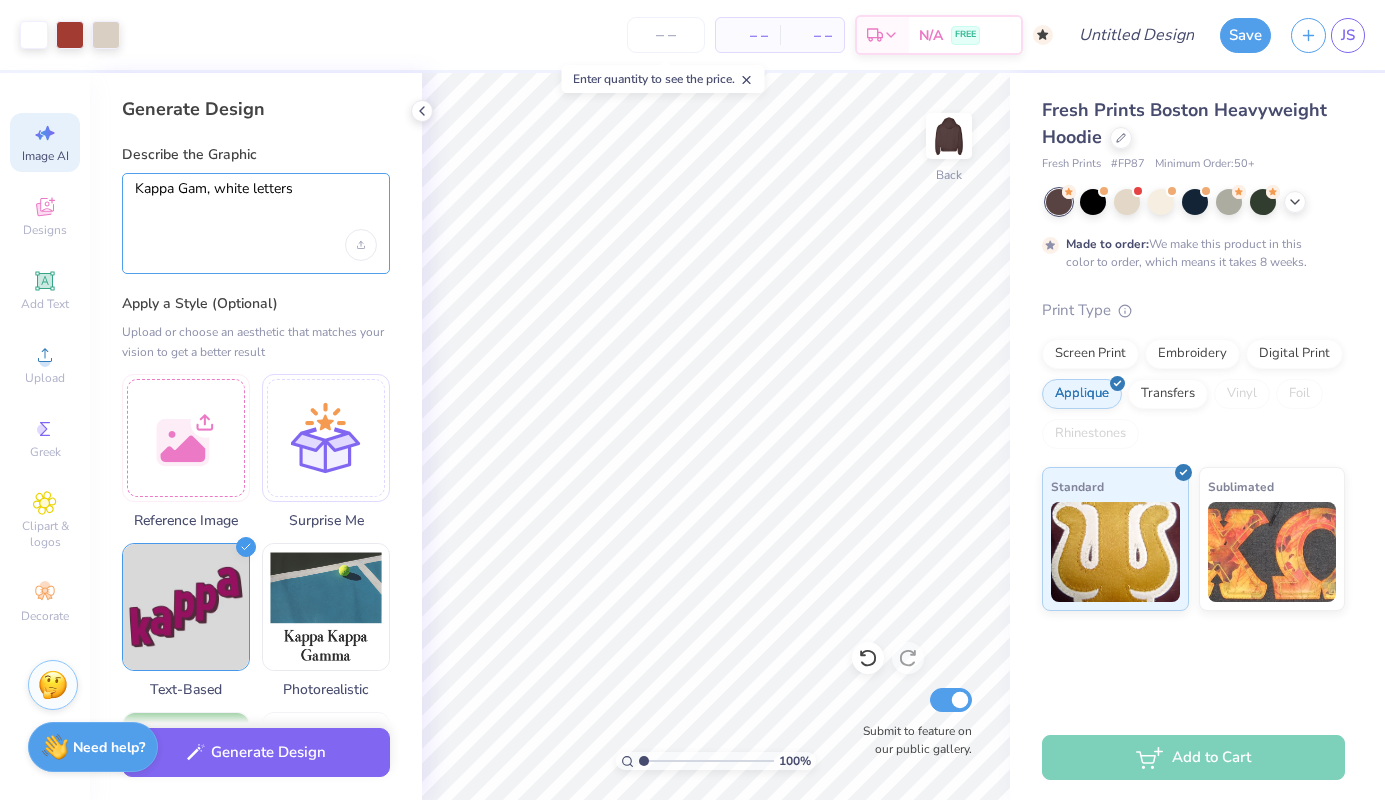 click on "Kappa Gam, white letters" at bounding box center (256, 205) 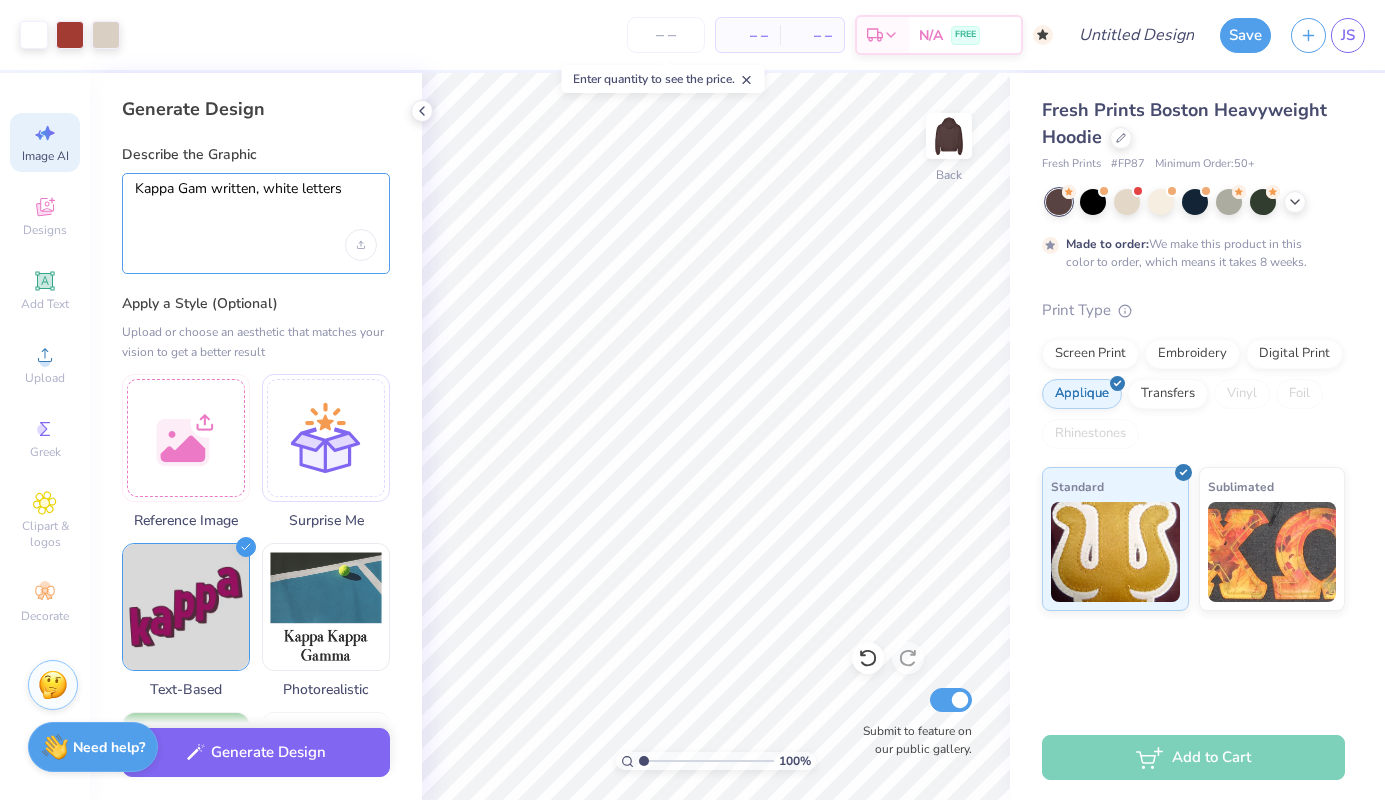click on "Kappa Gam written, white letters" at bounding box center [256, 205] 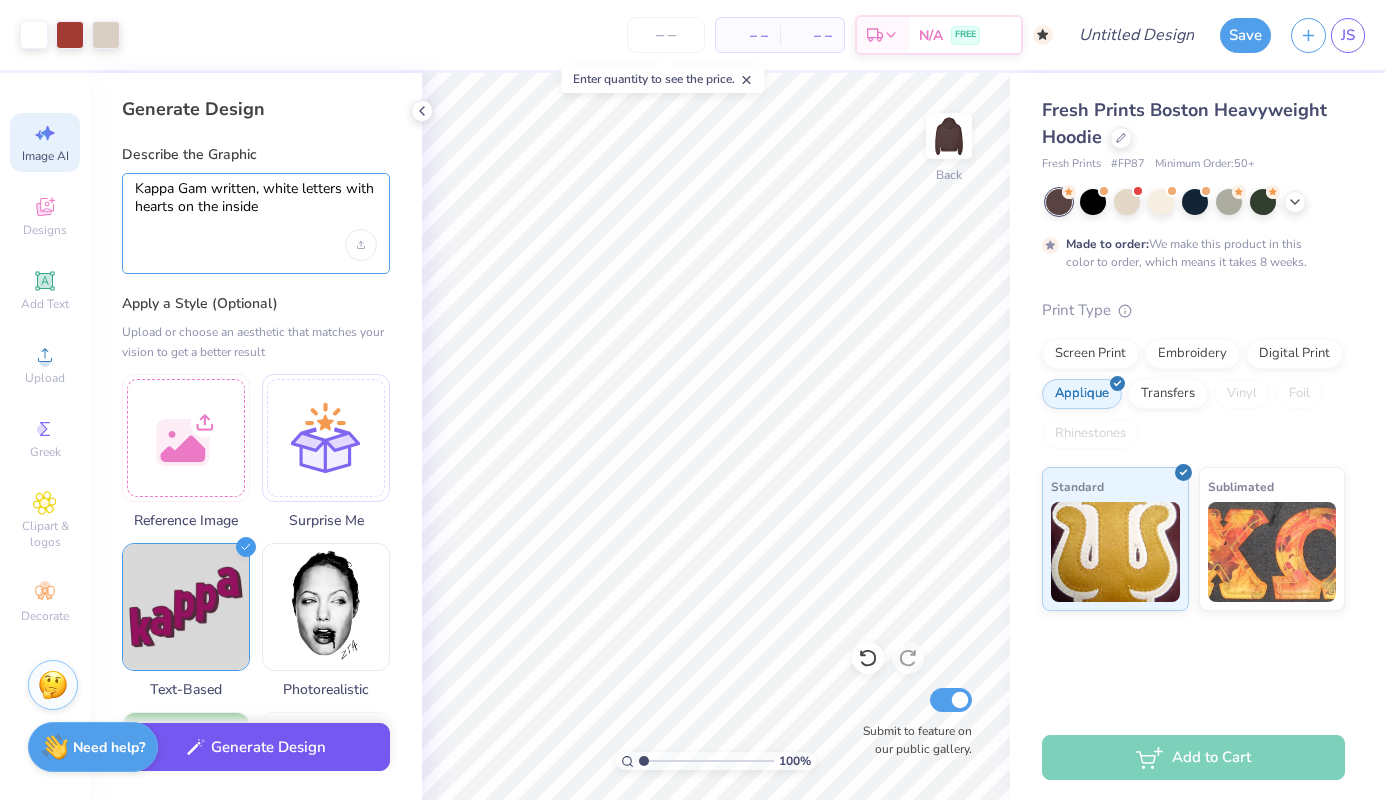 type on "Kappa Gam written, white letters with hearts on the inside" 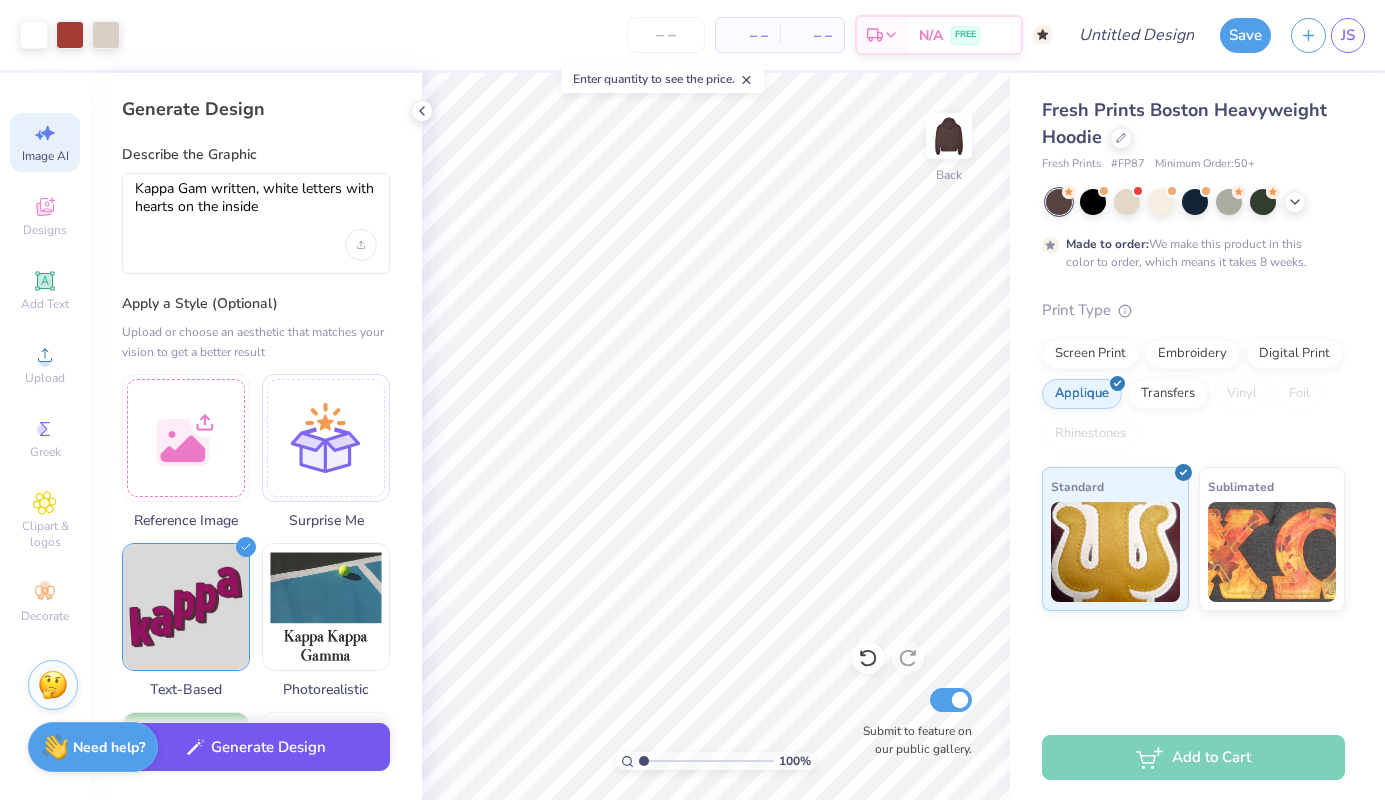 click on "Generate Design" at bounding box center (256, 747) 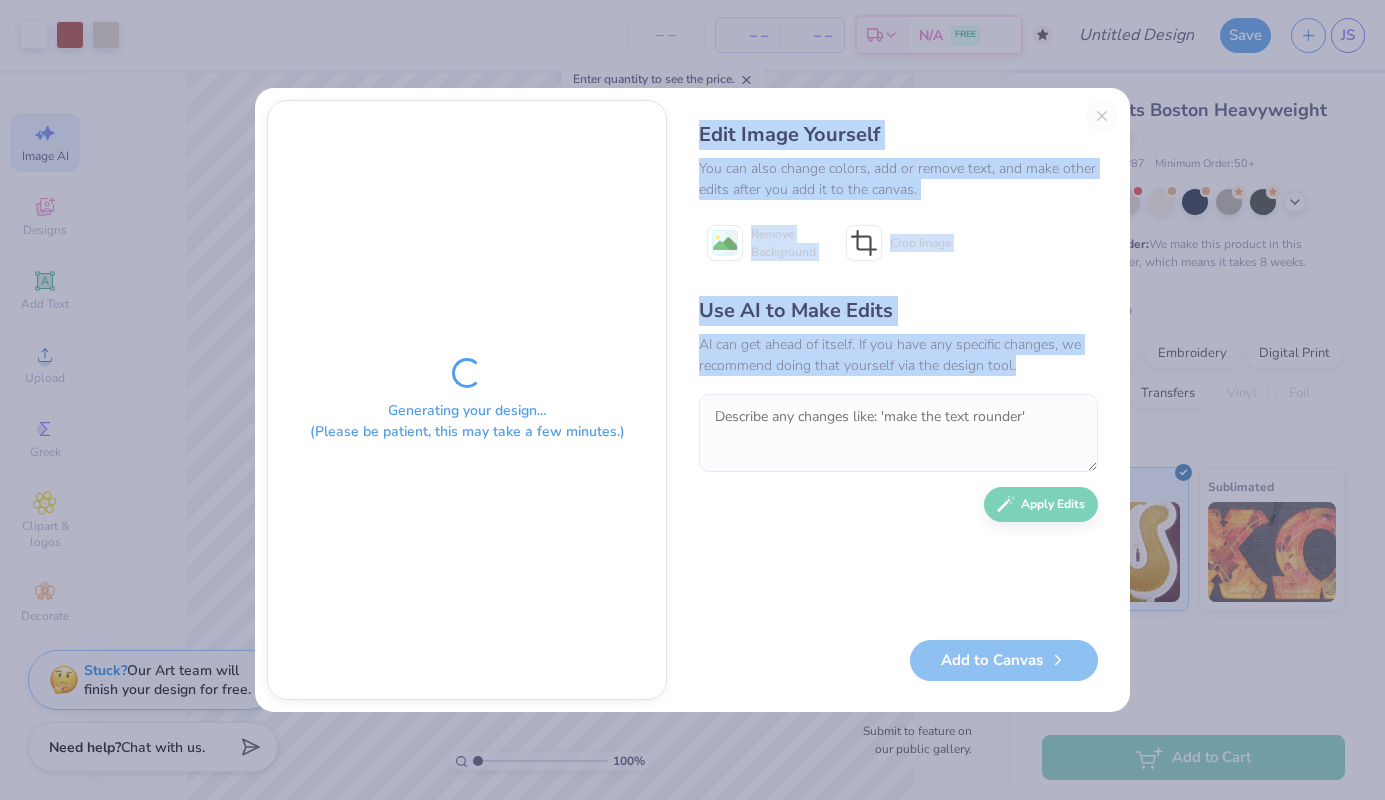 drag, startPoint x: 697, startPoint y: 144, endPoint x: 1050, endPoint y: 369, distance: 418.6096 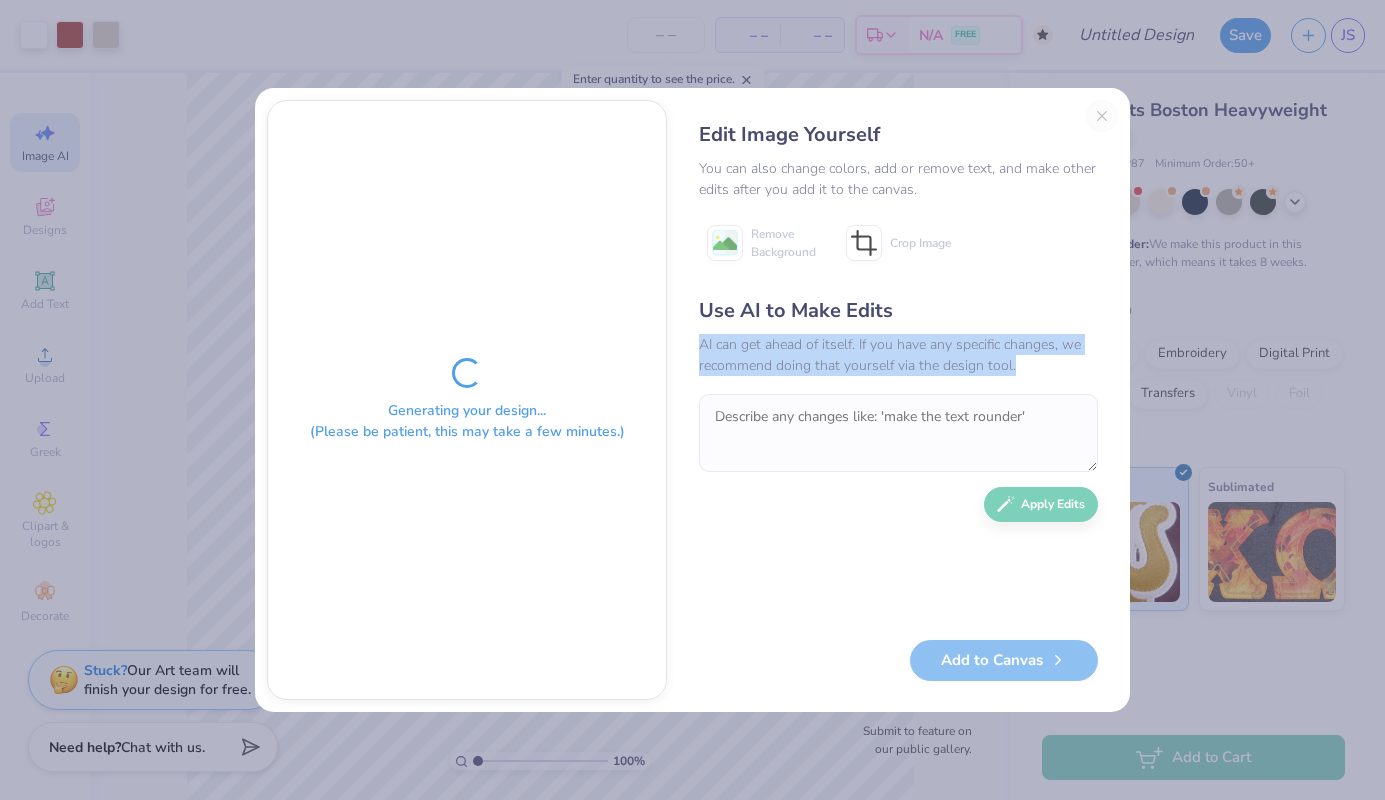 drag, startPoint x: 1050, startPoint y: 369, endPoint x: 925, endPoint y: 368, distance: 125.004 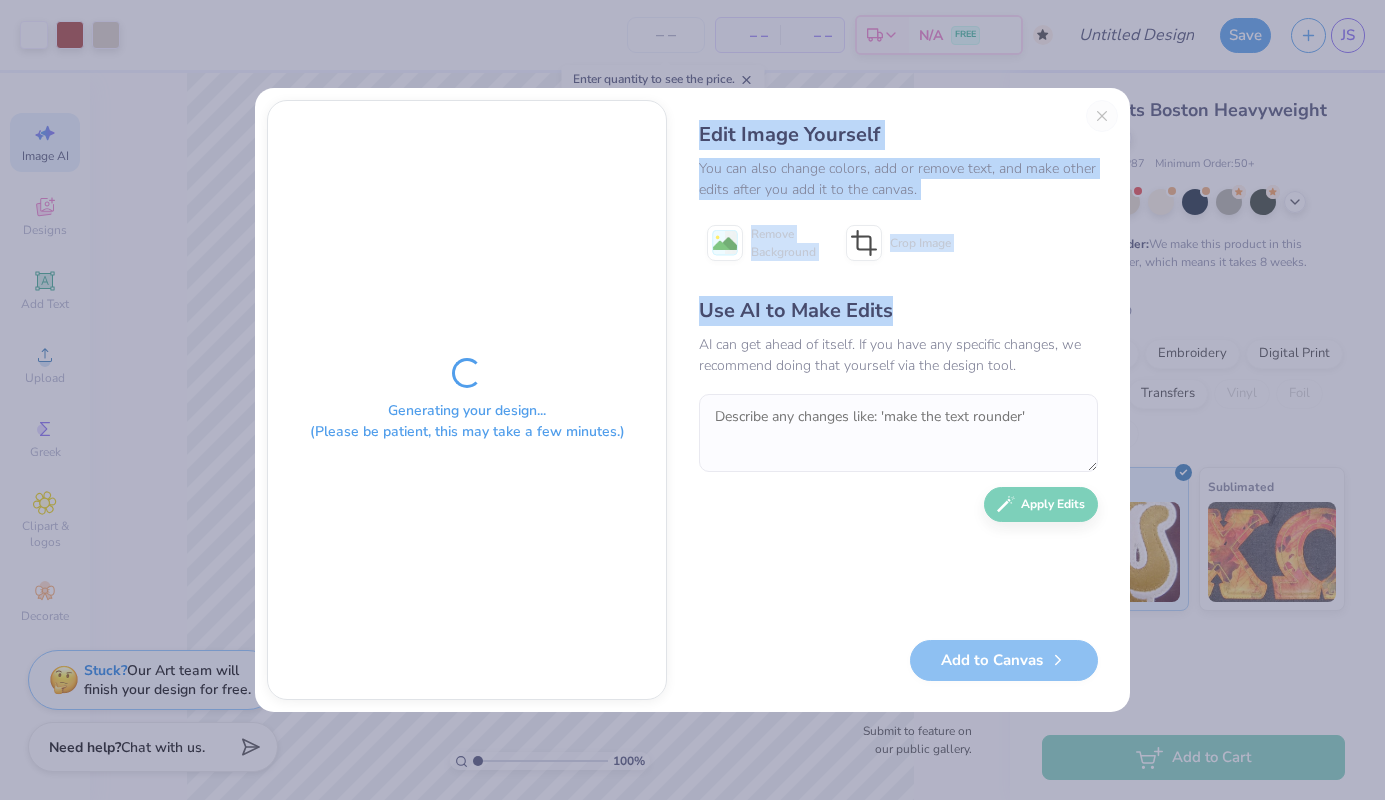 drag, startPoint x: 695, startPoint y: 127, endPoint x: 1037, endPoint y: 380, distance: 425.4092 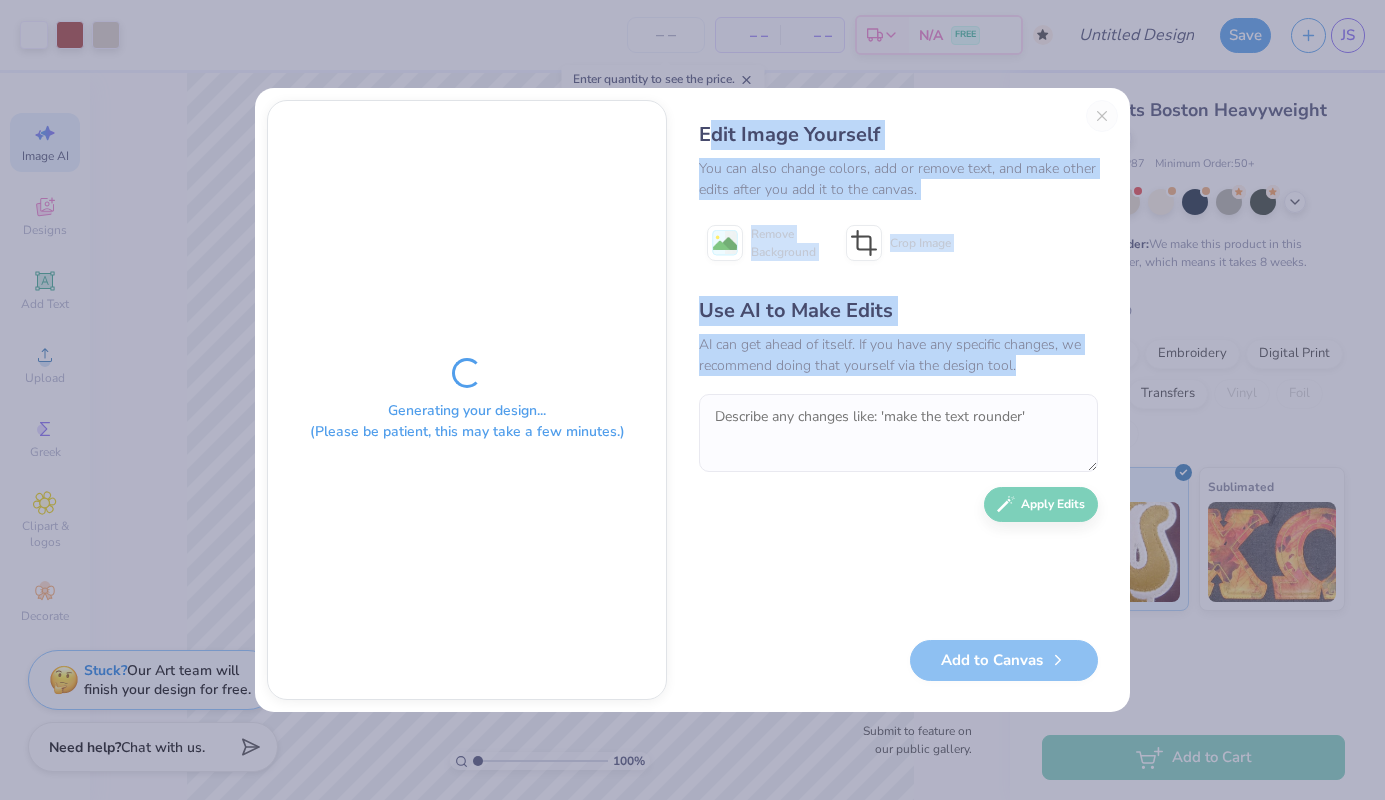 drag, startPoint x: 1032, startPoint y: 366, endPoint x: 708, endPoint y: 123, distance: 405 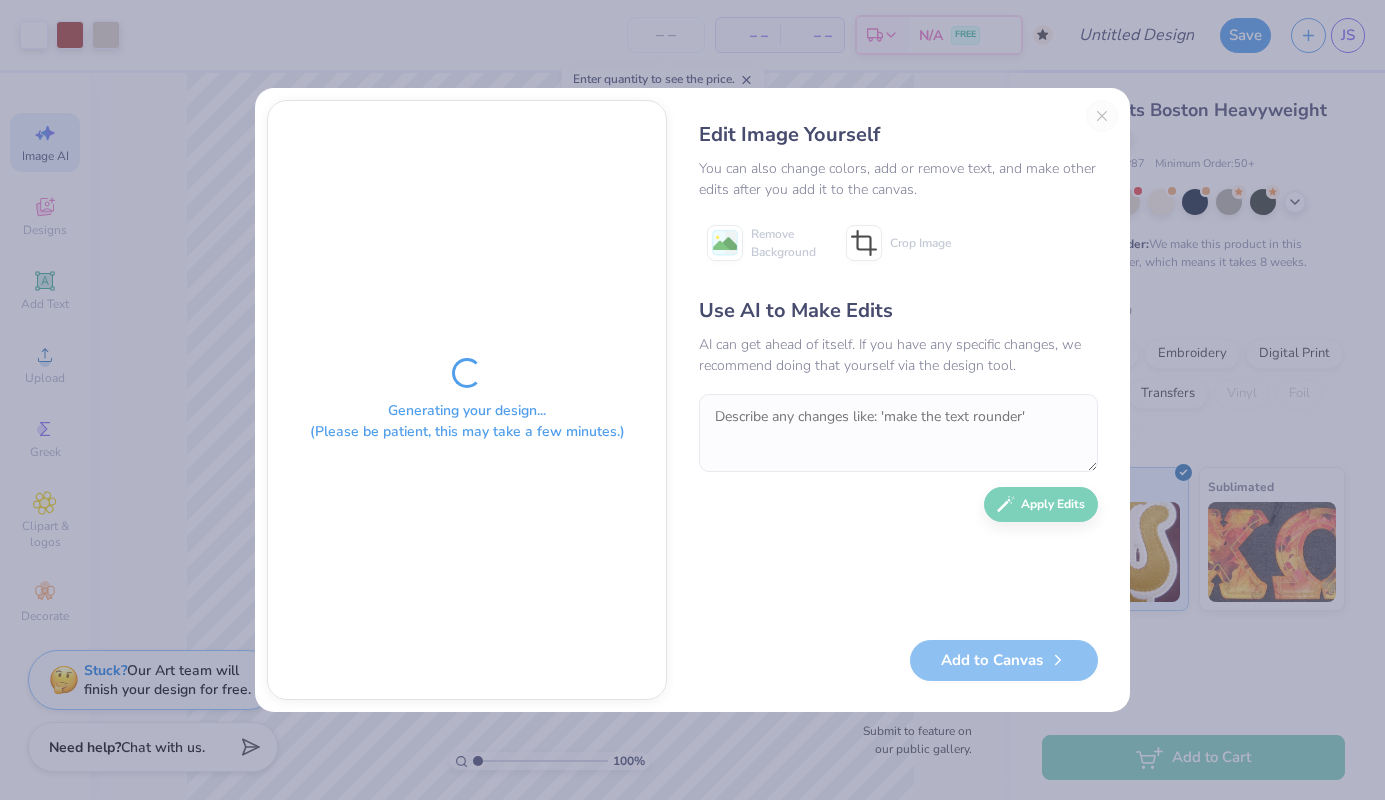 click on "Edit Image Yourself You can also change colors, add or remove text, and make other edits after you add it to the canvas. Remove Background Crop Image Use AI to Make Edits AI can get ahead of itself. If you have any specific changes, we recommend doing that yourself via the design tool. Apply Edits Add to Canvas" at bounding box center [898, 400] 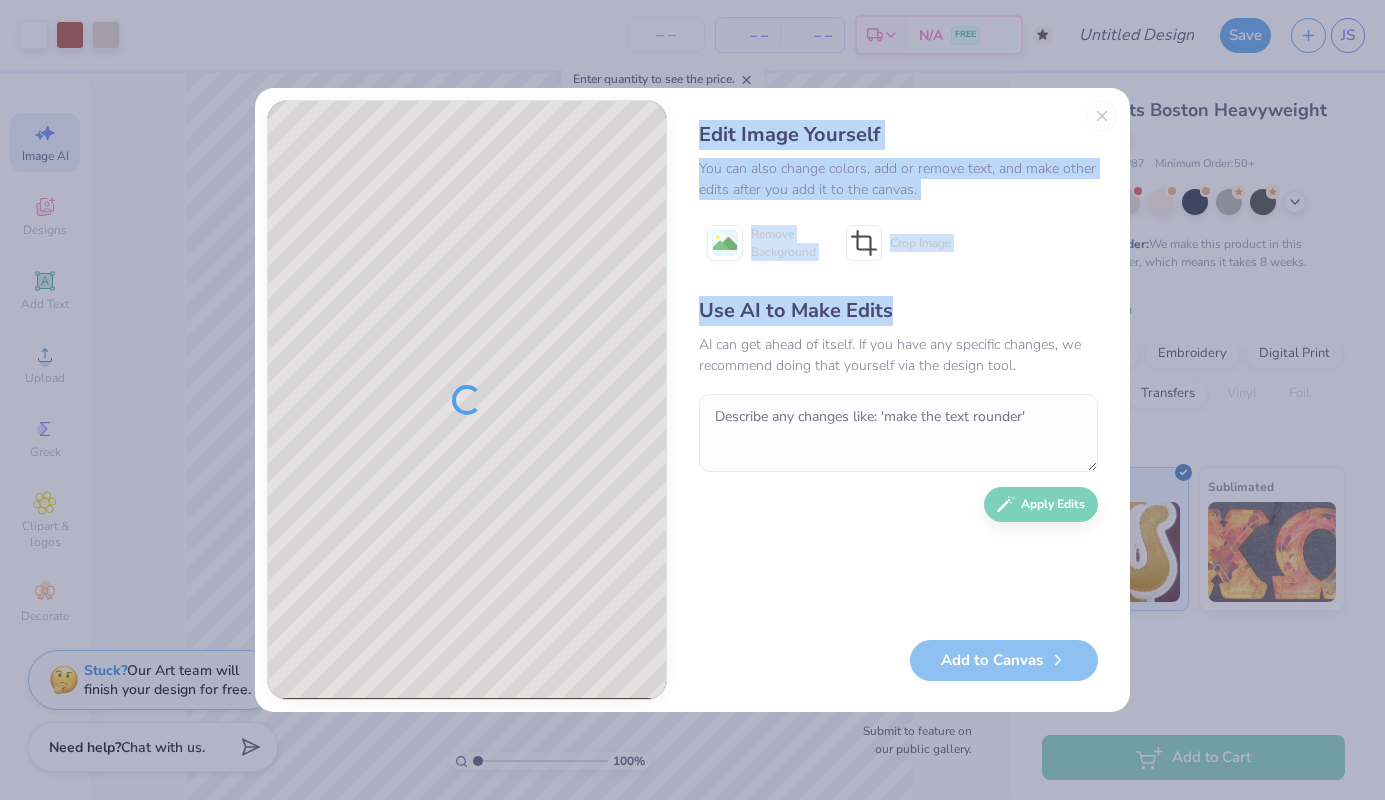 drag, startPoint x: 696, startPoint y: 132, endPoint x: 1046, endPoint y: 373, distance: 424.94824 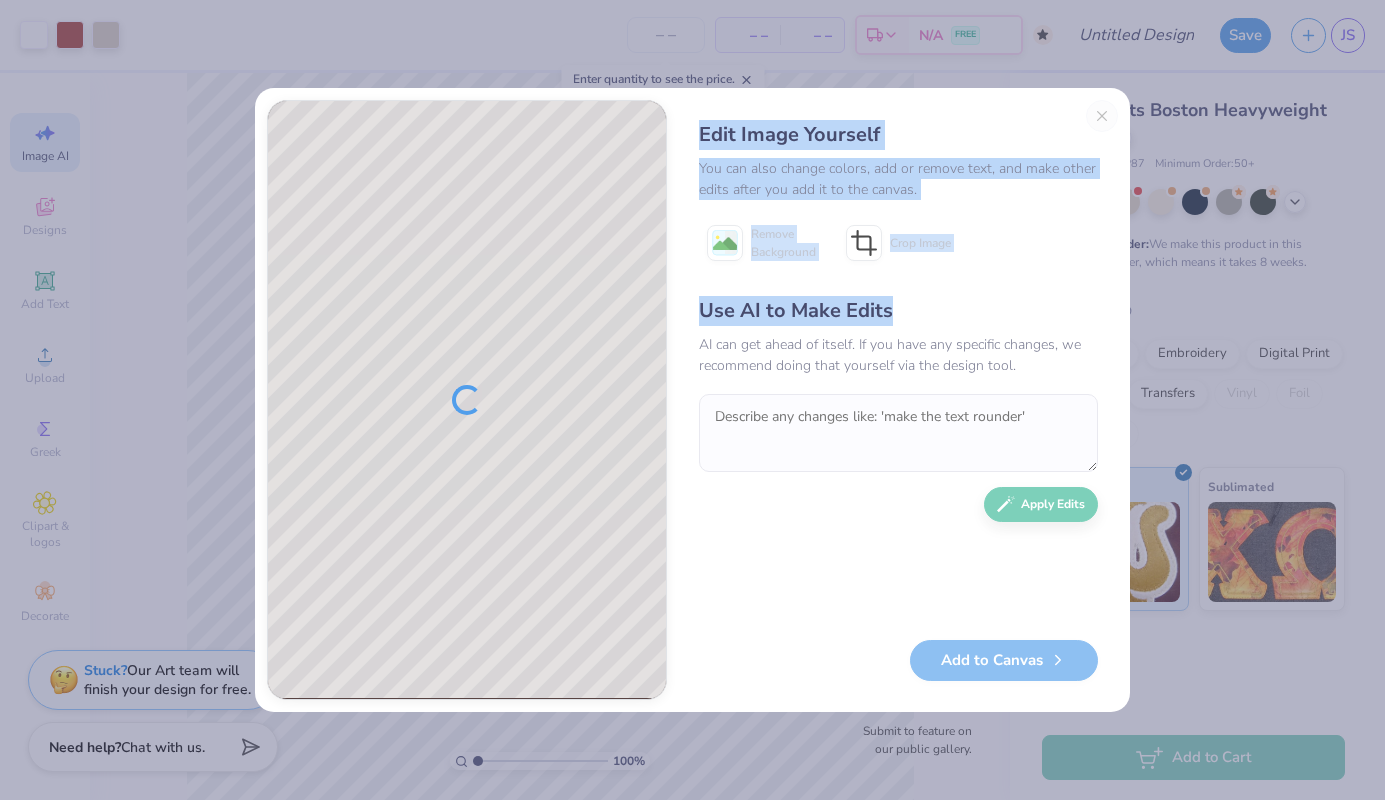 click on "Edit Image Yourself You can also change colors, add or remove text, and make other edits after you add it to the canvas. Remove Background Crop Image Use AI to Make Edits AI can get ahead of itself. If you have any specific changes, we recommend doing that yourself via the design tool. Apply Edits Add to Canvas" at bounding box center (898, 400) 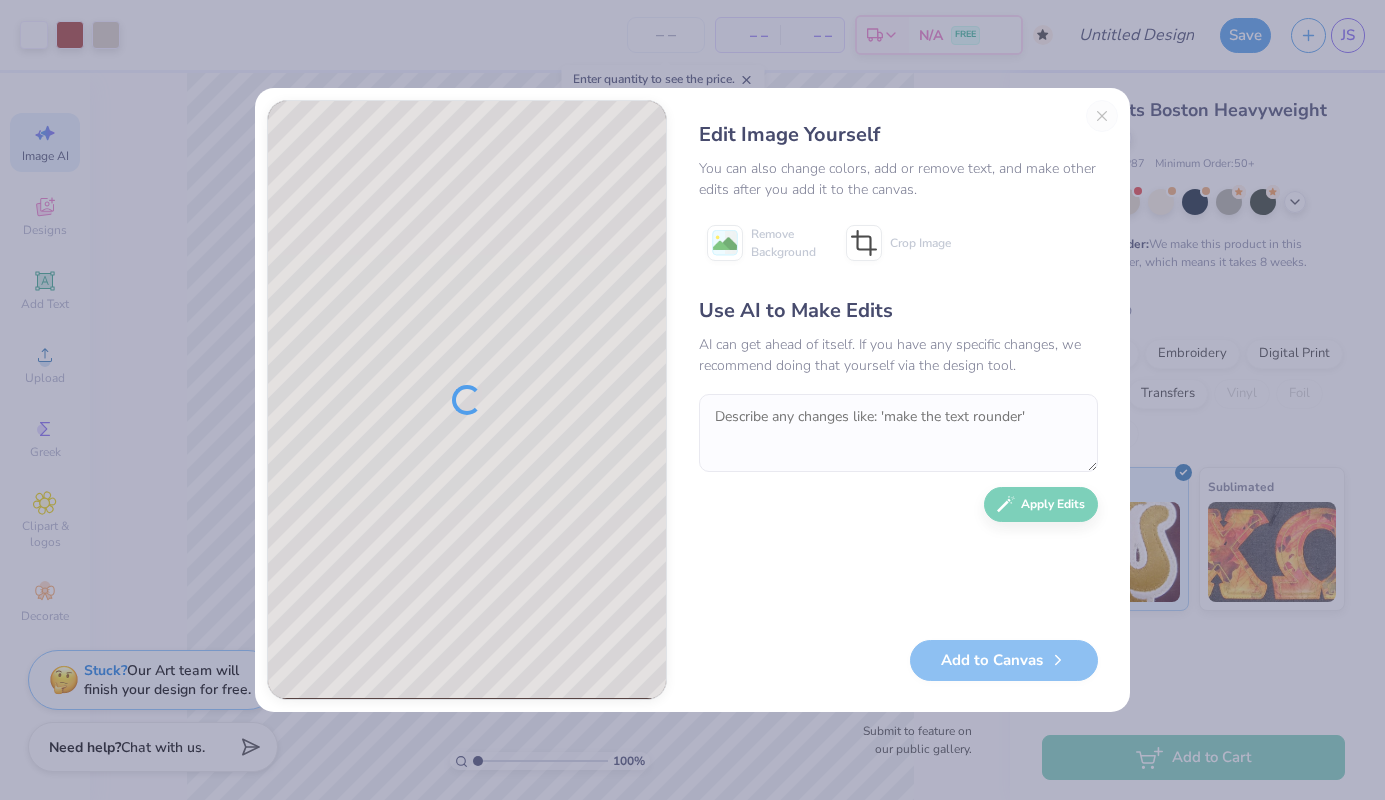 click on "AI can get ahead of itself. If you have any specific changes, we recommend doing that yourself via the design tool." at bounding box center (898, 355) 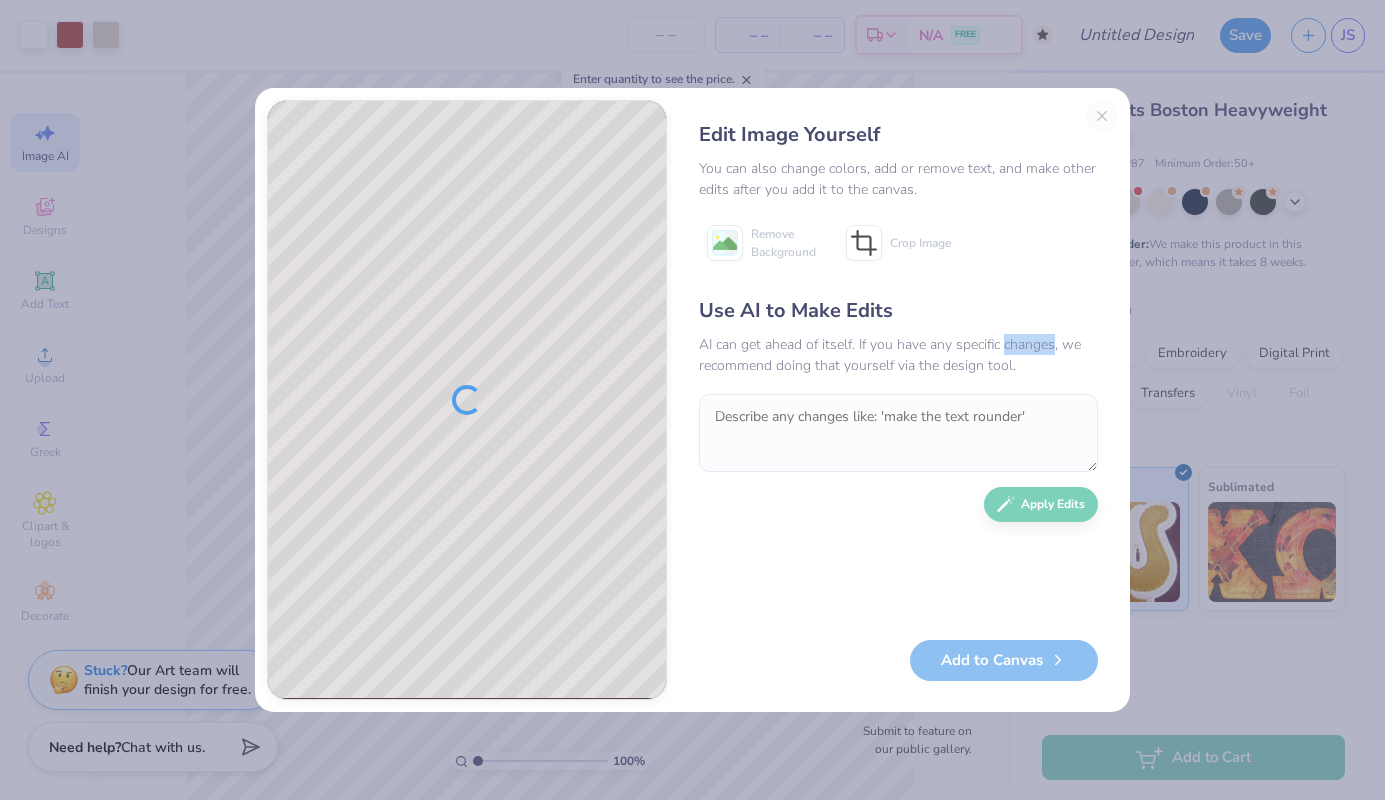 click on "AI can get ahead of itself. If you have any specific changes, we recommend doing that yourself via the design tool." at bounding box center [898, 355] 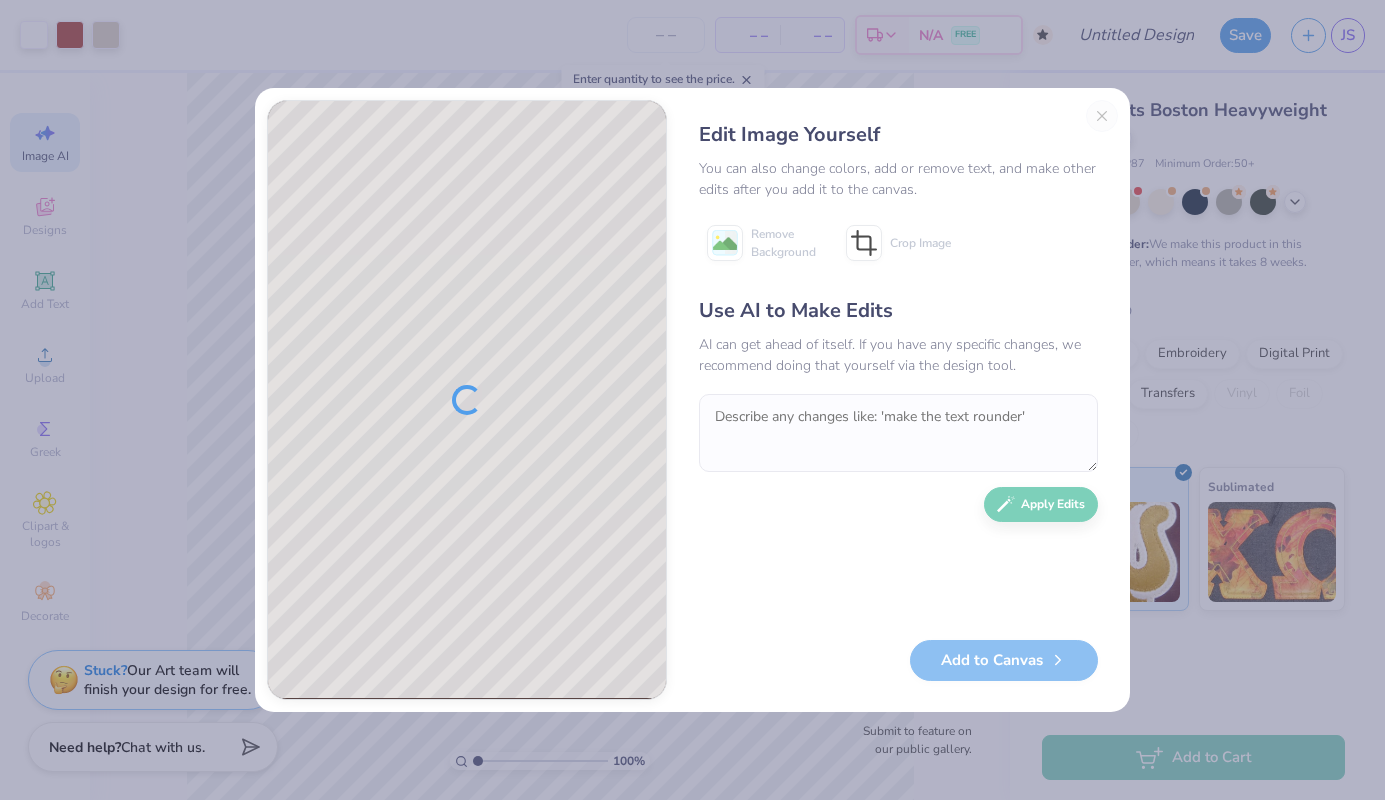 click on "AI can get ahead of itself. If you have any specific changes, we recommend doing that yourself via the design tool." at bounding box center (898, 355) 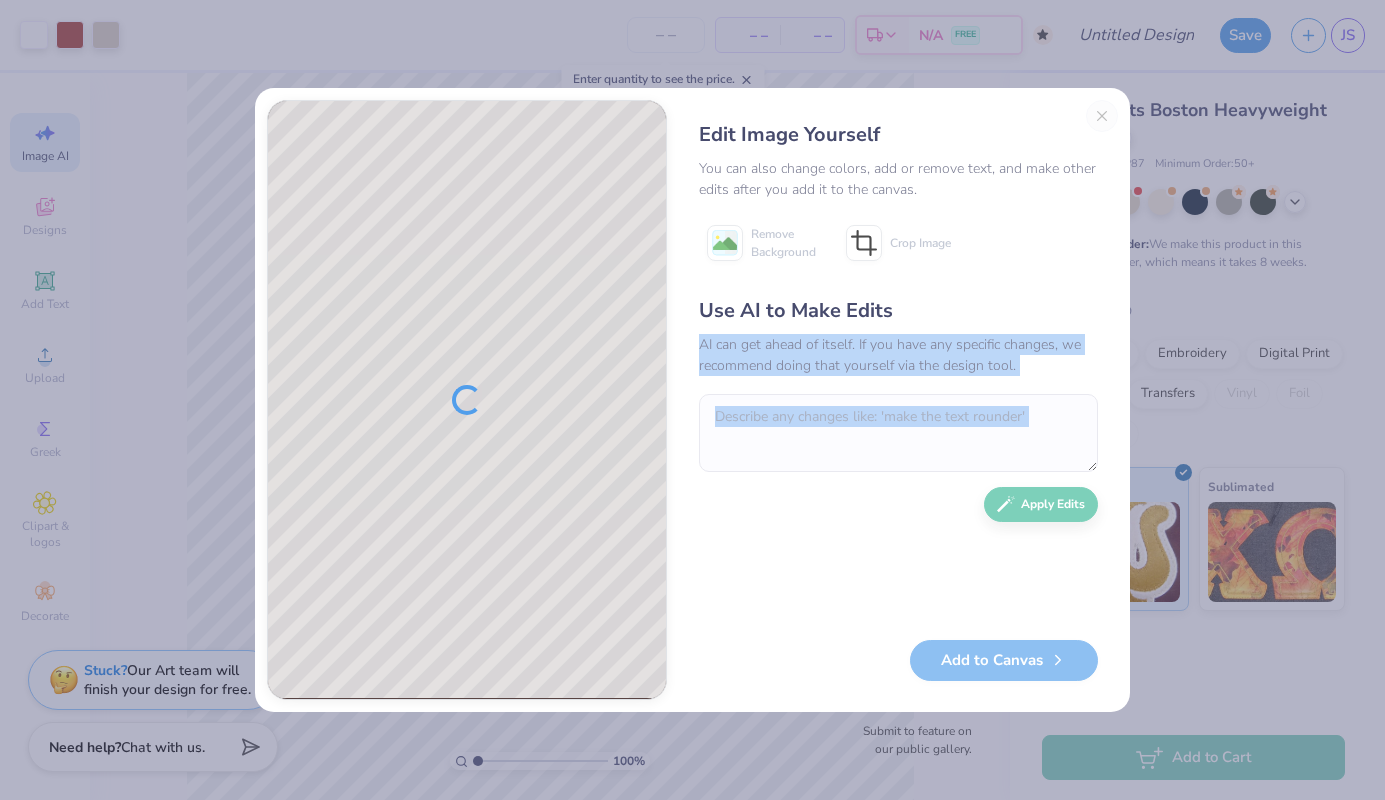 click on "Use AI to Make Edits AI can get ahead of itself. If you have any specific changes, we recommend doing that yourself via the design tool. Apply Edits" at bounding box center (898, 458) 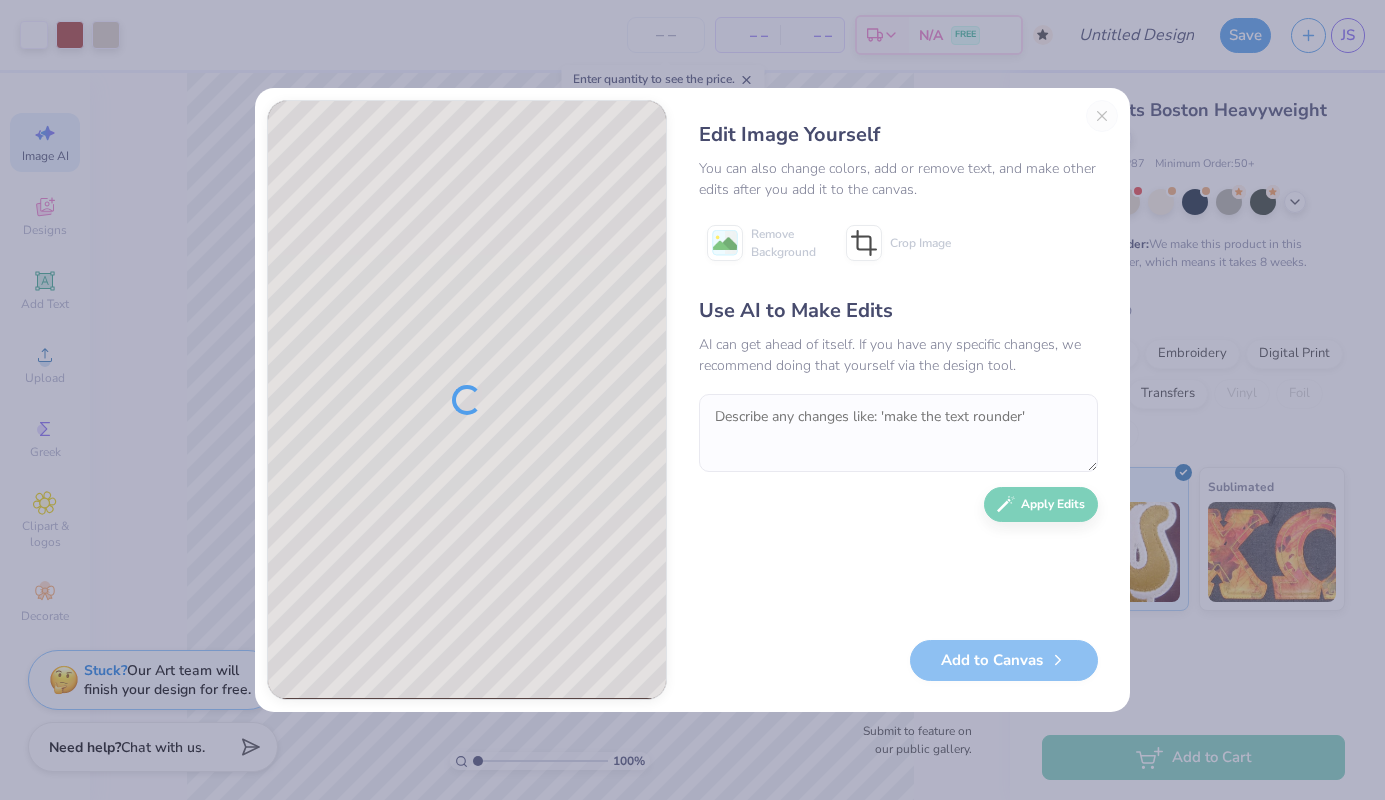 click on "AI can get ahead of itself. If you have any specific changes, we recommend doing that yourself via the design tool." at bounding box center [898, 355] 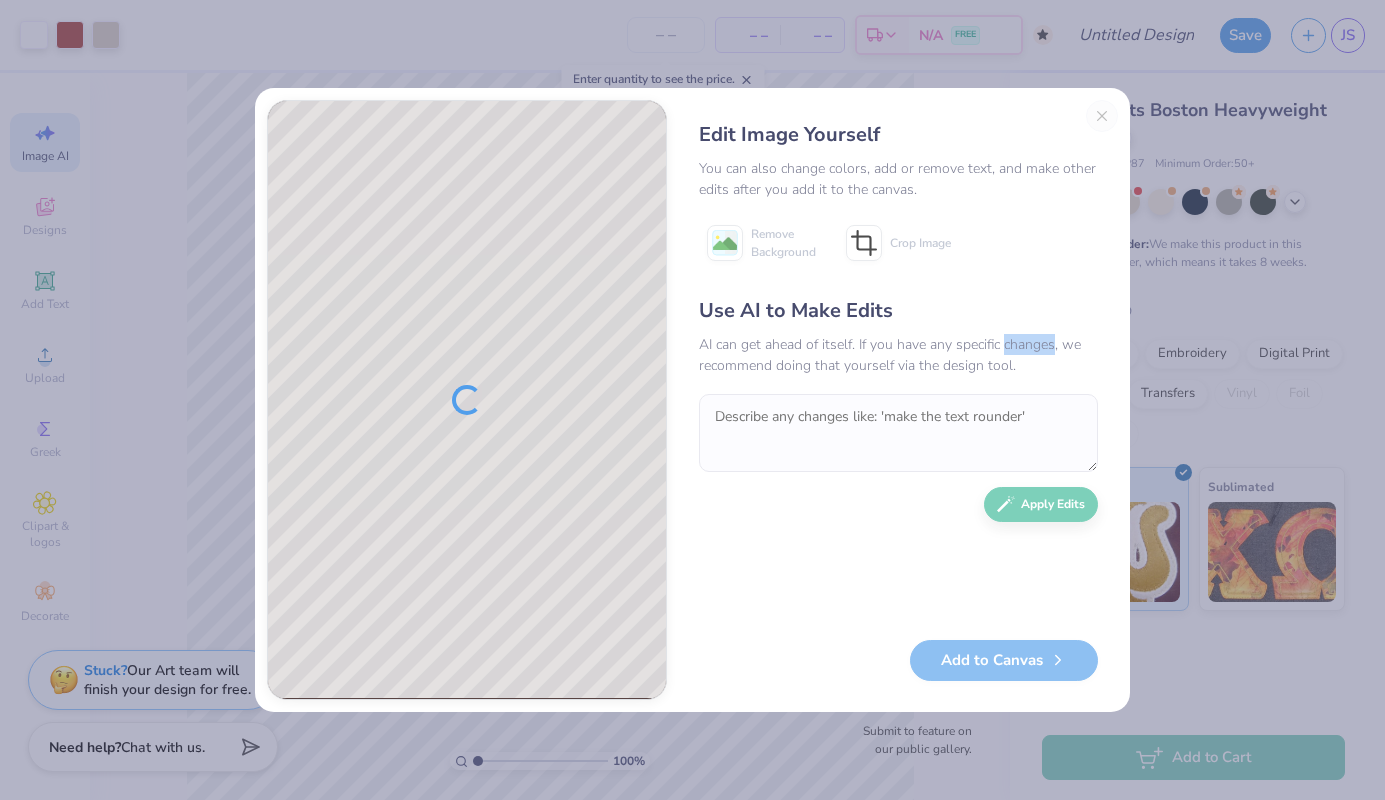 click on "AI can get ahead of itself. If you have any specific changes, we recommend doing that yourself via the design tool." at bounding box center (898, 355) 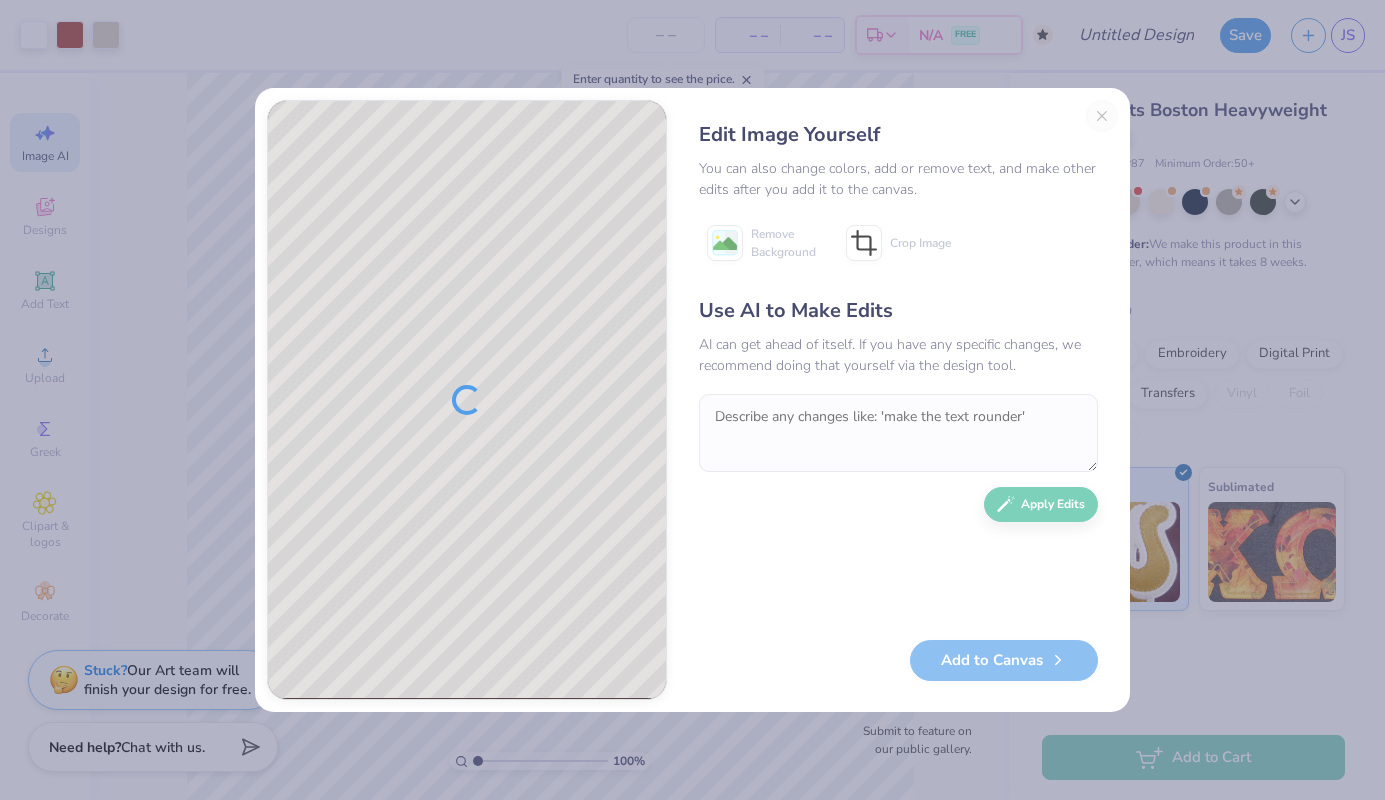 click on "AI can get ahead of itself. If you have any specific changes, we recommend doing that yourself via the design tool." at bounding box center [898, 355] 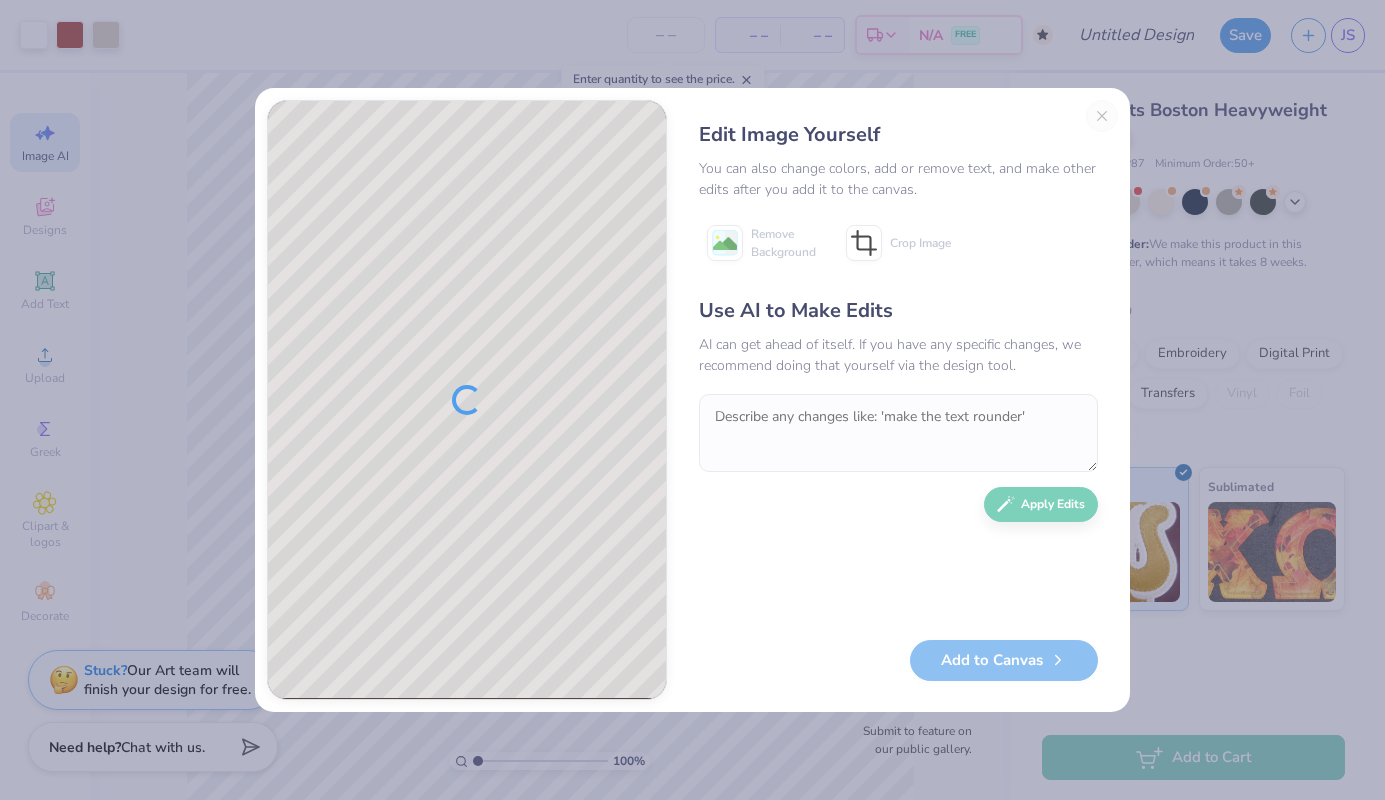 click on "Edit Image Yourself You can also change colors, add or remove text, and make other edits after you add it to the canvas. Remove Background Crop Image Use AI to Make Edits AI can get ahead of itself. If you have any specific changes, we recommend doing that yourself via the design tool. Apply Edits Add to Canvas" at bounding box center [898, 400] 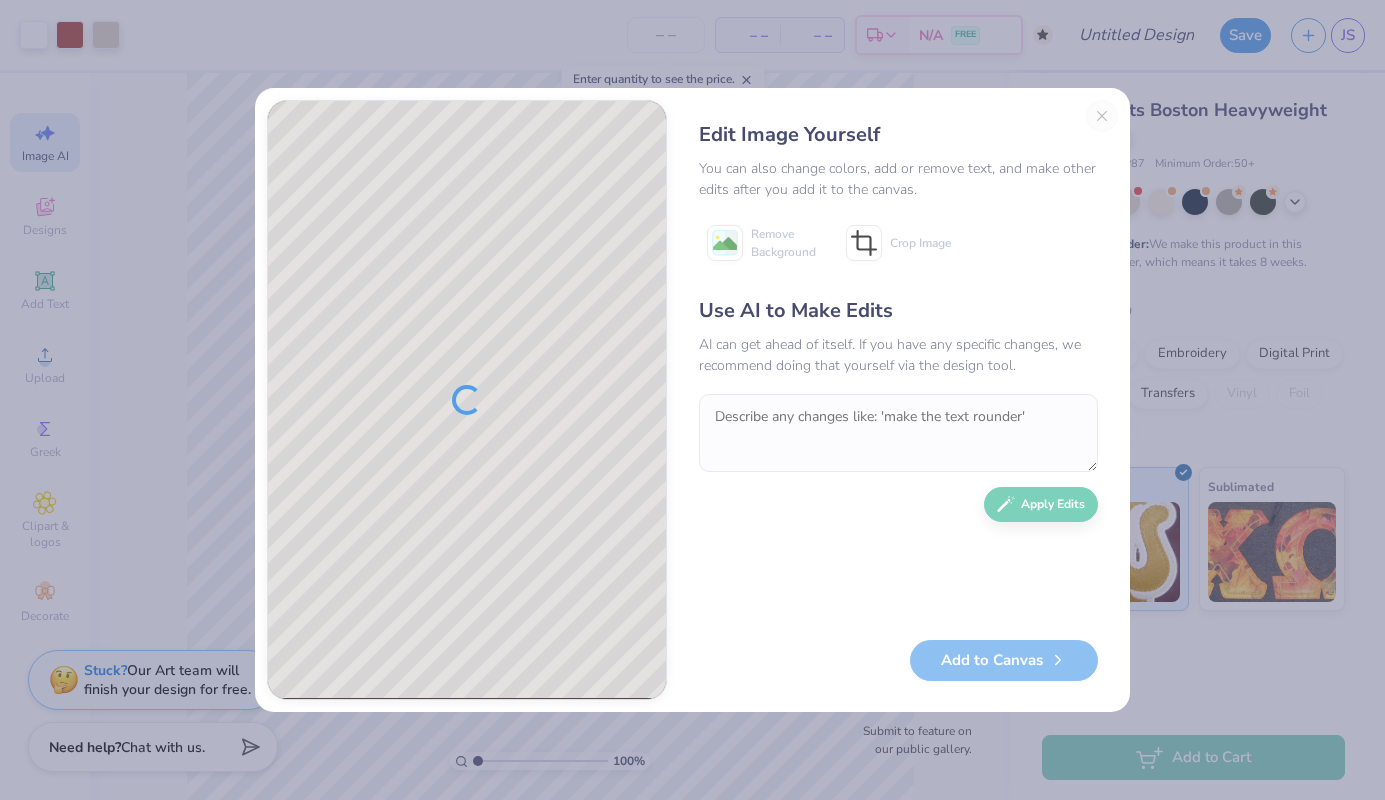 click on "Edit Image Yourself You can also change colors, add or remove text, and make other edits after you add it to the canvas. Remove Background Crop Image Use AI to Make Edits AI can get ahead of itself. If you have any specific changes, we recommend doing that yourself via the design tool. Apply Edits Add to Canvas" at bounding box center [898, 400] 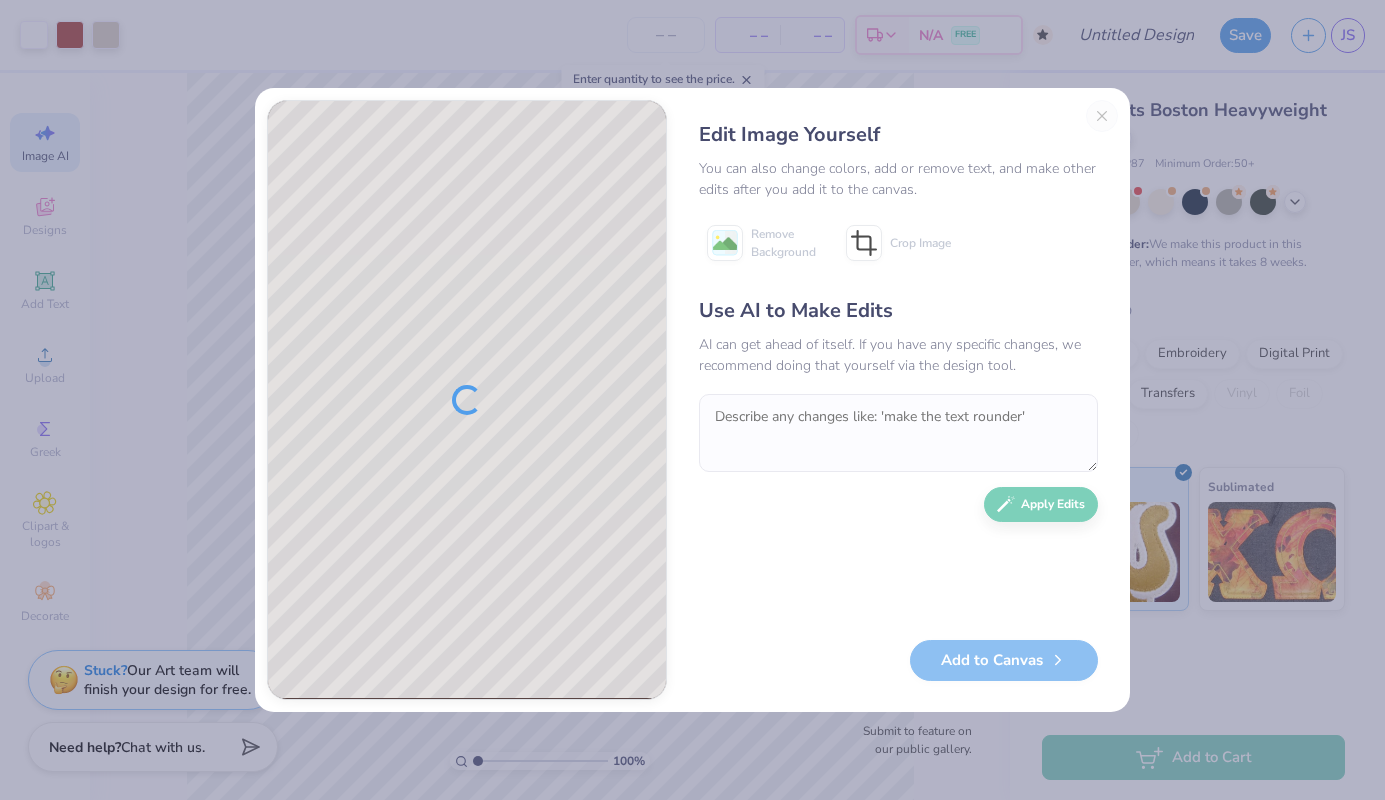 click at bounding box center (898, 433) 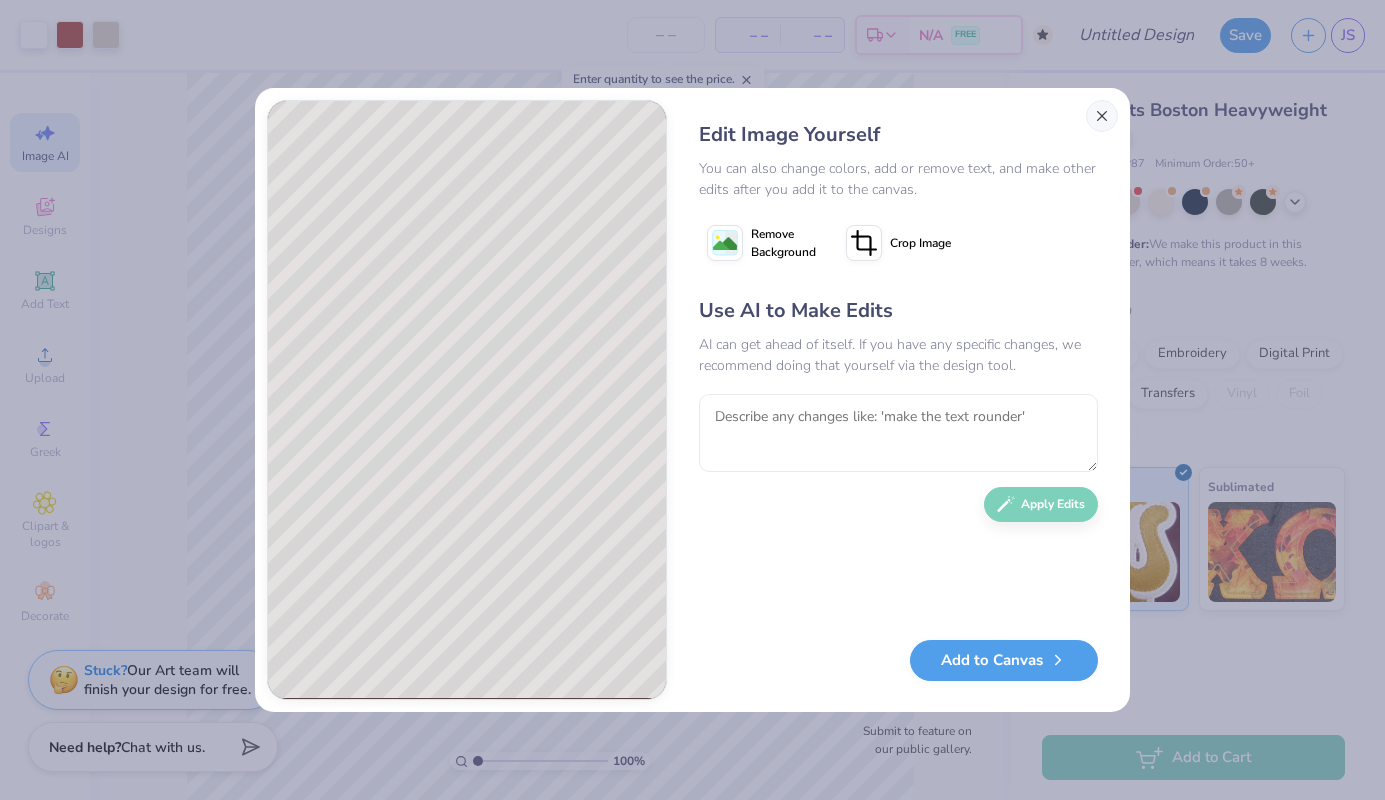 click at bounding box center (1102, 116) 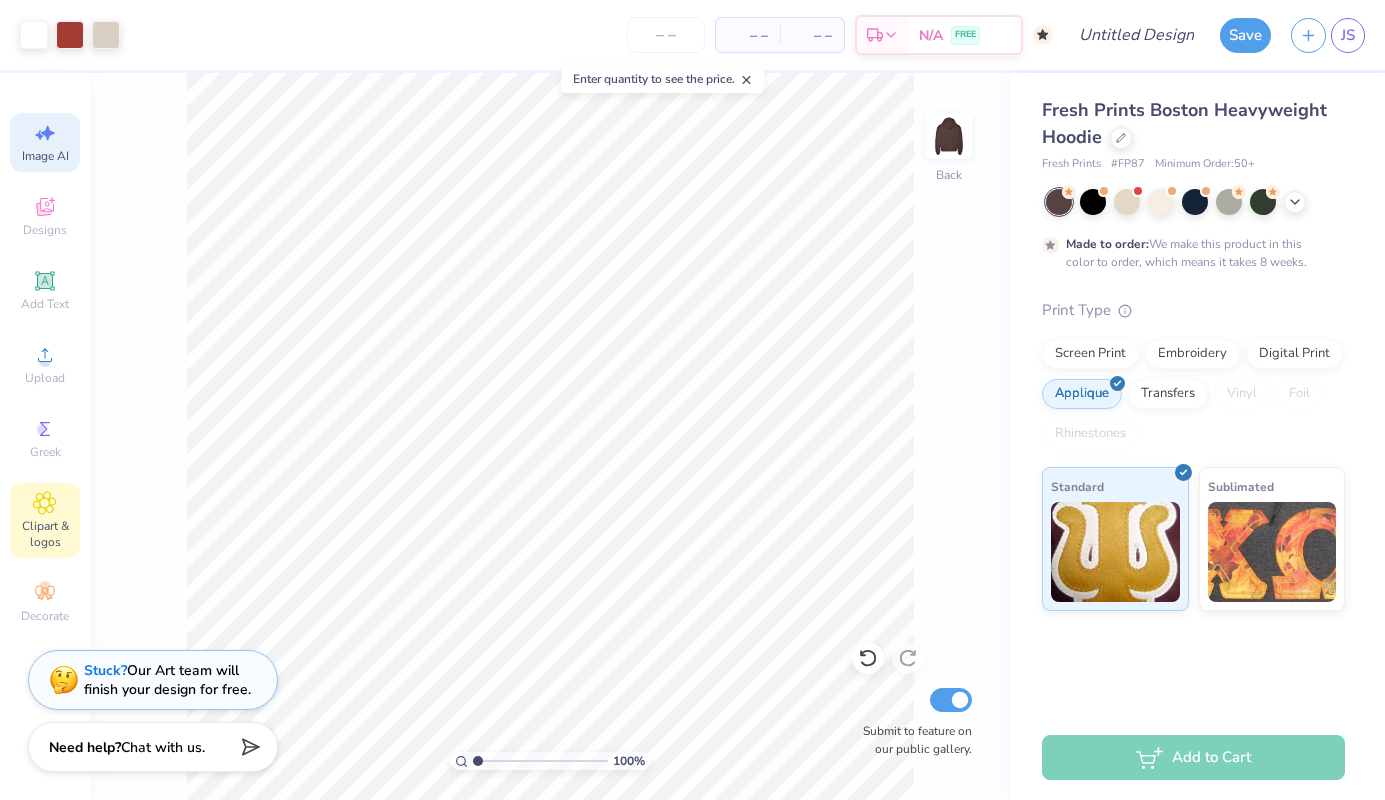 click 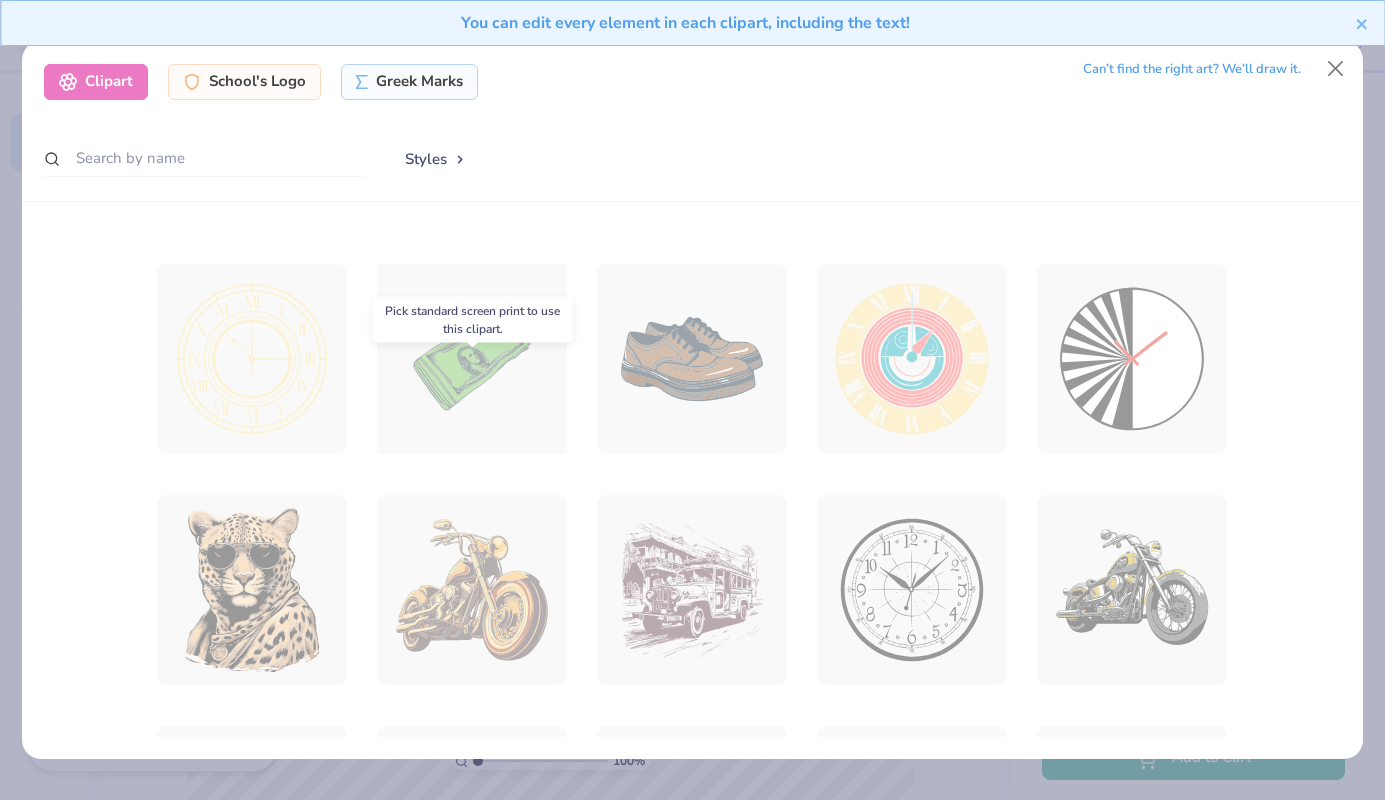 scroll, scrollTop: 573, scrollLeft: 0, axis: vertical 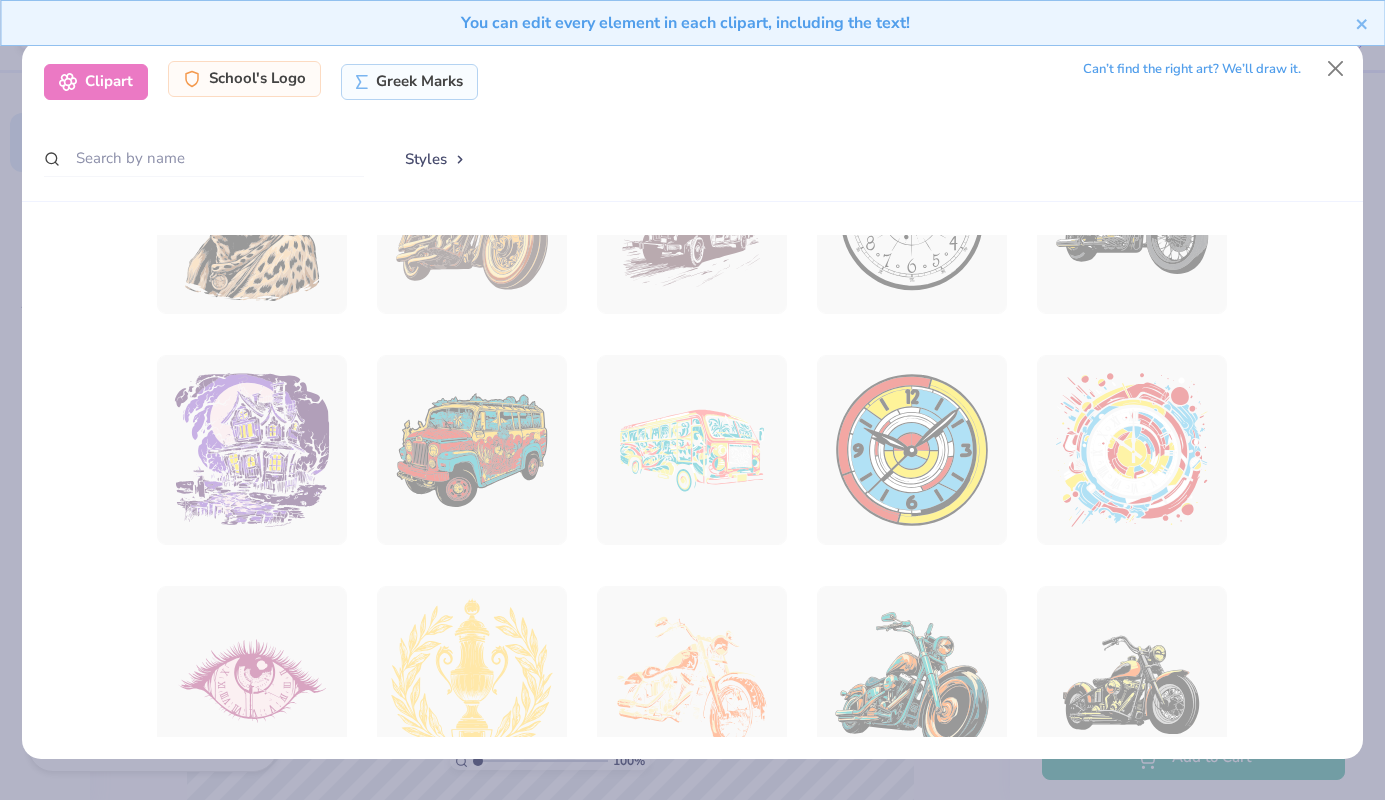 click on "School's Logo" at bounding box center [244, 79] 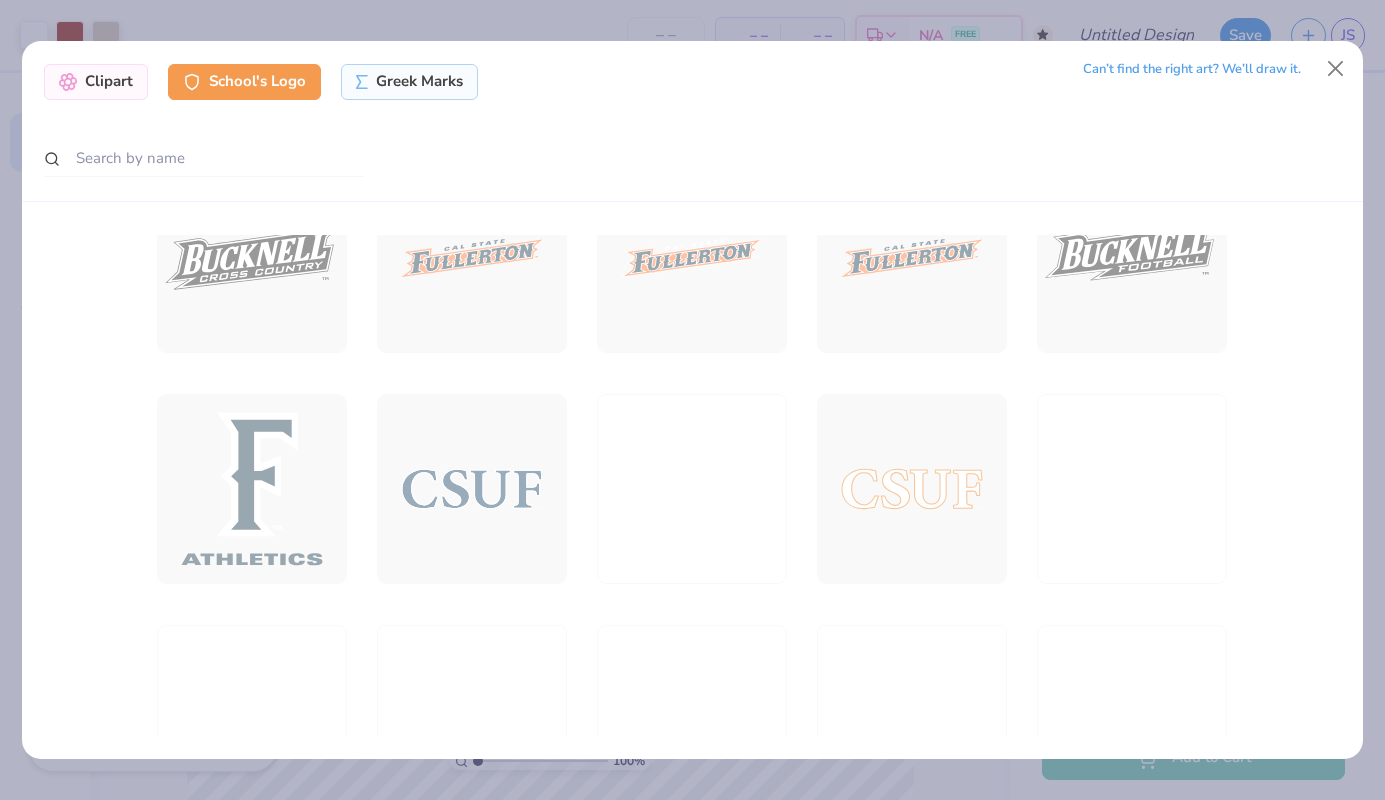 scroll, scrollTop: 3760, scrollLeft: 0, axis: vertical 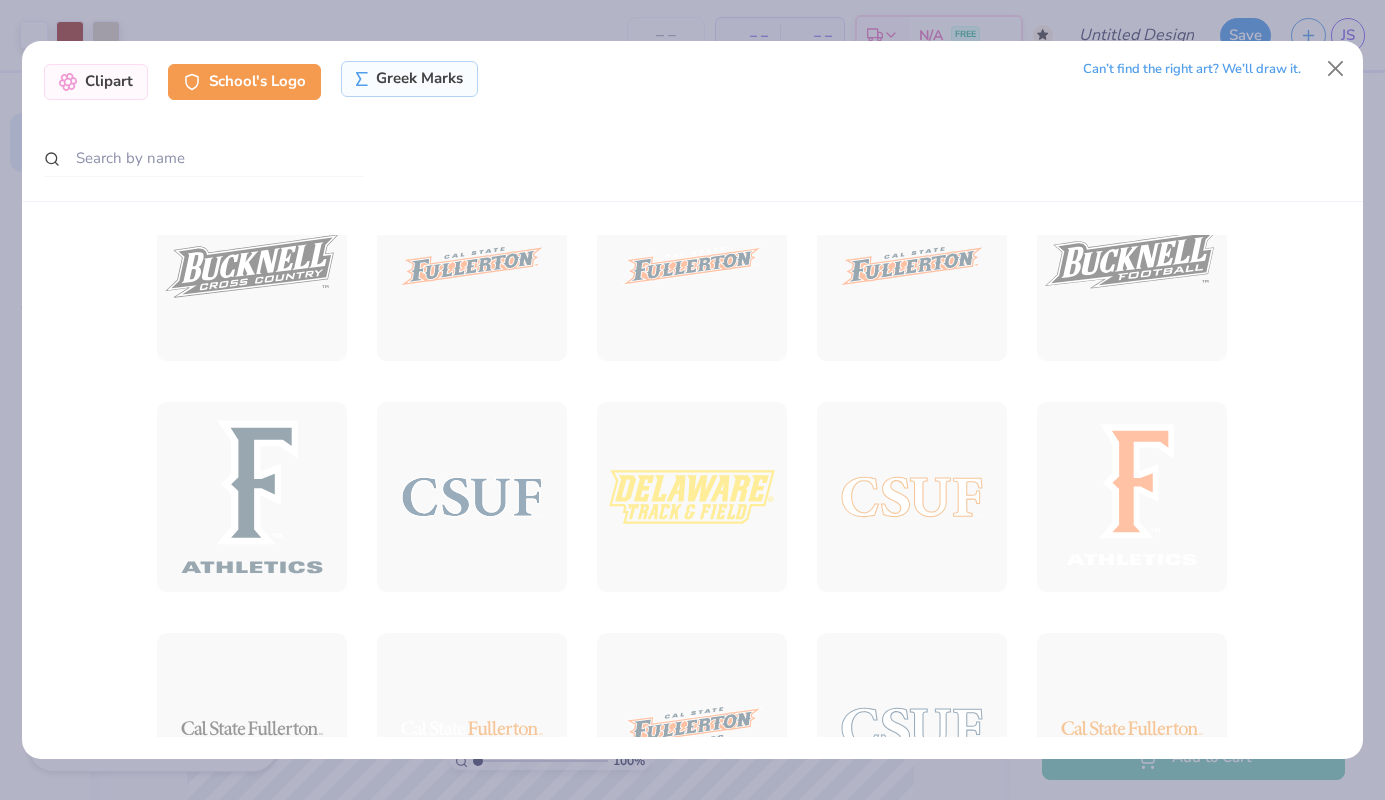 click on "Greek Marks" at bounding box center [409, 79] 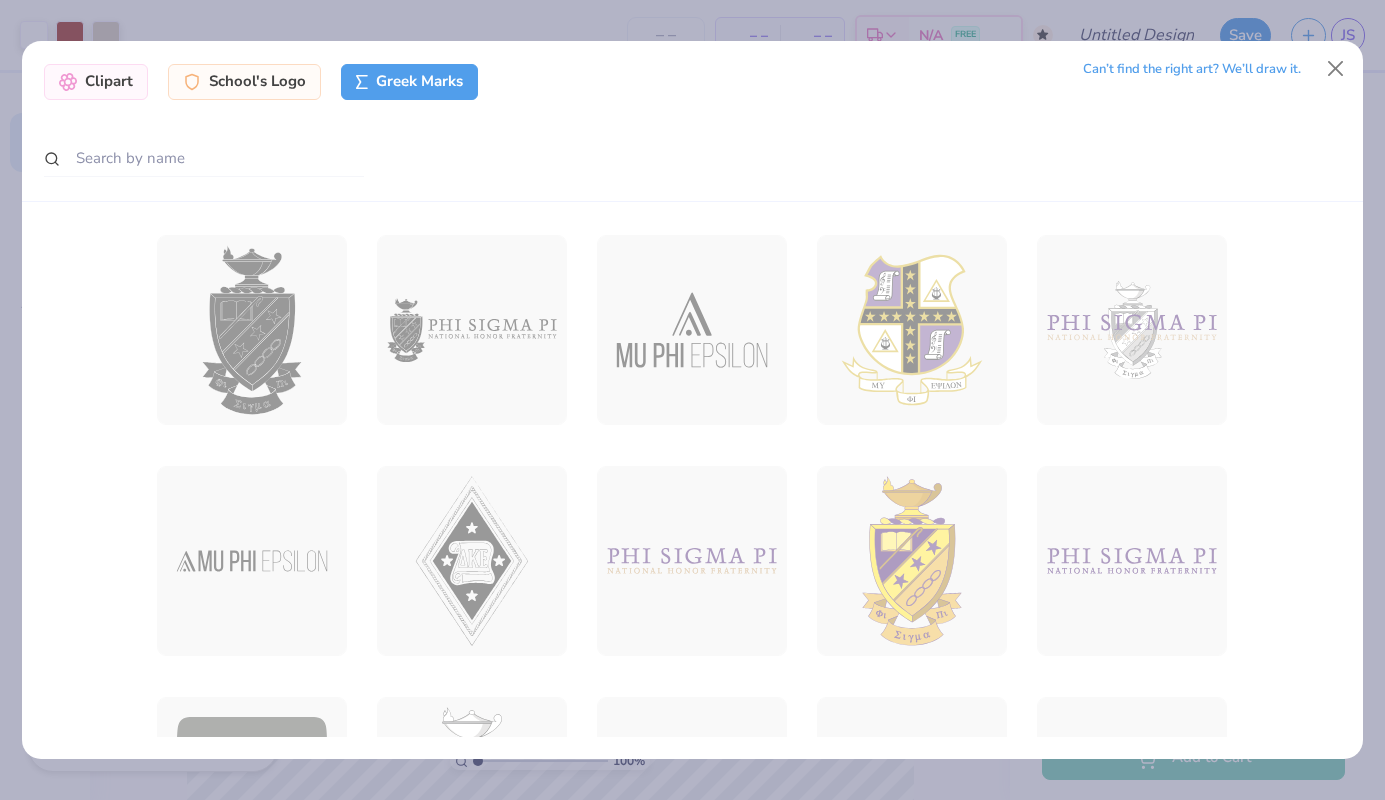 click on "Clipart School's Logo Greek Marks Can’t find the right art? We’ll draw it." at bounding box center (692, 121) 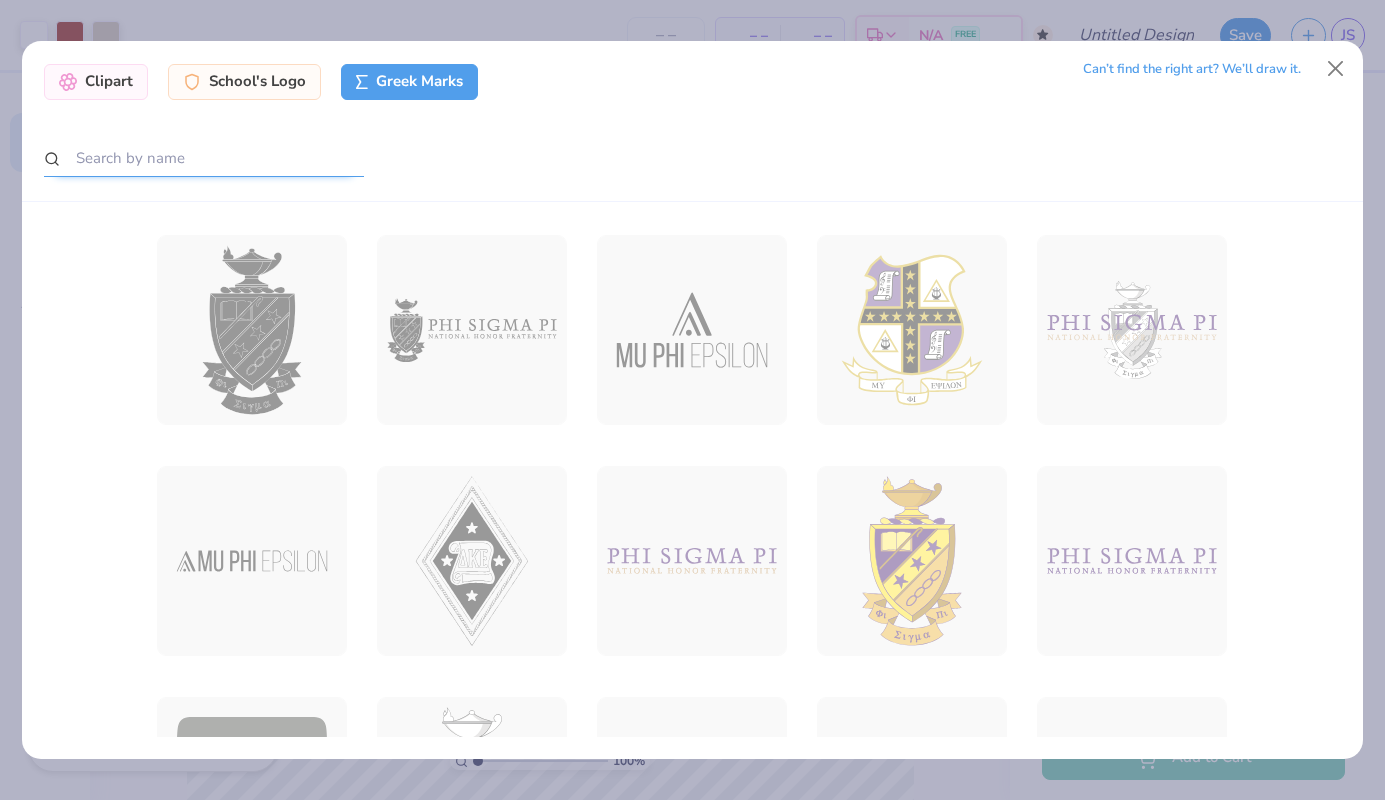 click at bounding box center (204, 158) 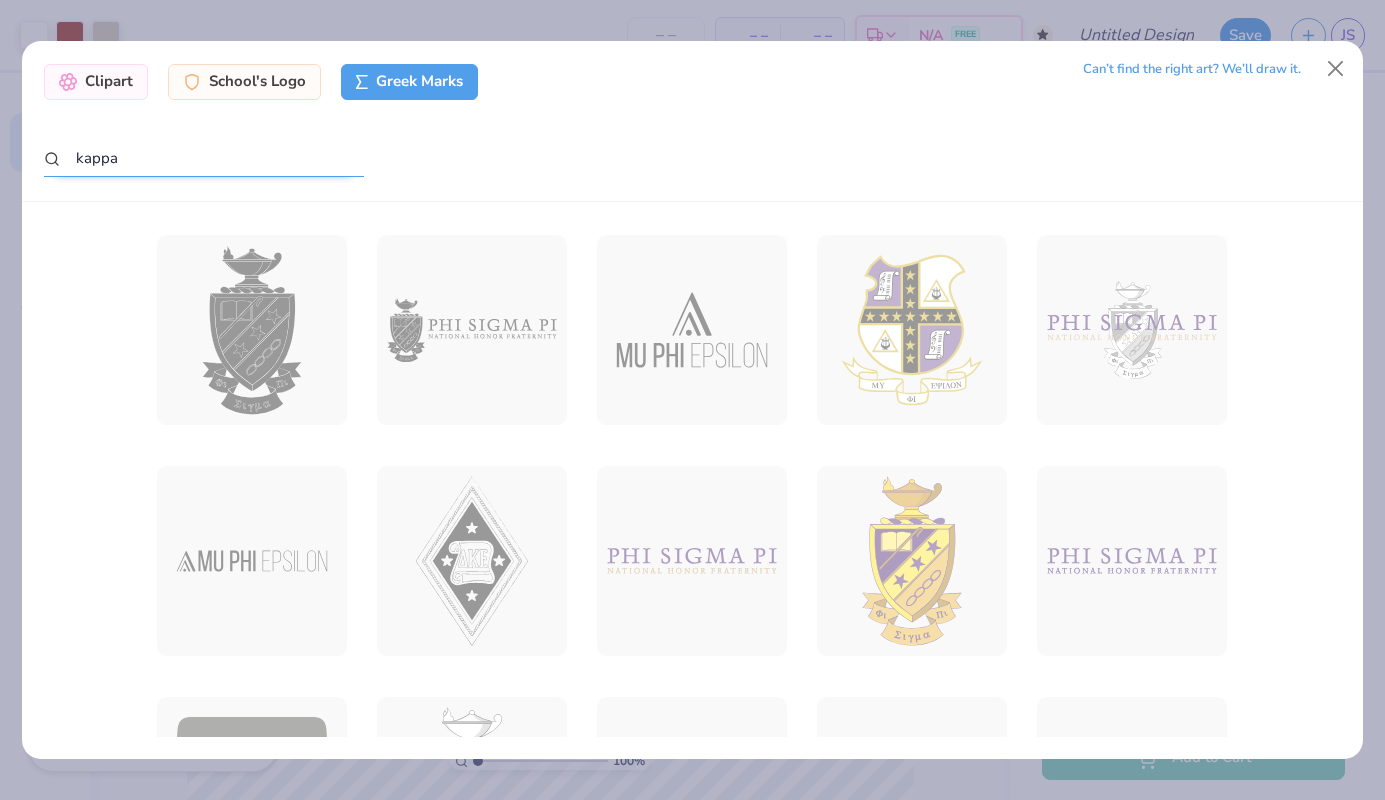 type on "kappa" 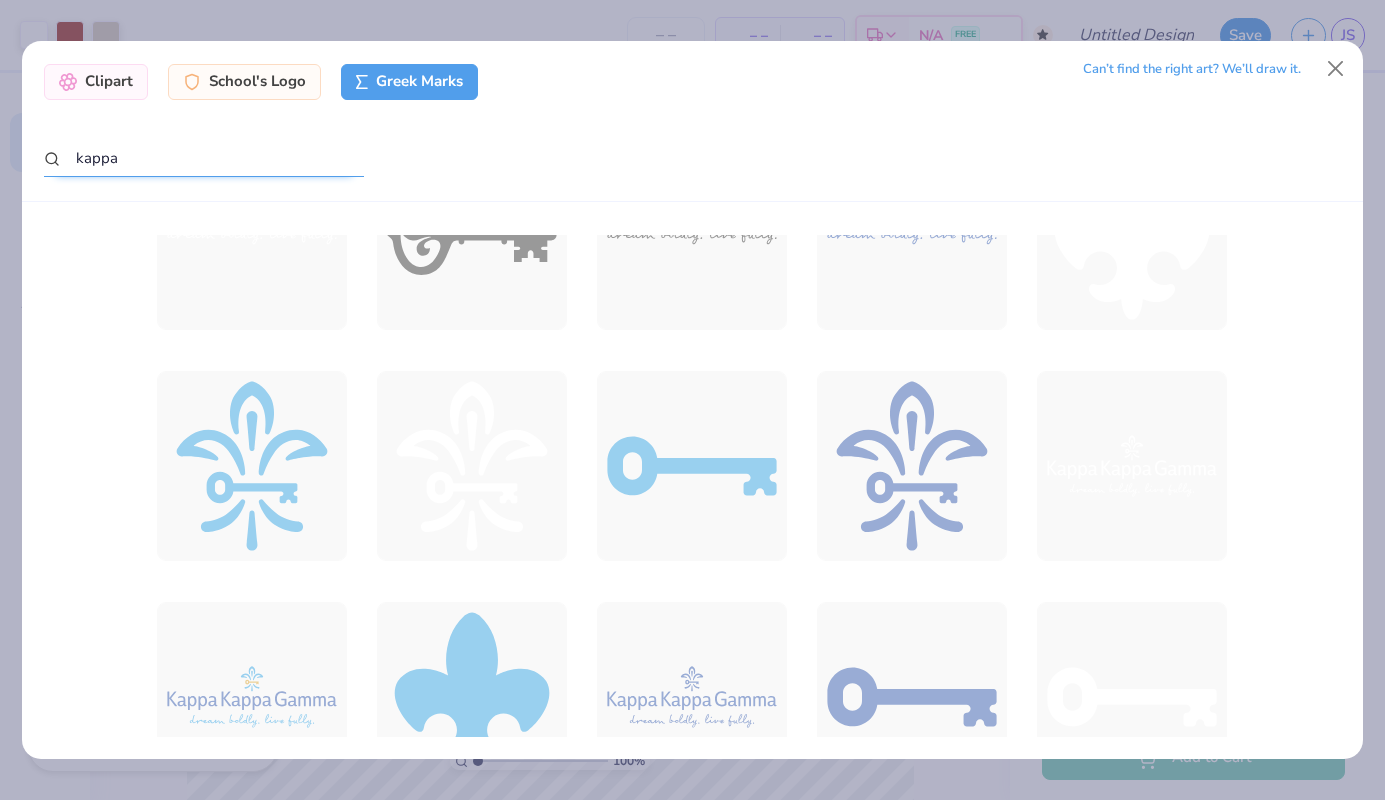 scroll, scrollTop: 1126, scrollLeft: 0, axis: vertical 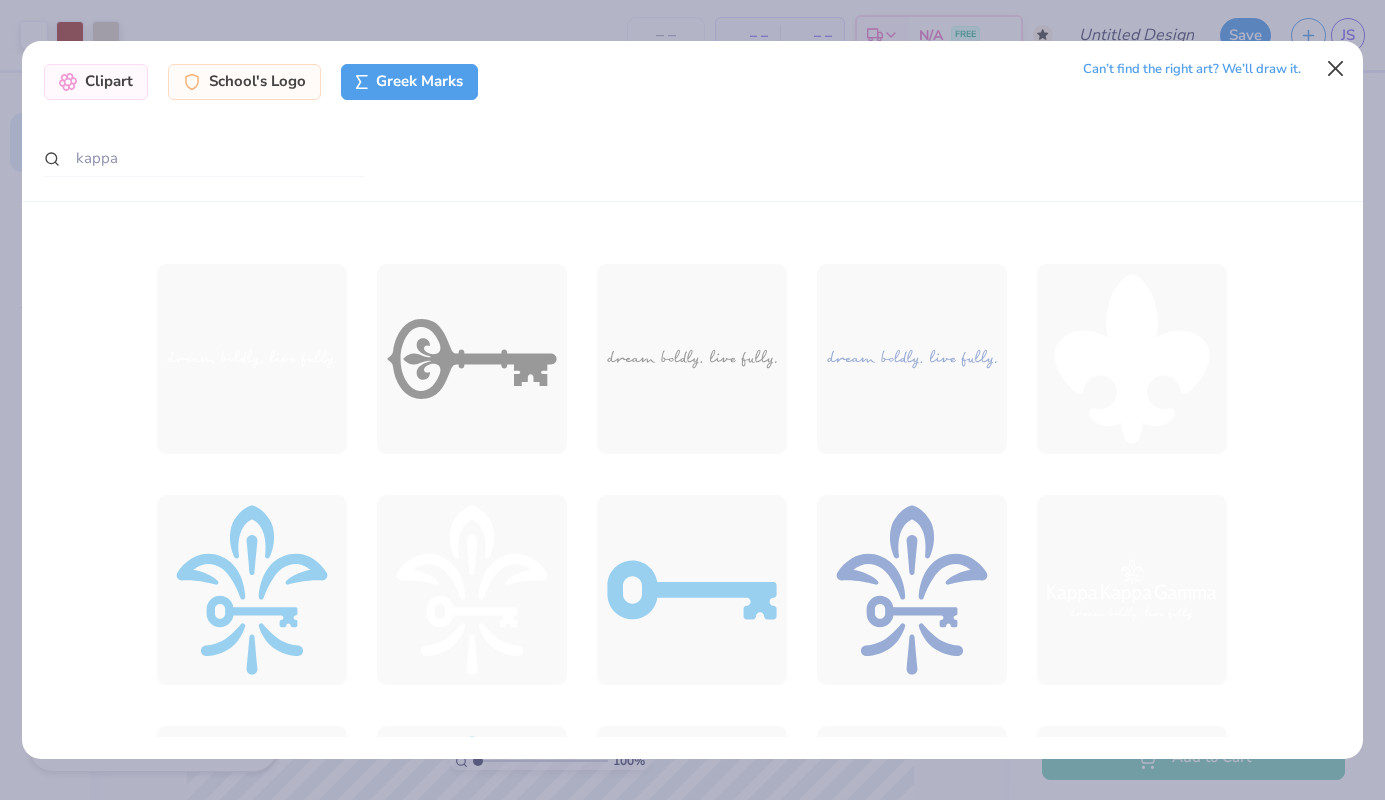 click at bounding box center (1336, 69) 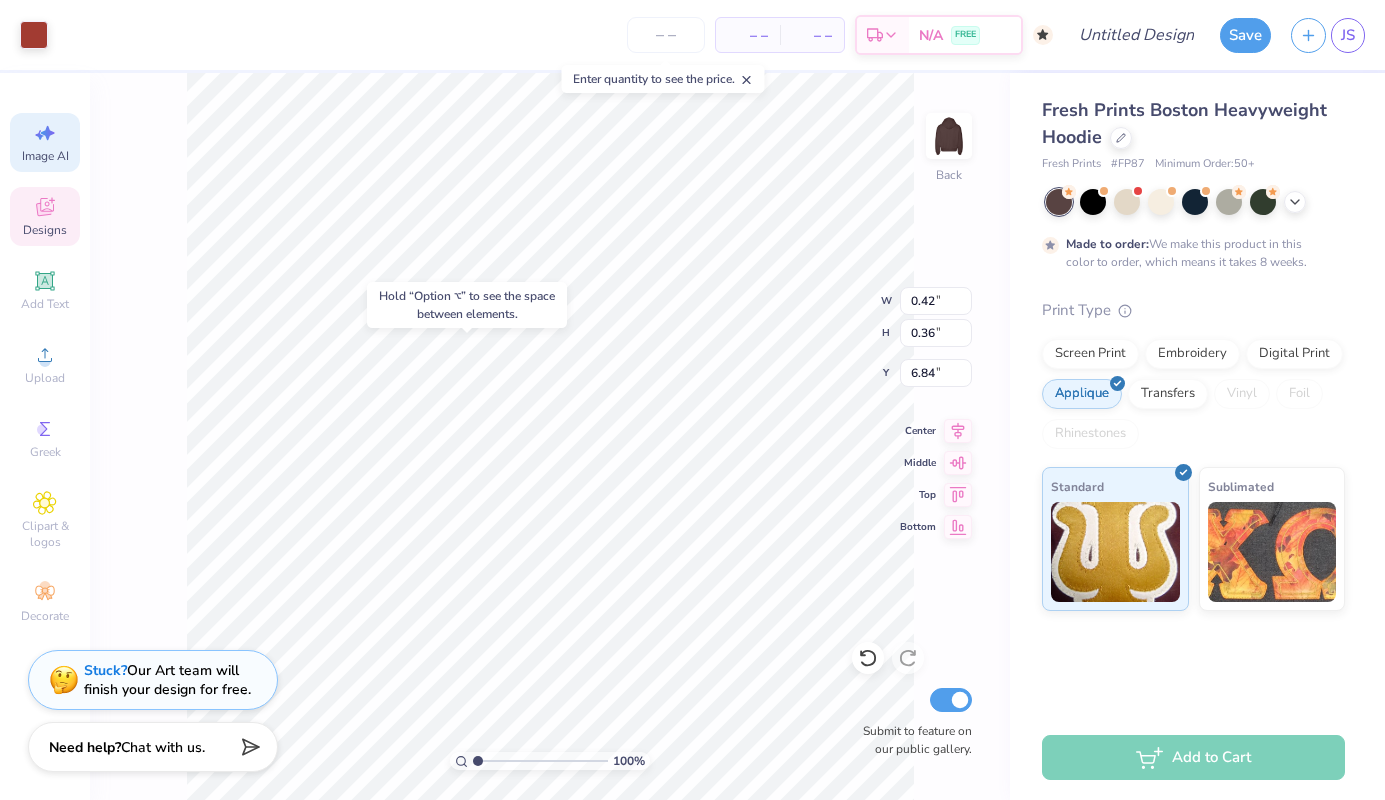 type on "6.75" 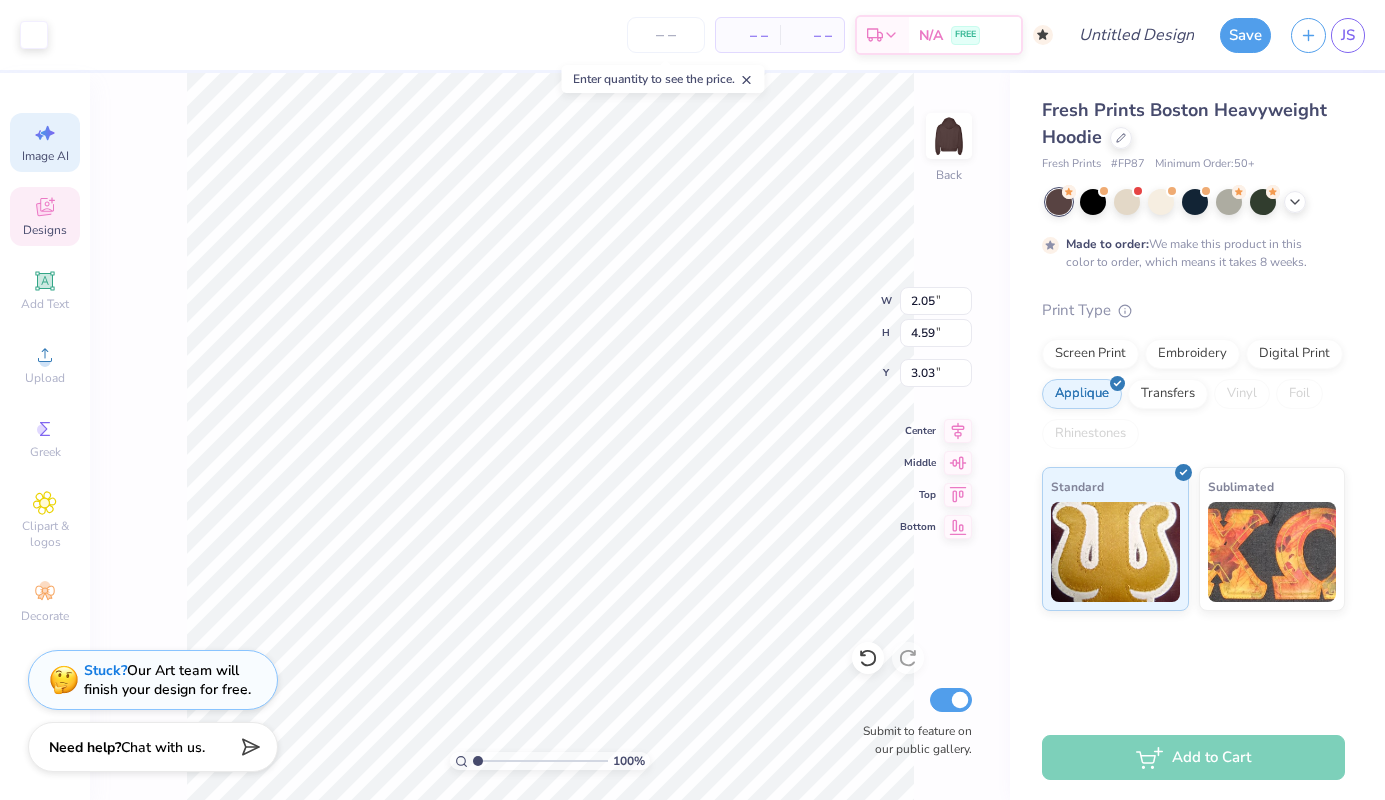 type on "2.05" 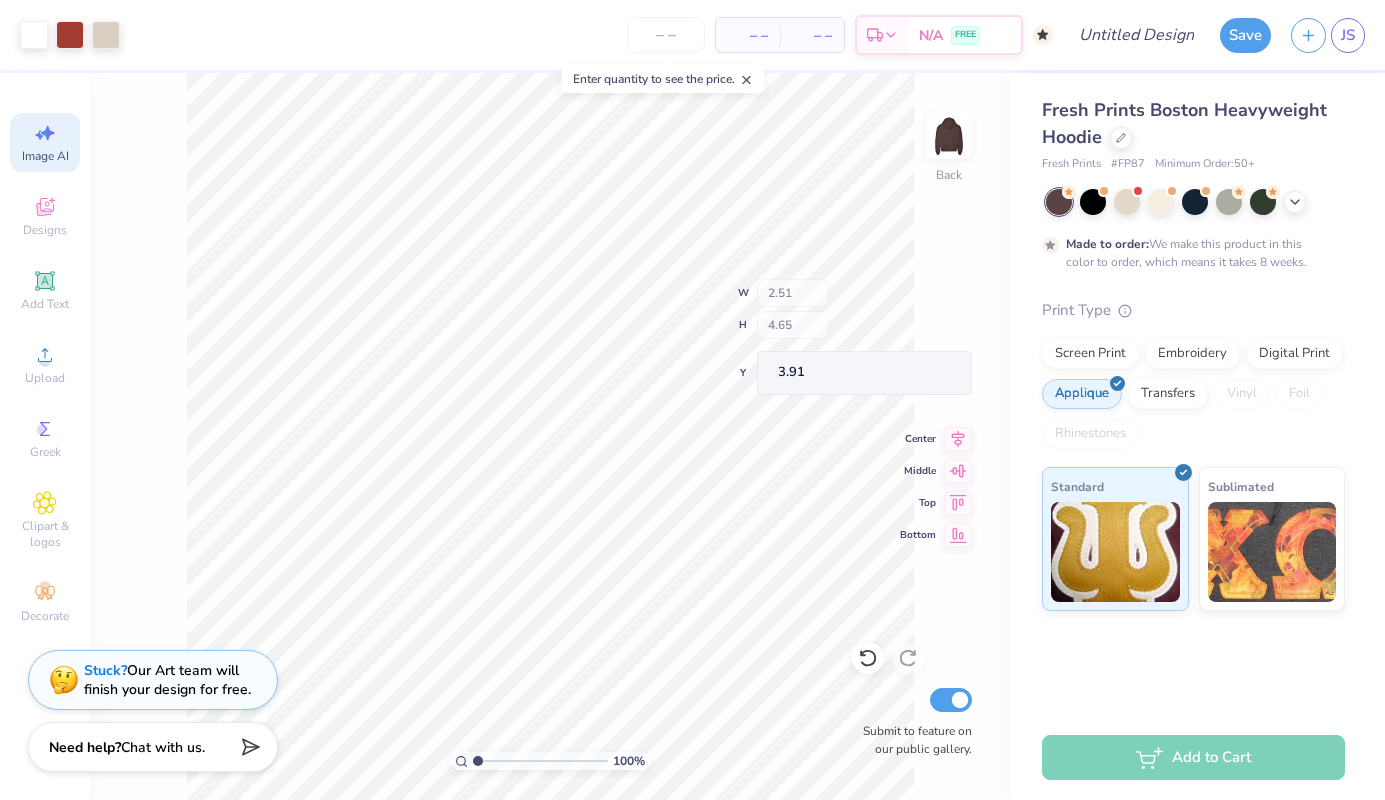 type on "3.91" 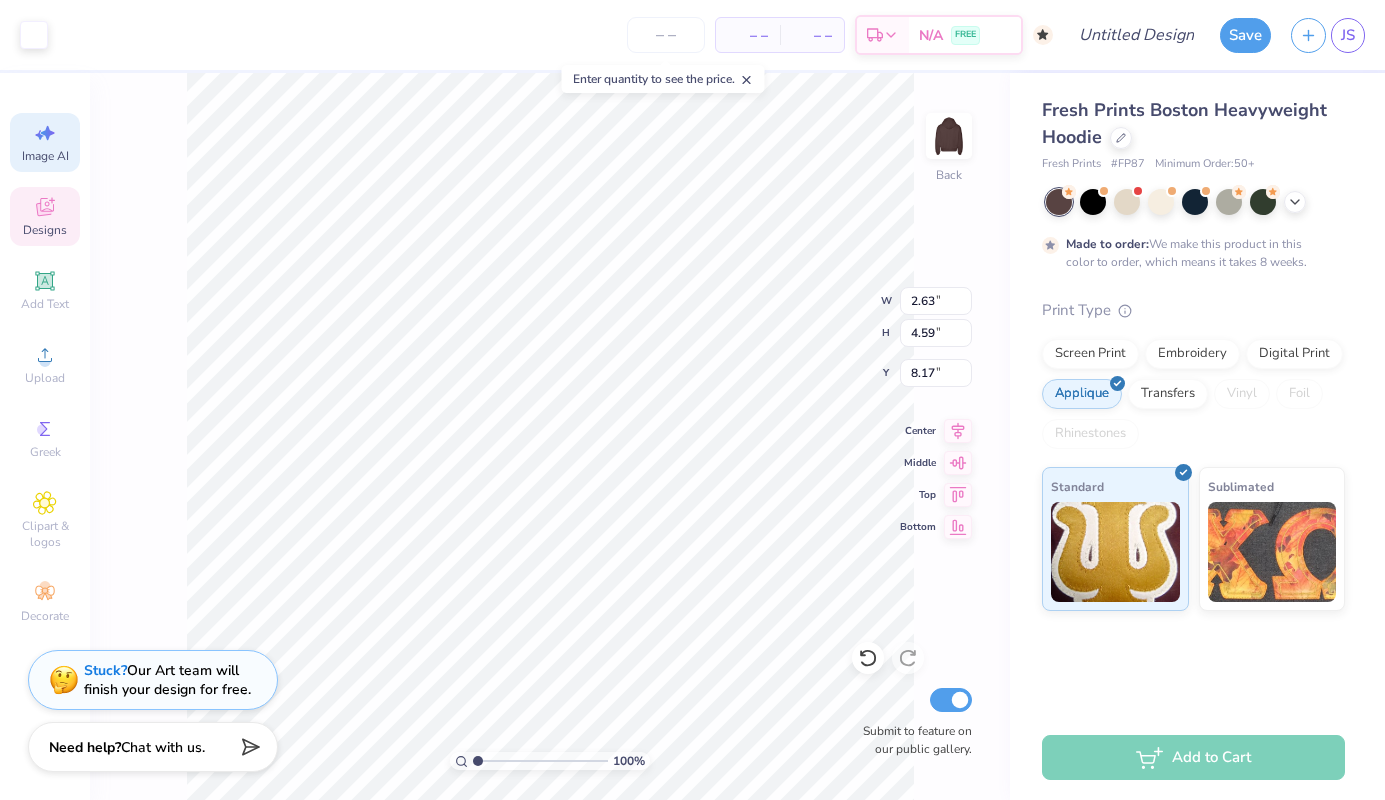 type on "4.46" 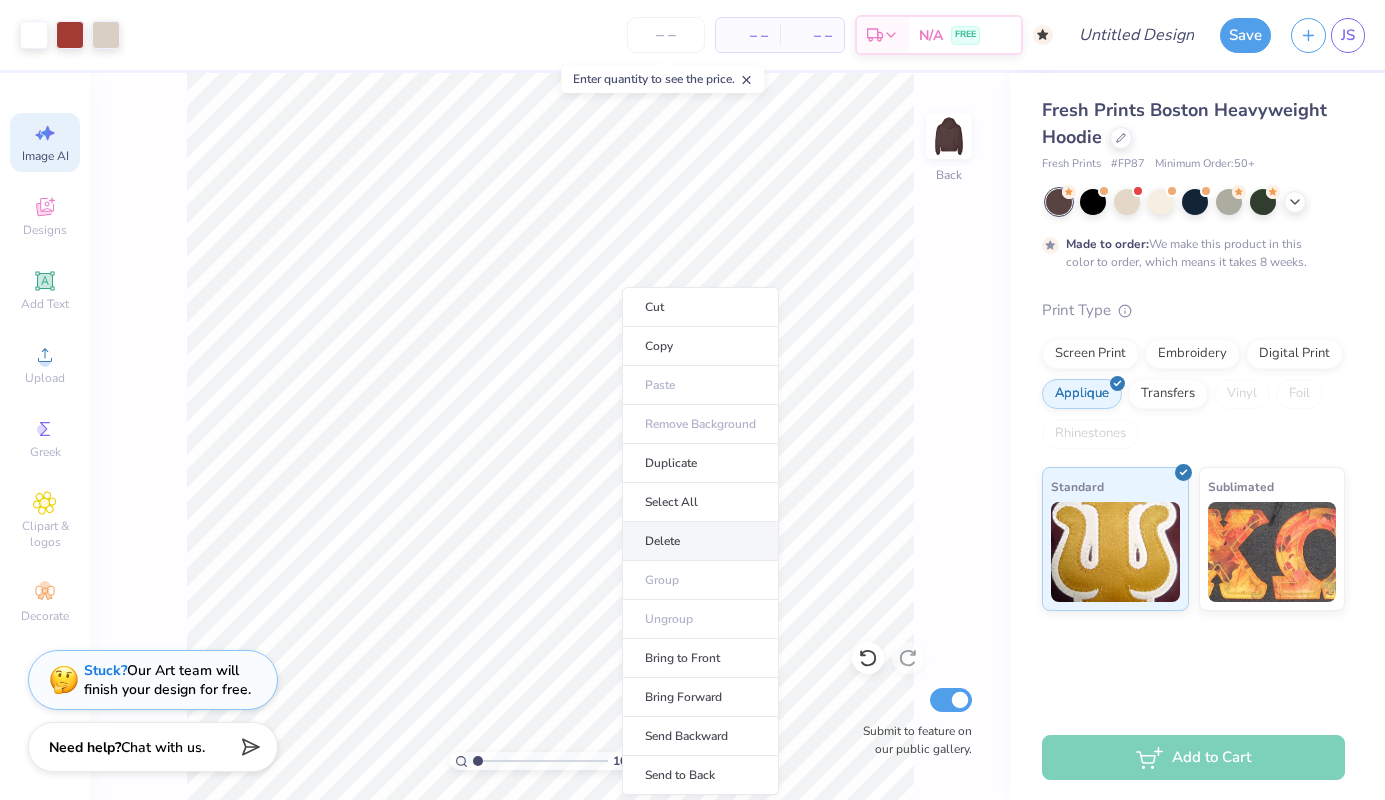 click on "Delete" at bounding box center [700, 541] 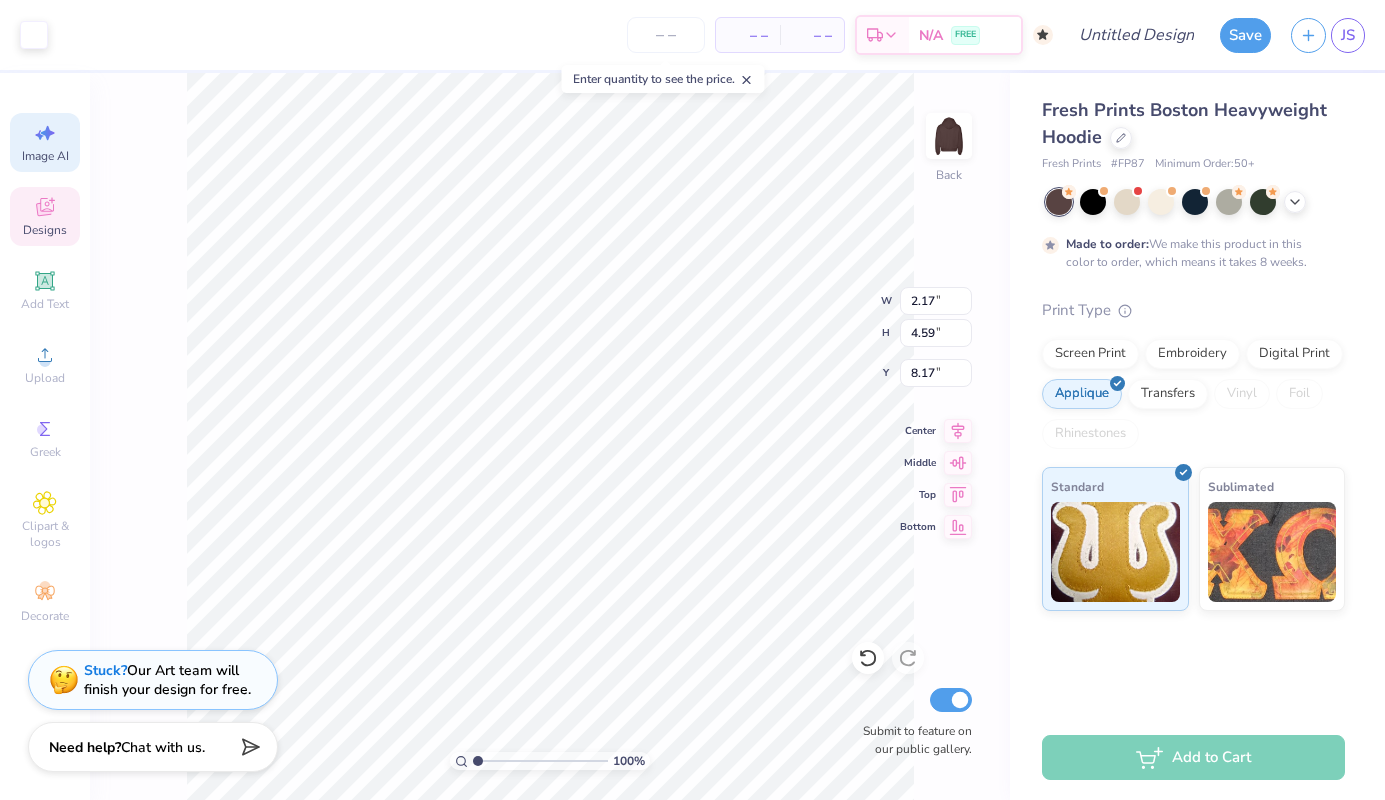 type on "2.17" 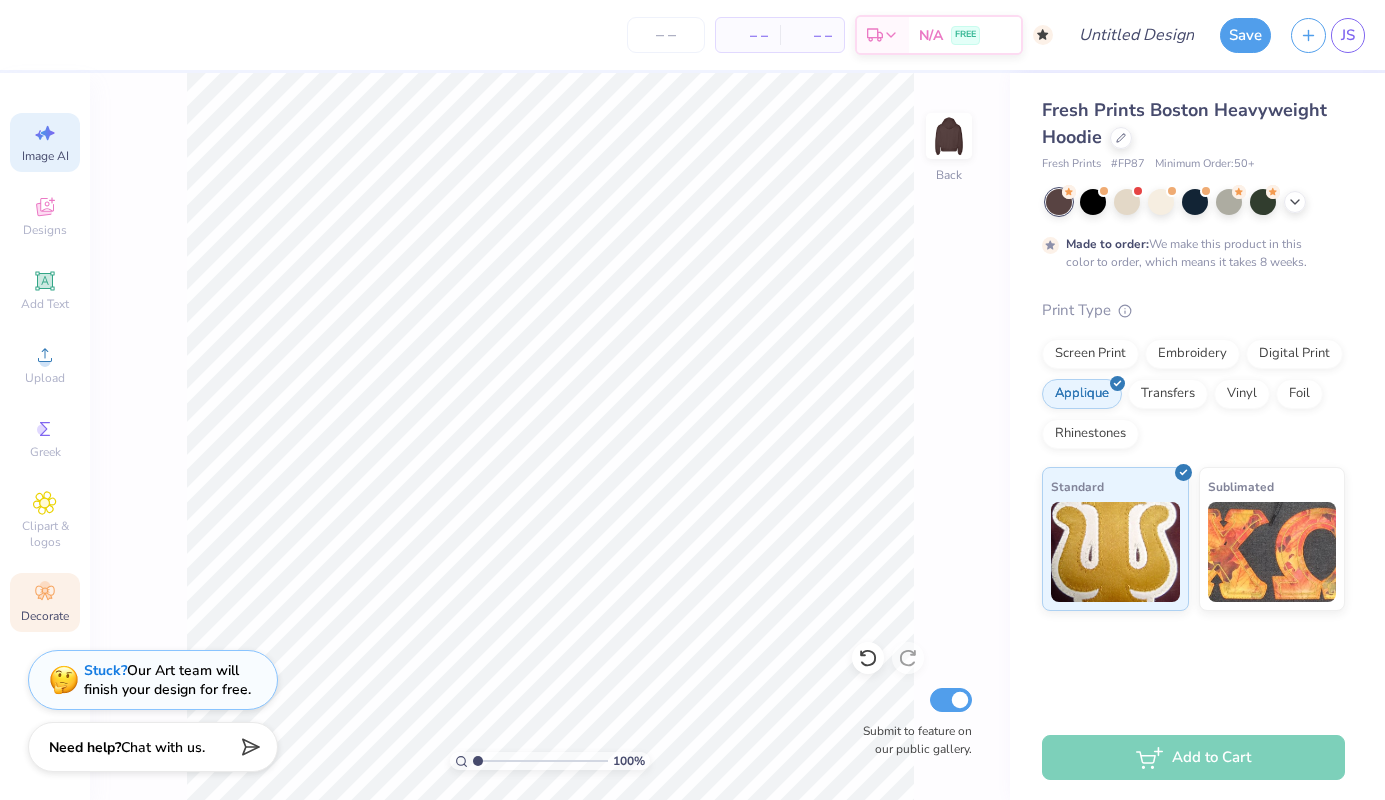 scroll, scrollTop: 0, scrollLeft: 0, axis: both 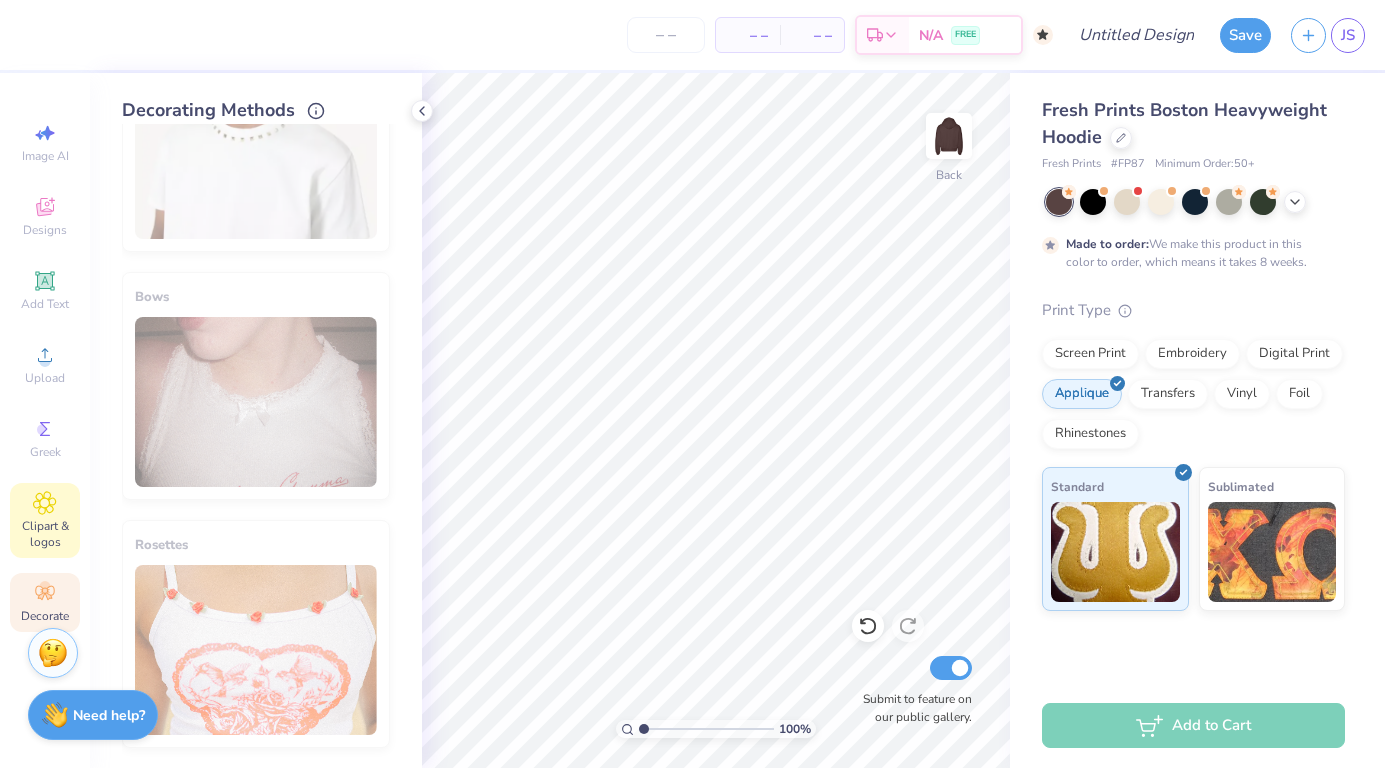 click 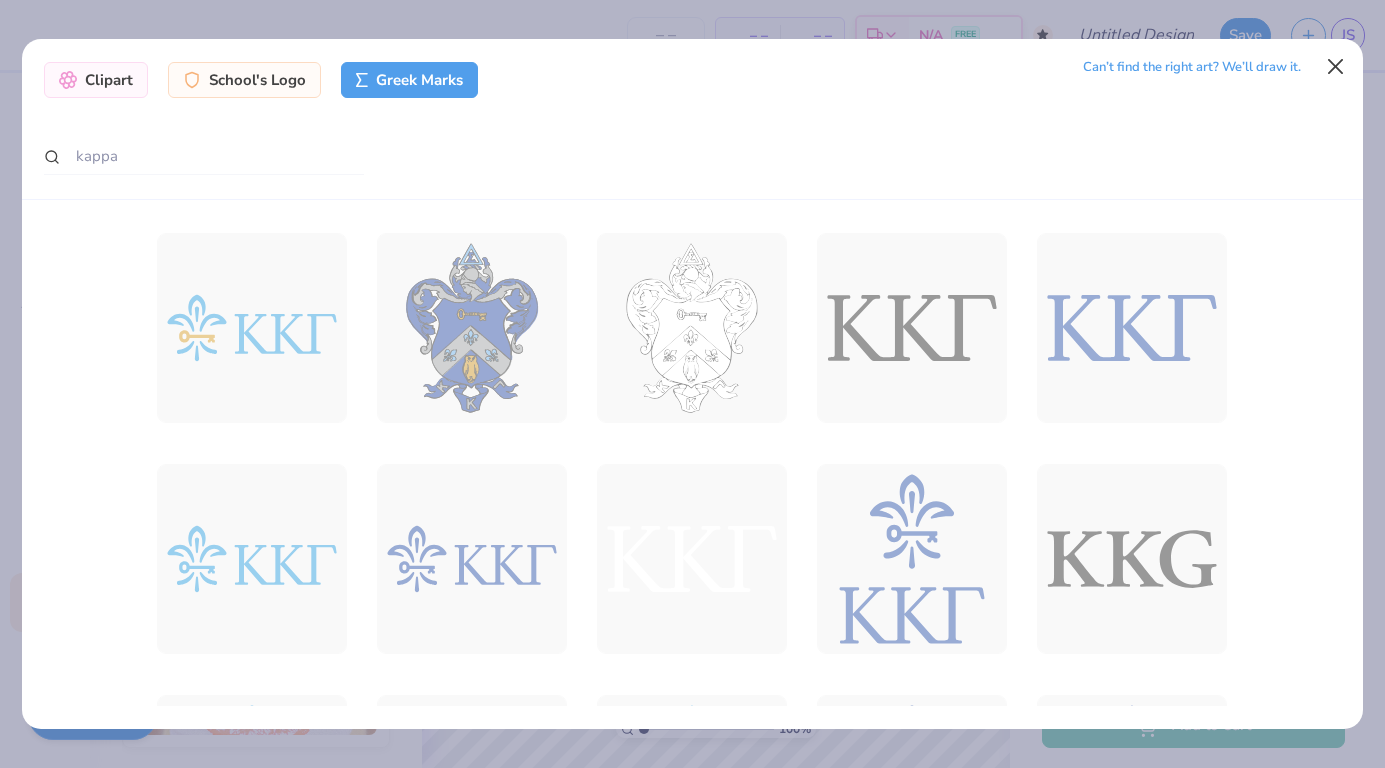 click at bounding box center (1336, 67) 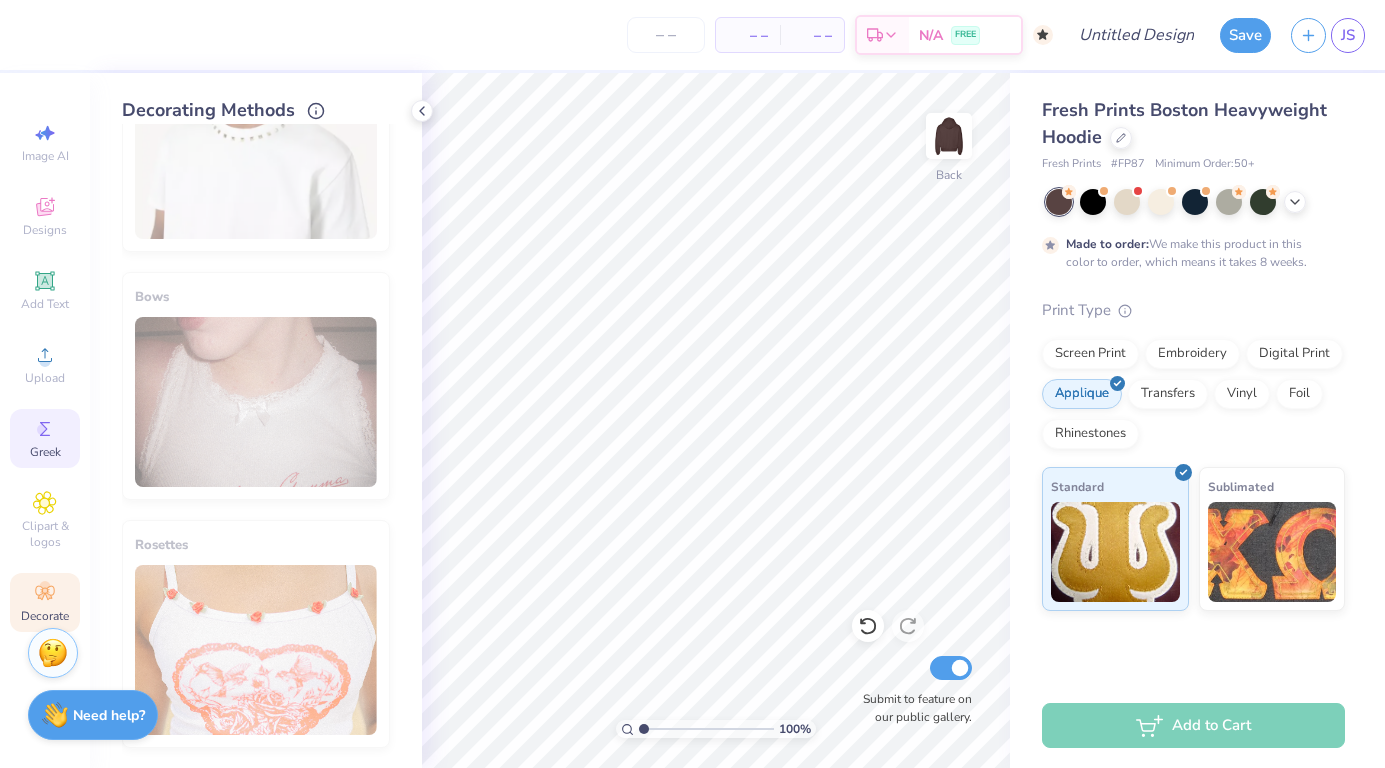 click on "Greek" at bounding box center (45, 452) 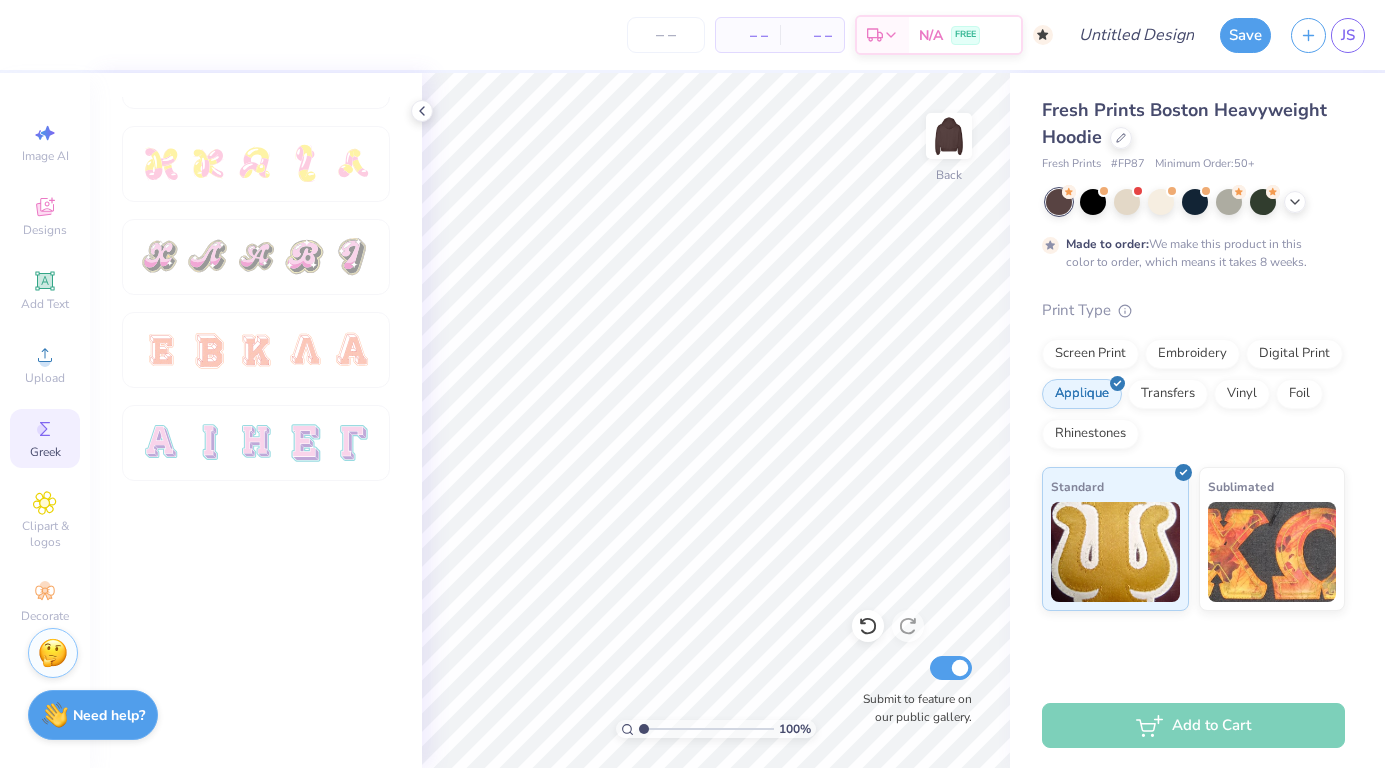 scroll, scrollTop: 1161, scrollLeft: 0, axis: vertical 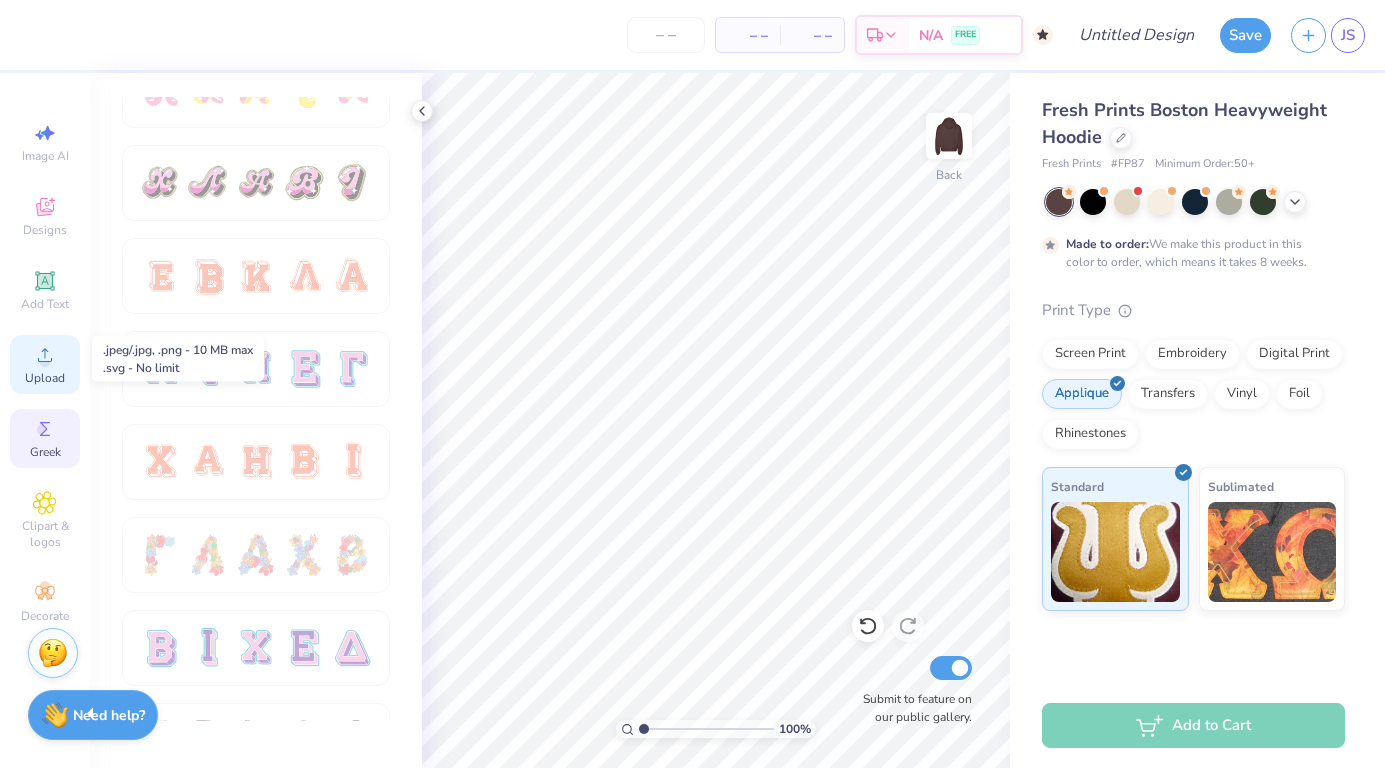click 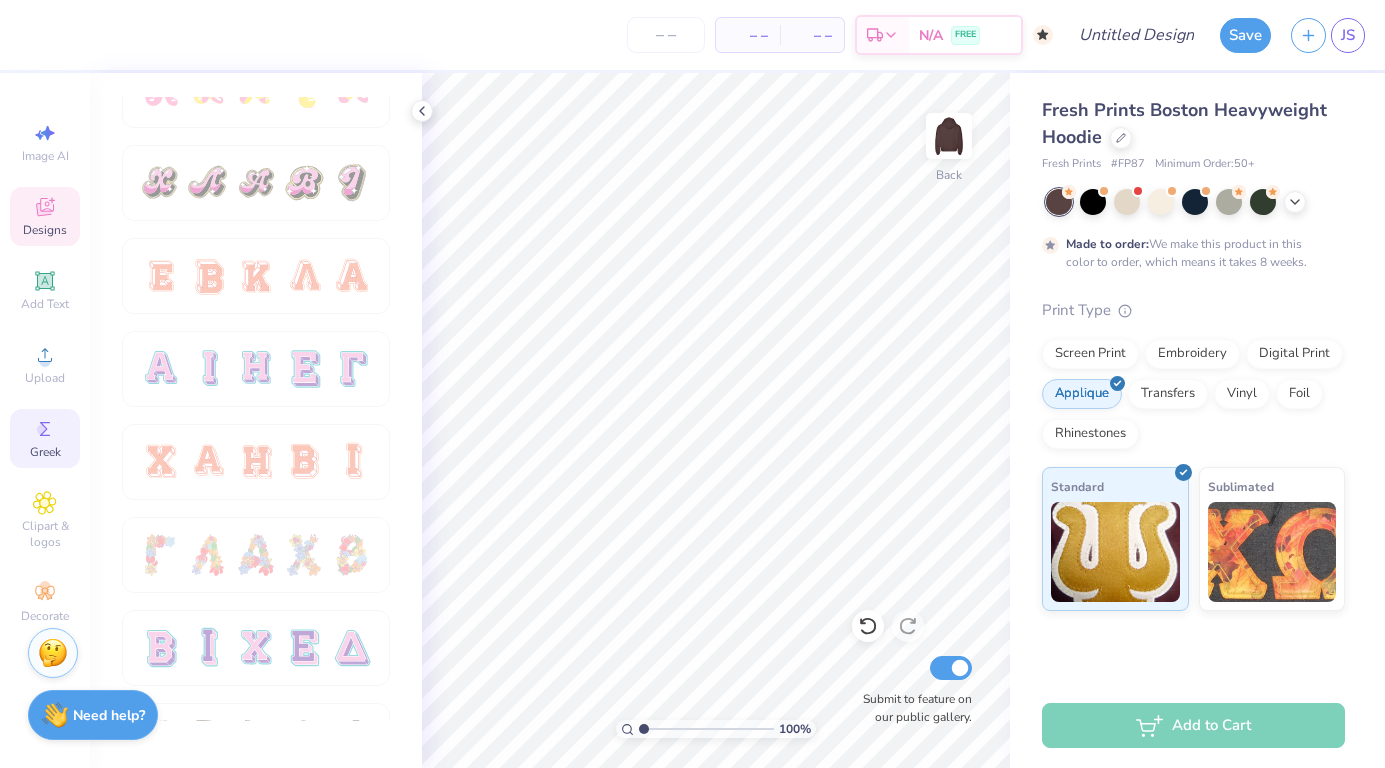 click 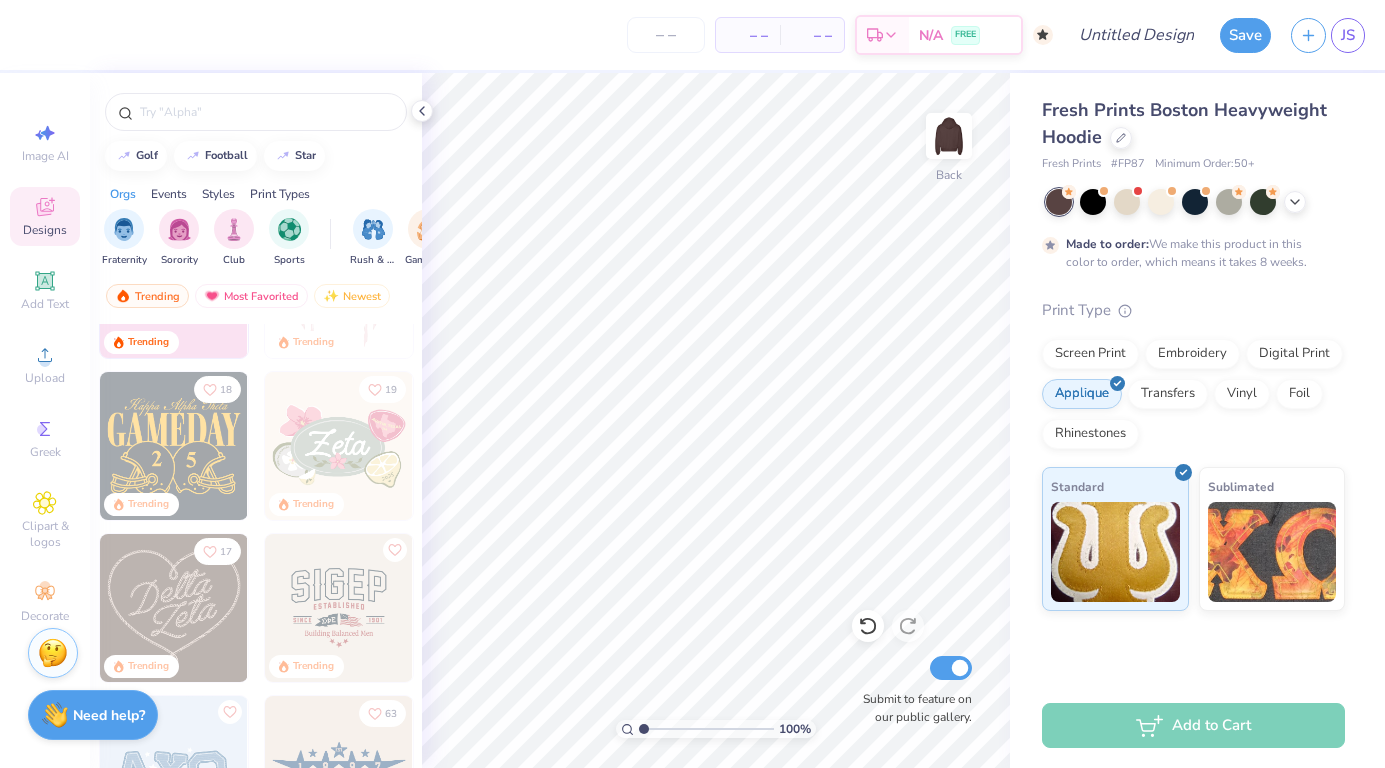 scroll, scrollTop: 447, scrollLeft: 0, axis: vertical 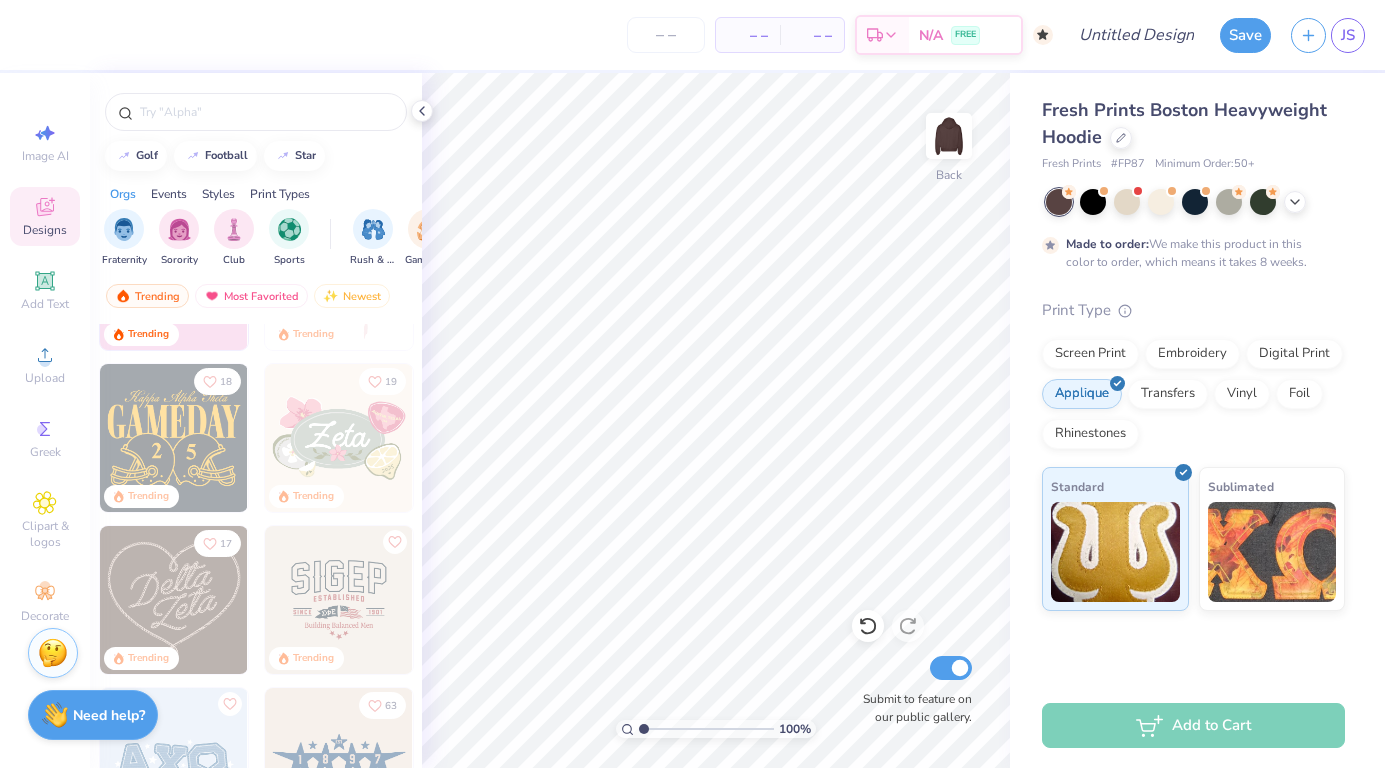click at bounding box center (339, 438) 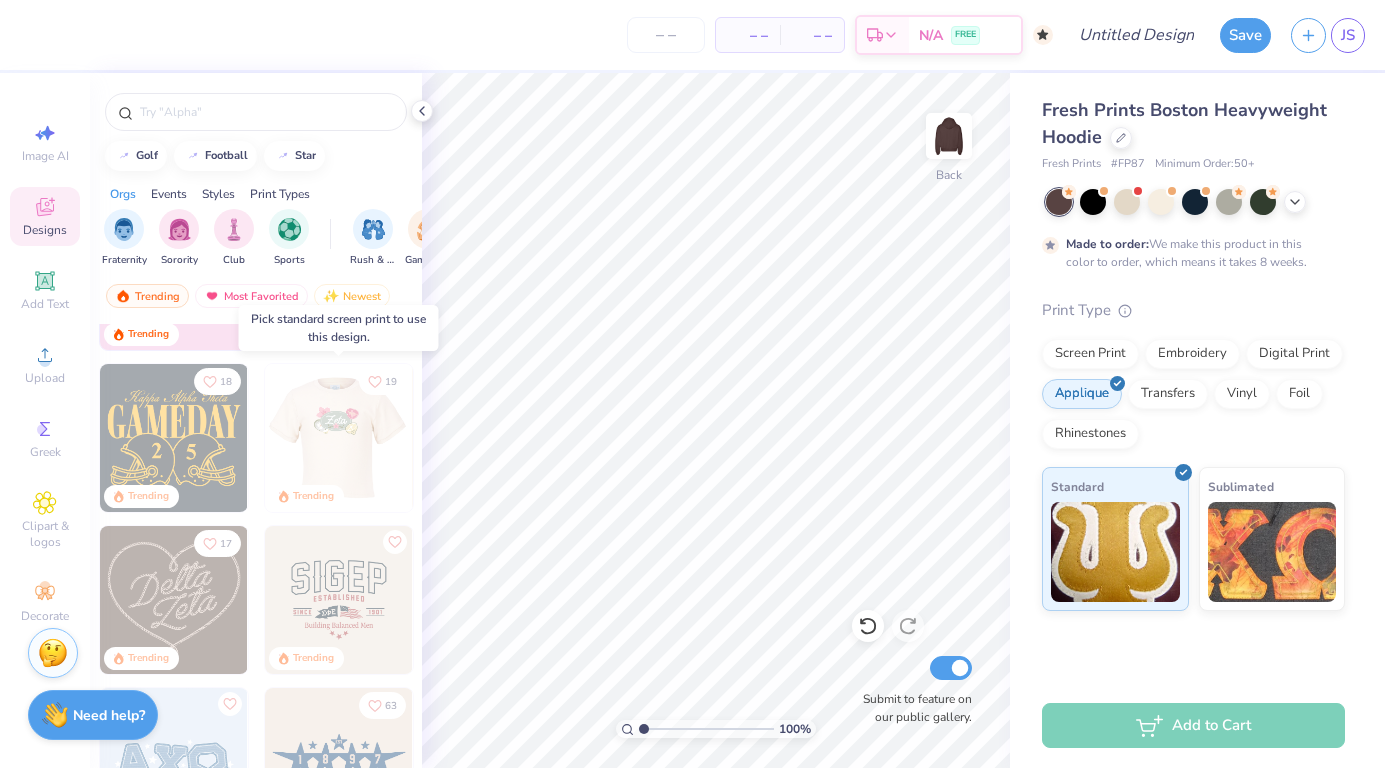click at bounding box center (338, 438) 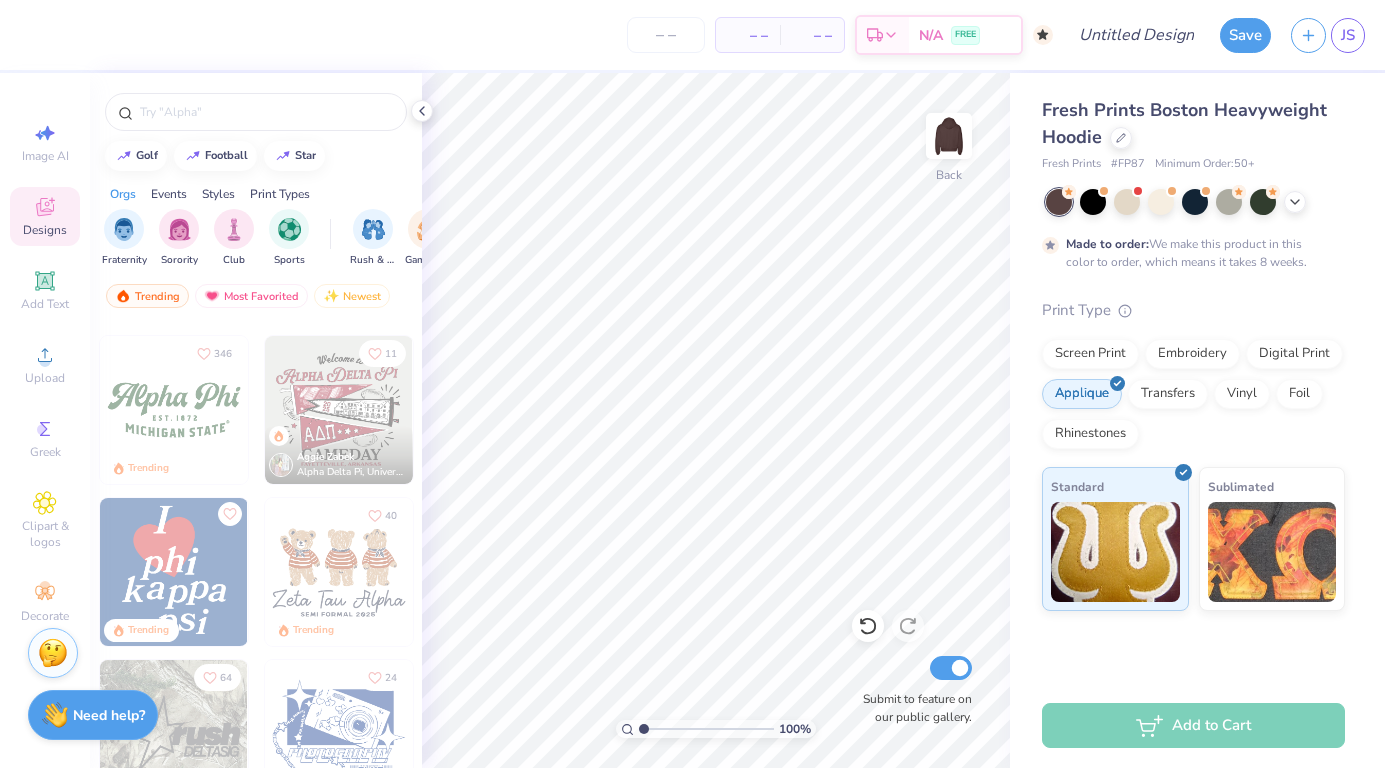 scroll, scrollTop: 1451, scrollLeft: 0, axis: vertical 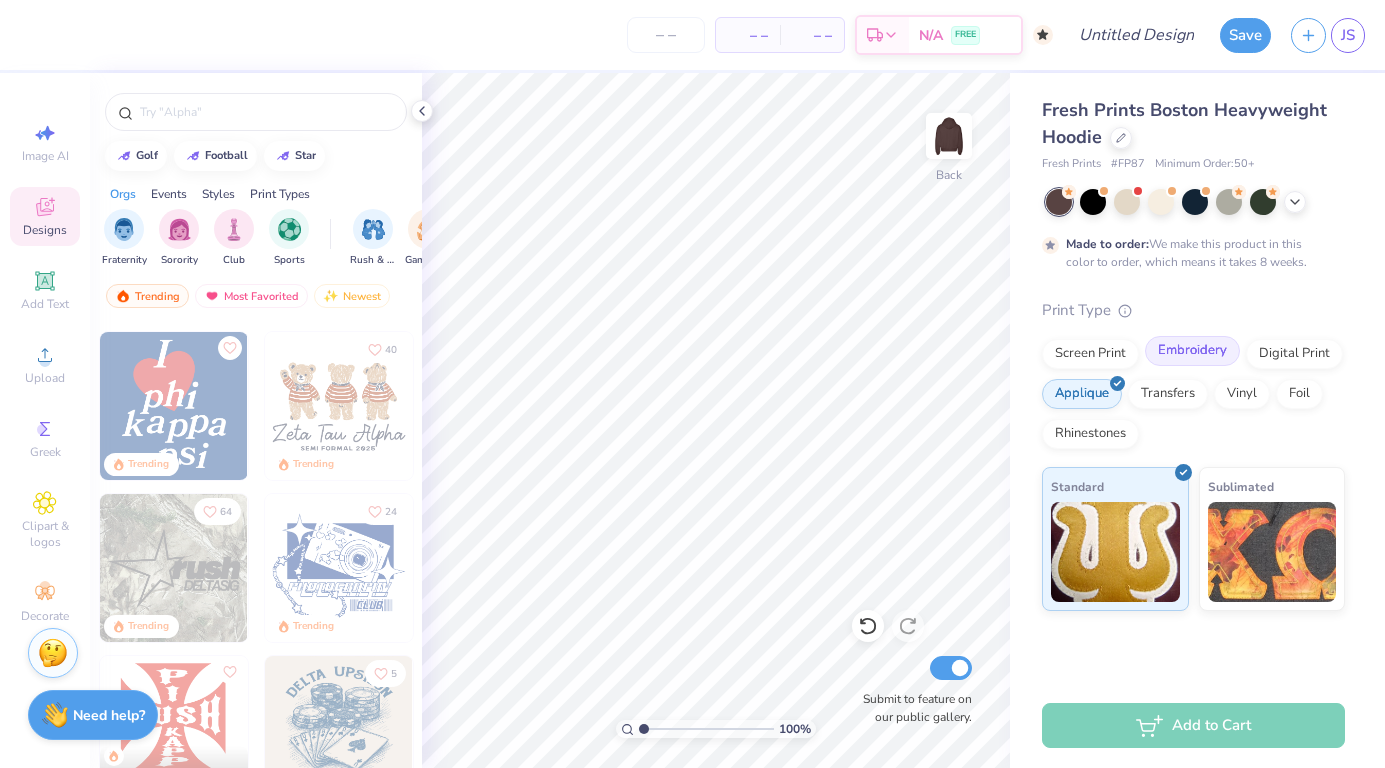 click on "Embroidery" at bounding box center (1192, 351) 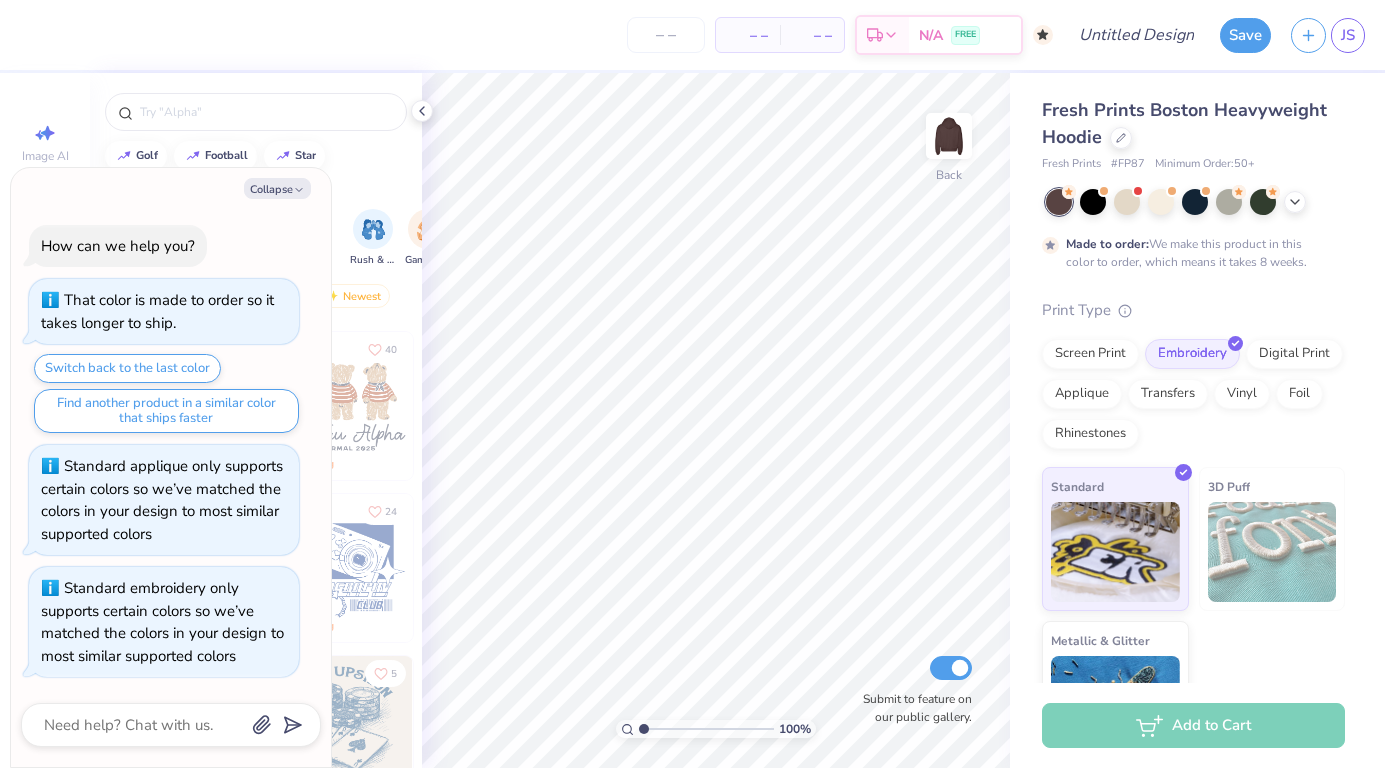 scroll, scrollTop: 0, scrollLeft: 0, axis: both 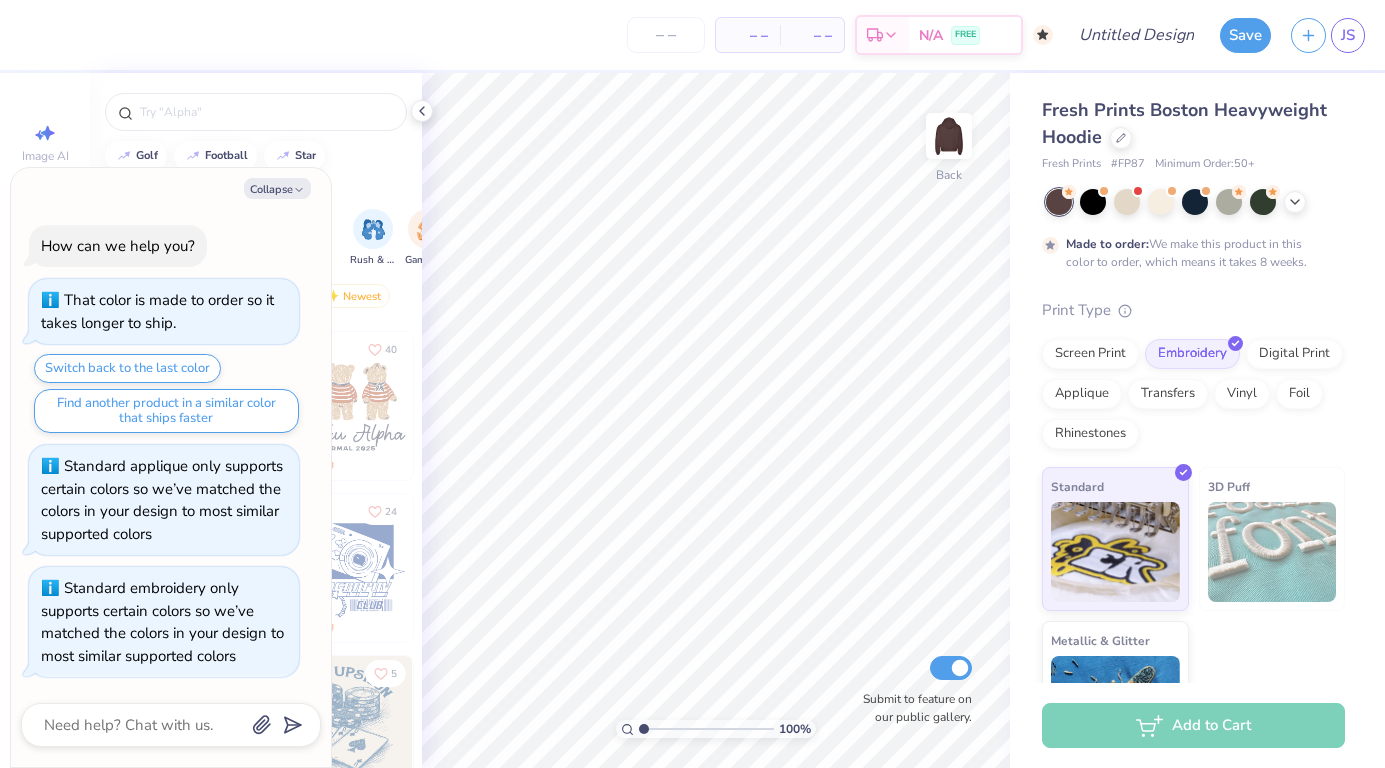 click on "Screen Print Embroidery Digital Print Applique Transfers Vinyl Foil Rhinestones" at bounding box center (1193, 394) 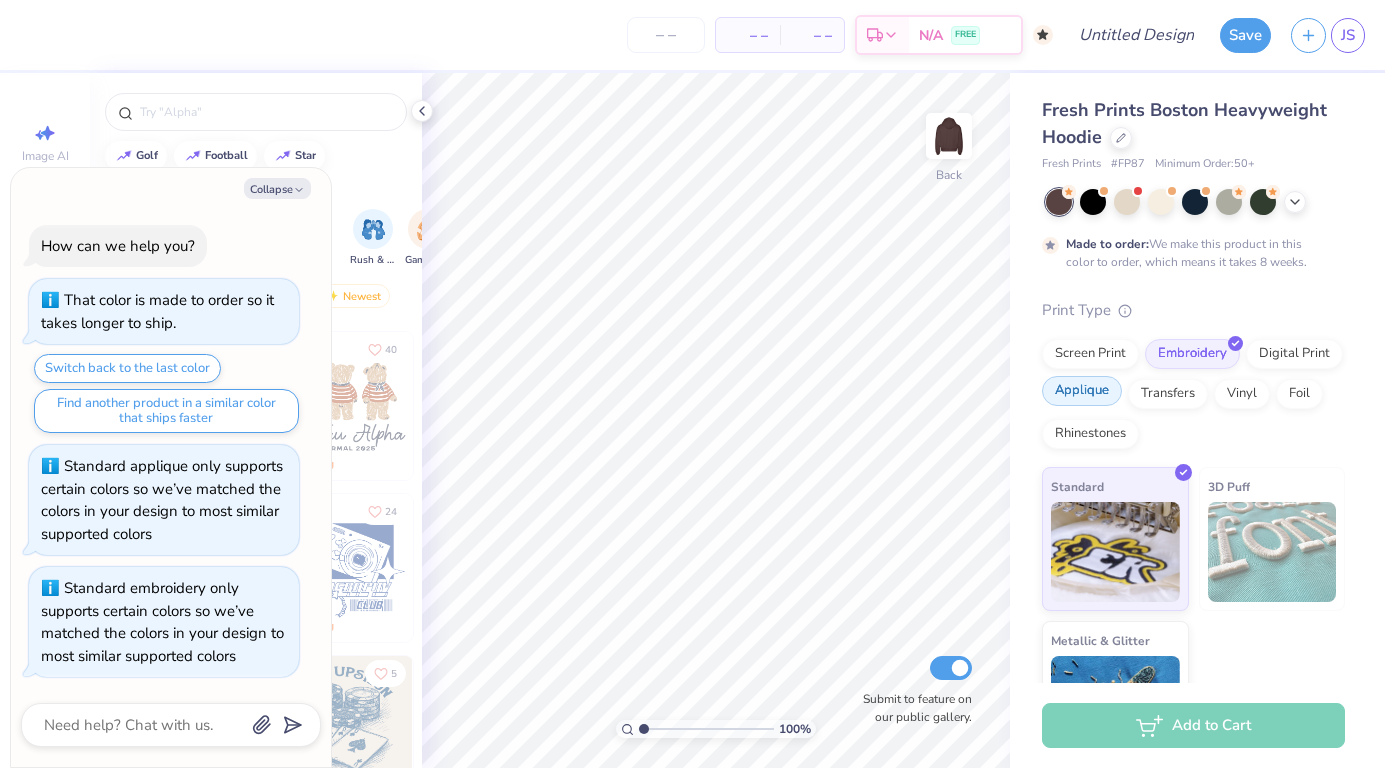 click on "Applique" at bounding box center [1082, 391] 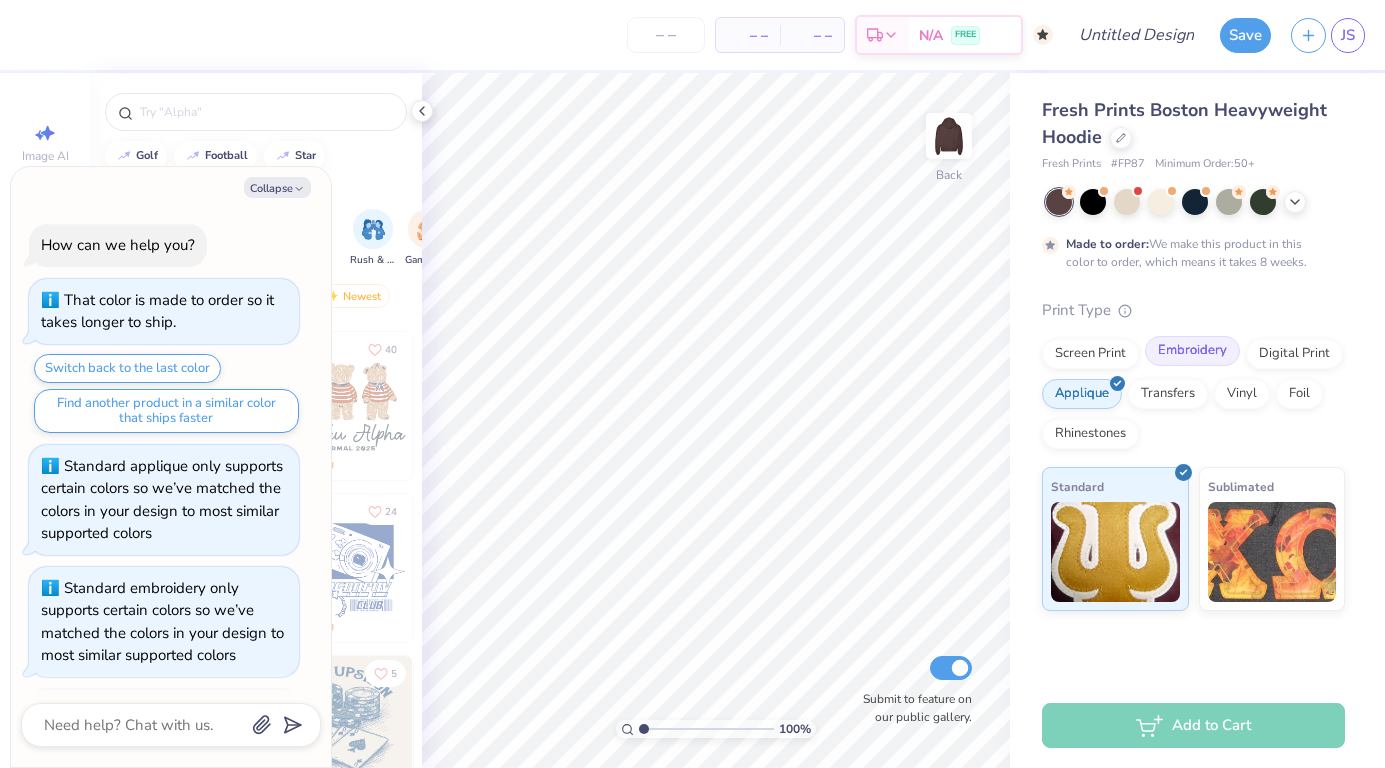 scroll, scrollTop: 114, scrollLeft: 0, axis: vertical 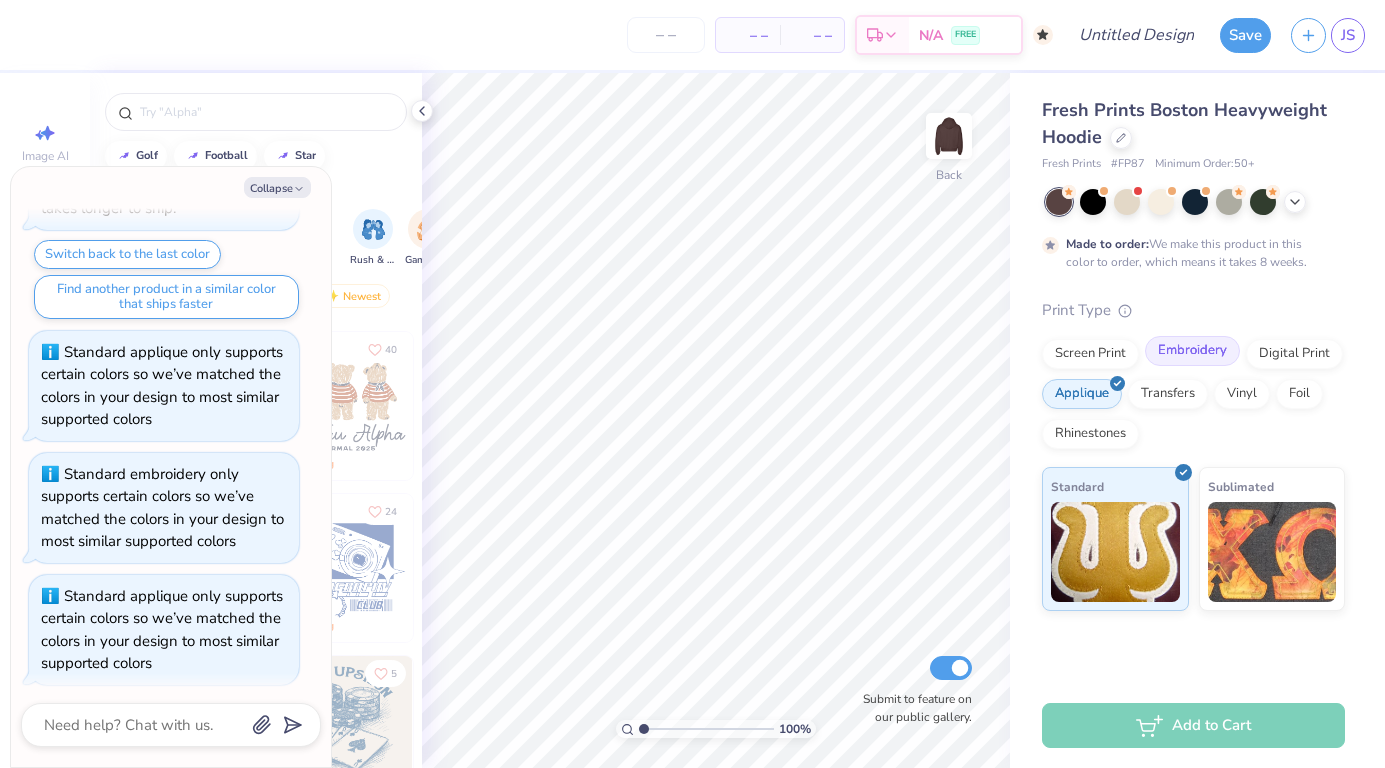 type on "x" 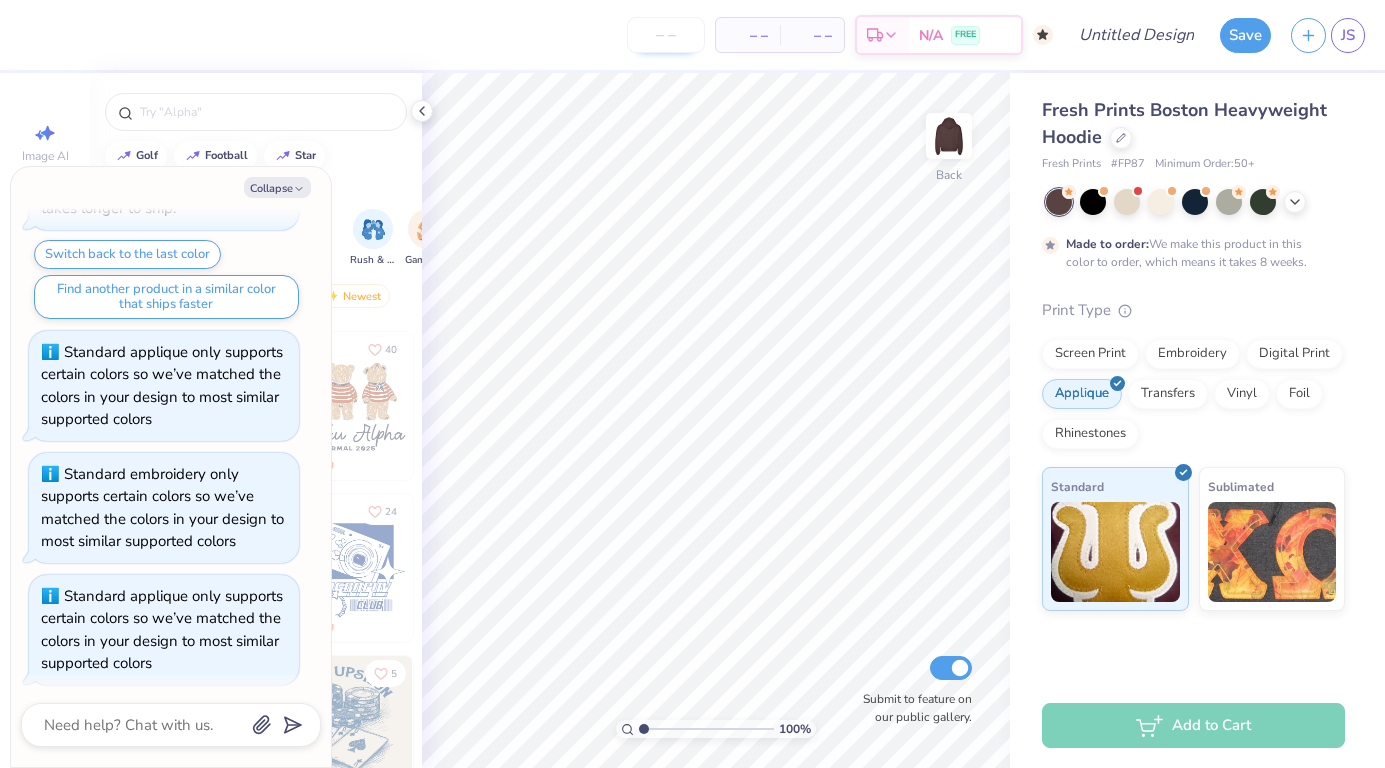 click at bounding box center [666, 35] 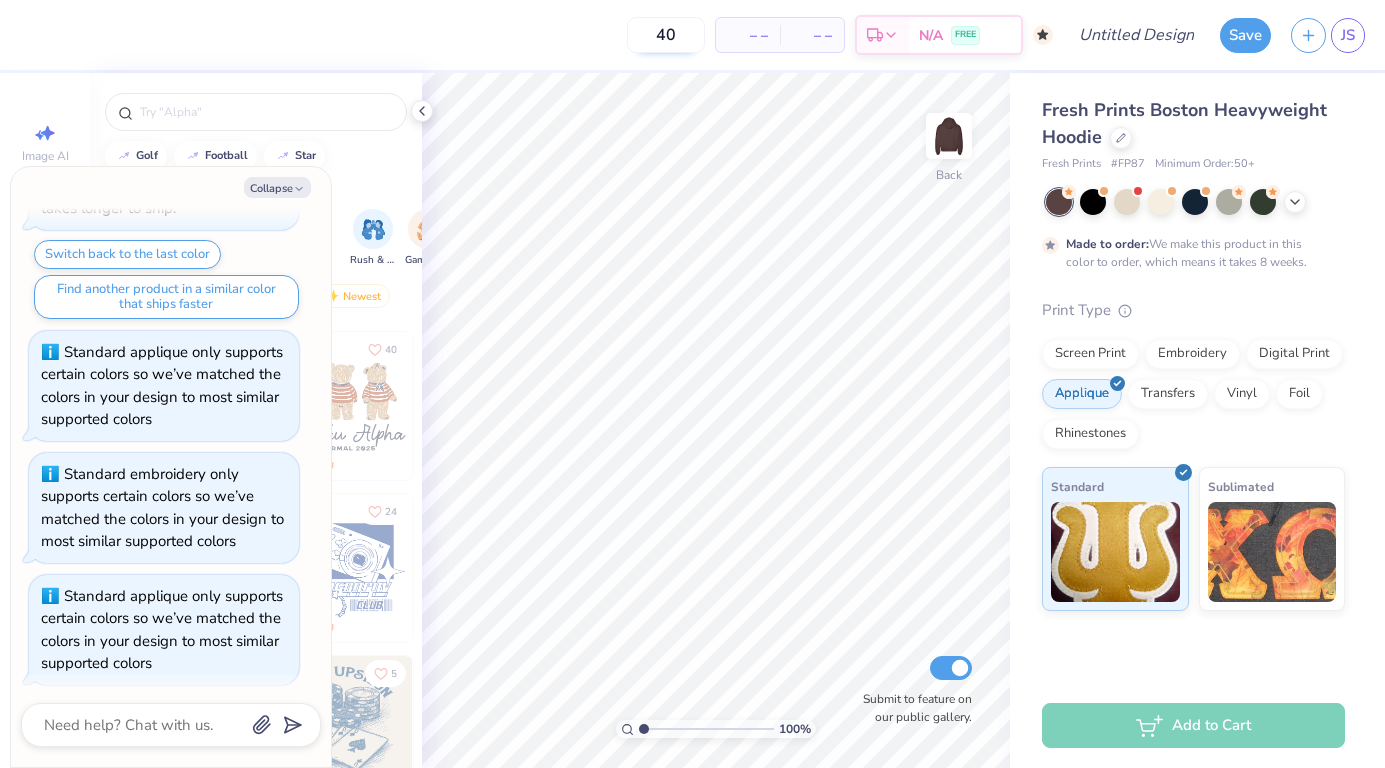 type on "50" 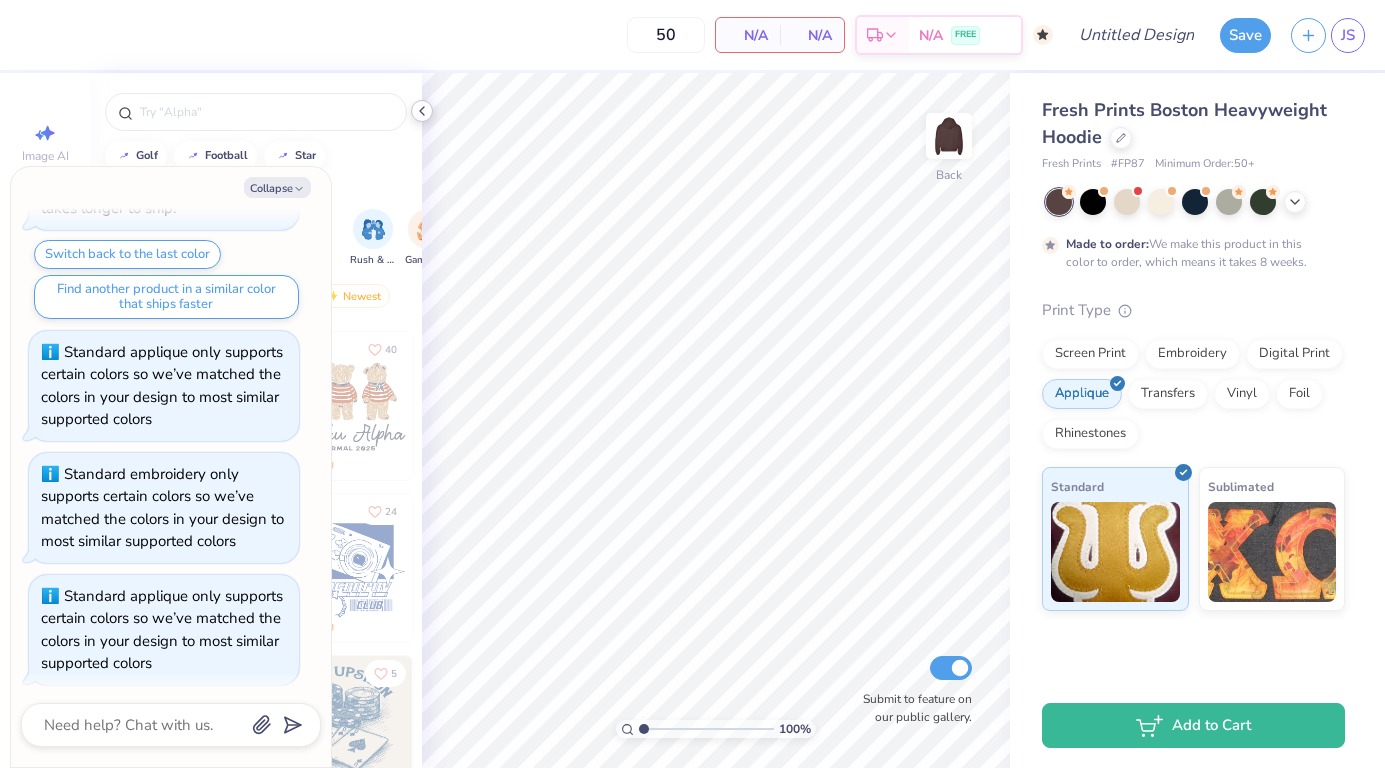 click 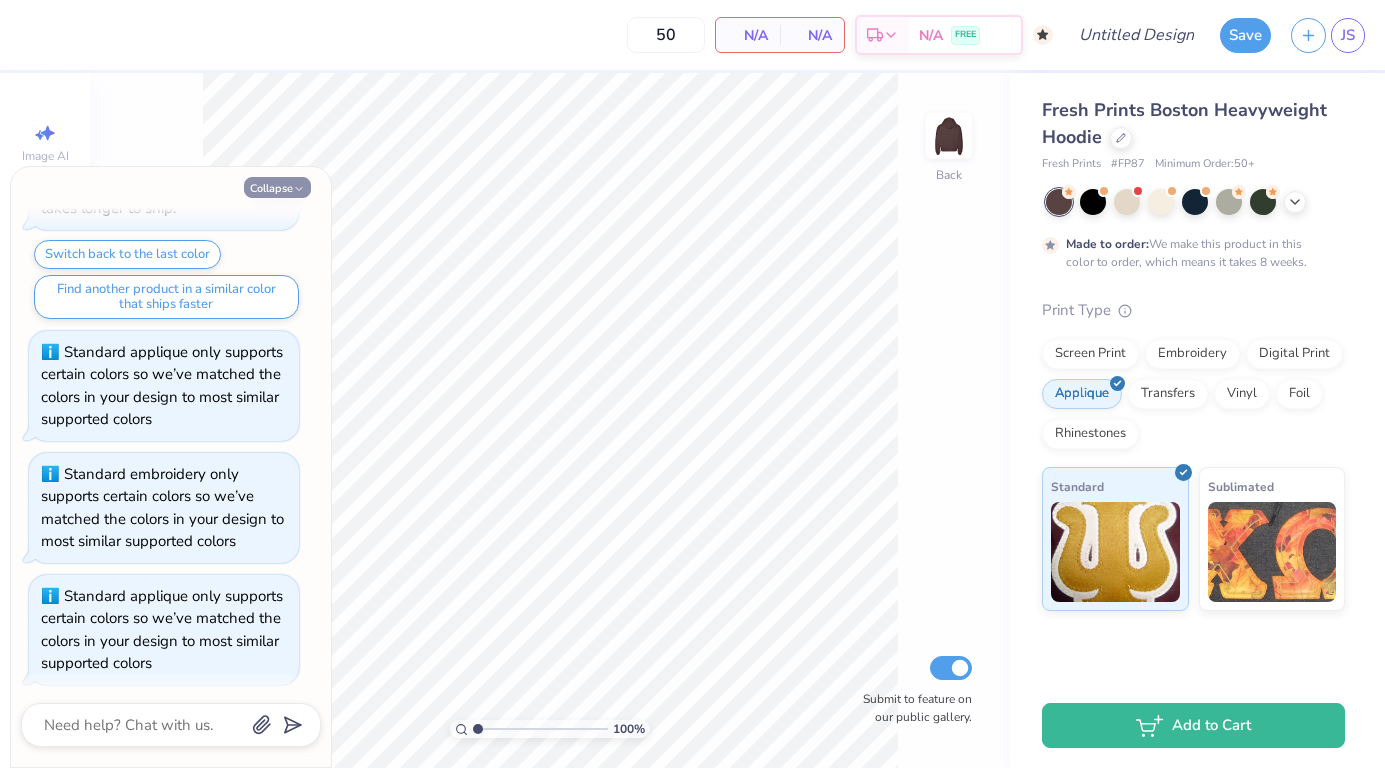 click on "Collapse" at bounding box center [277, 187] 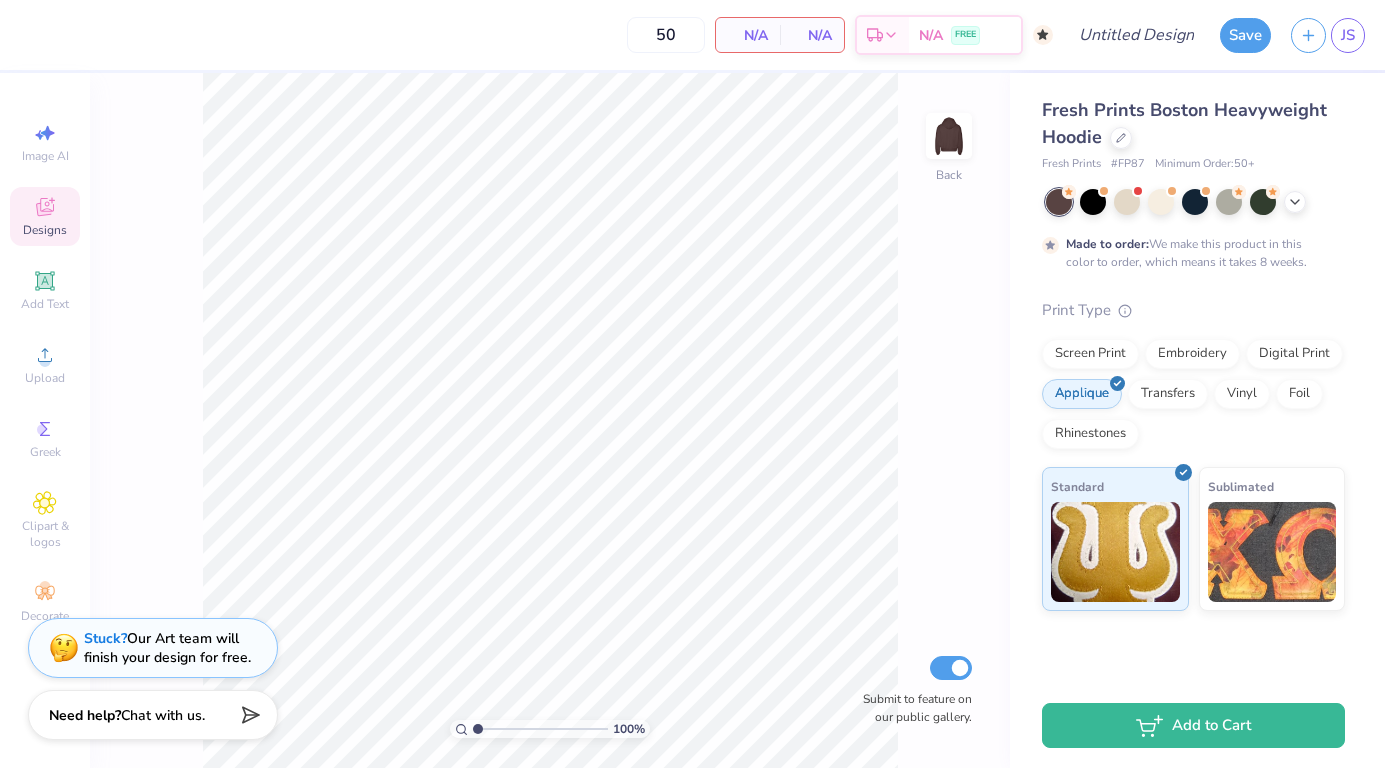 click 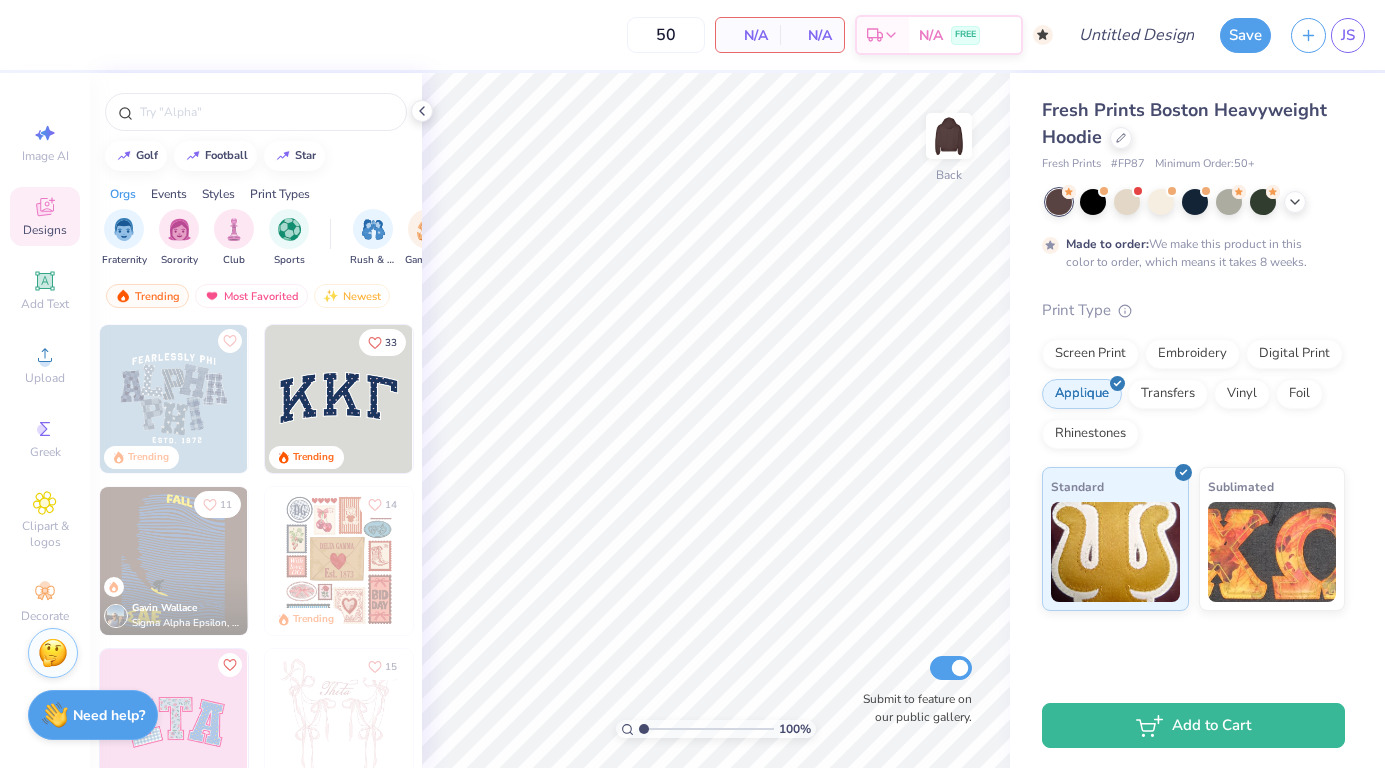 click at bounding box center (339, 399) 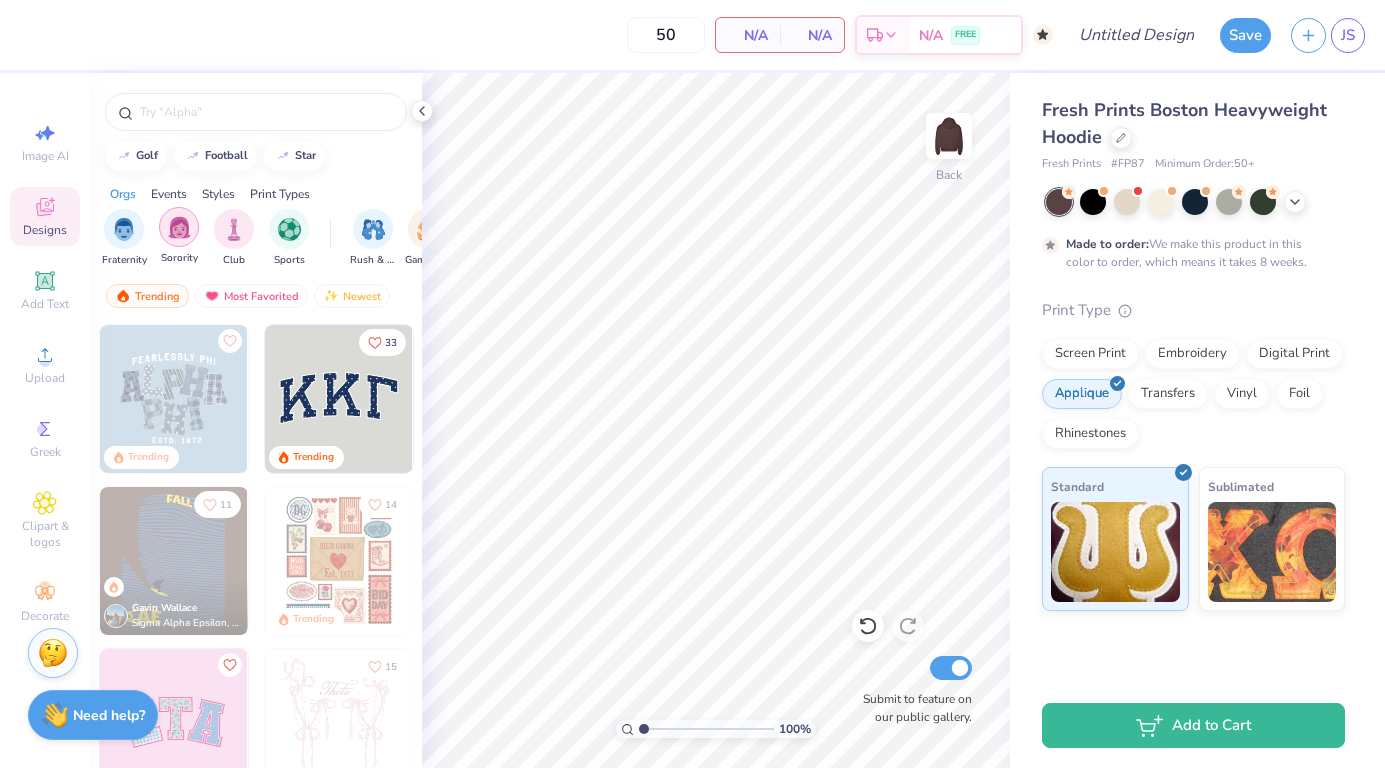 click at bounding box center [179, 227] 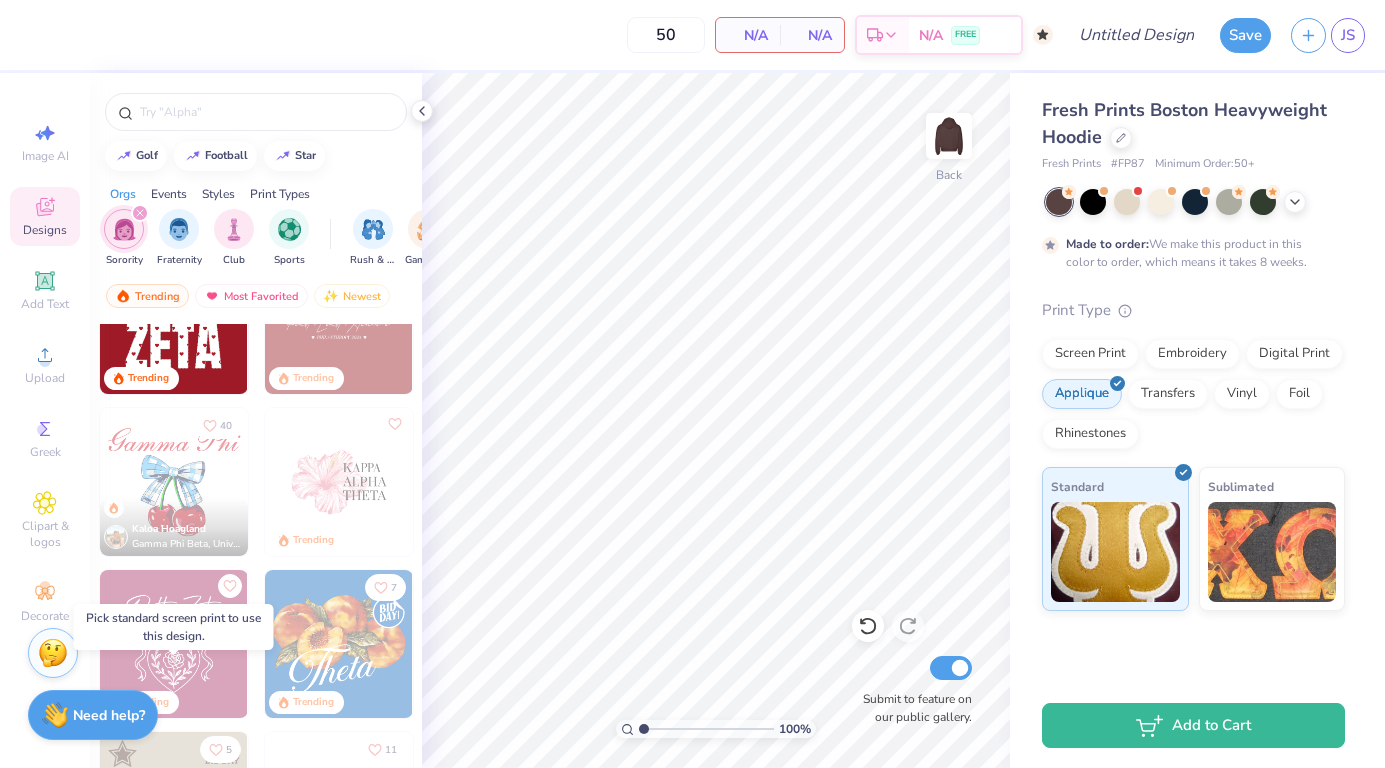 scroll, scrollTop: 1832, scrollLeft: 0, axis: vertical 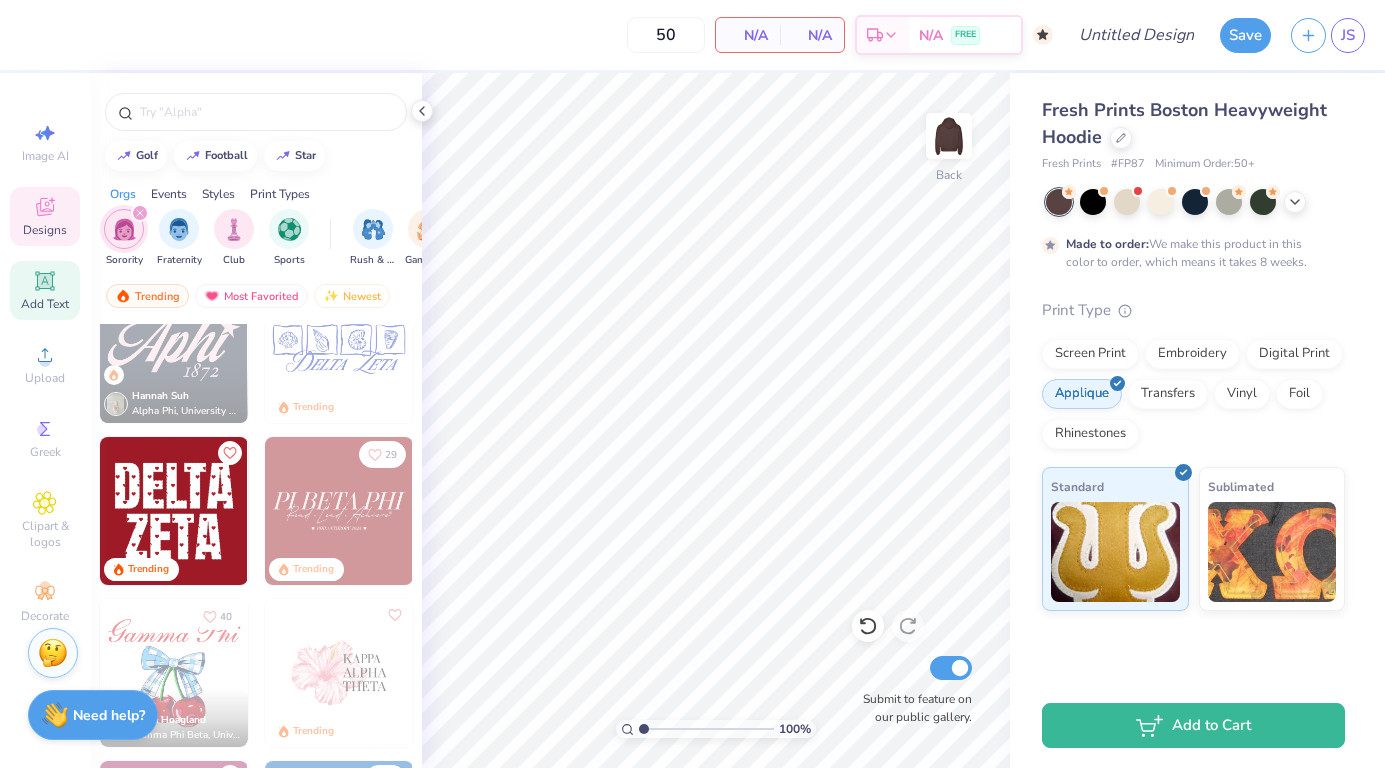 click 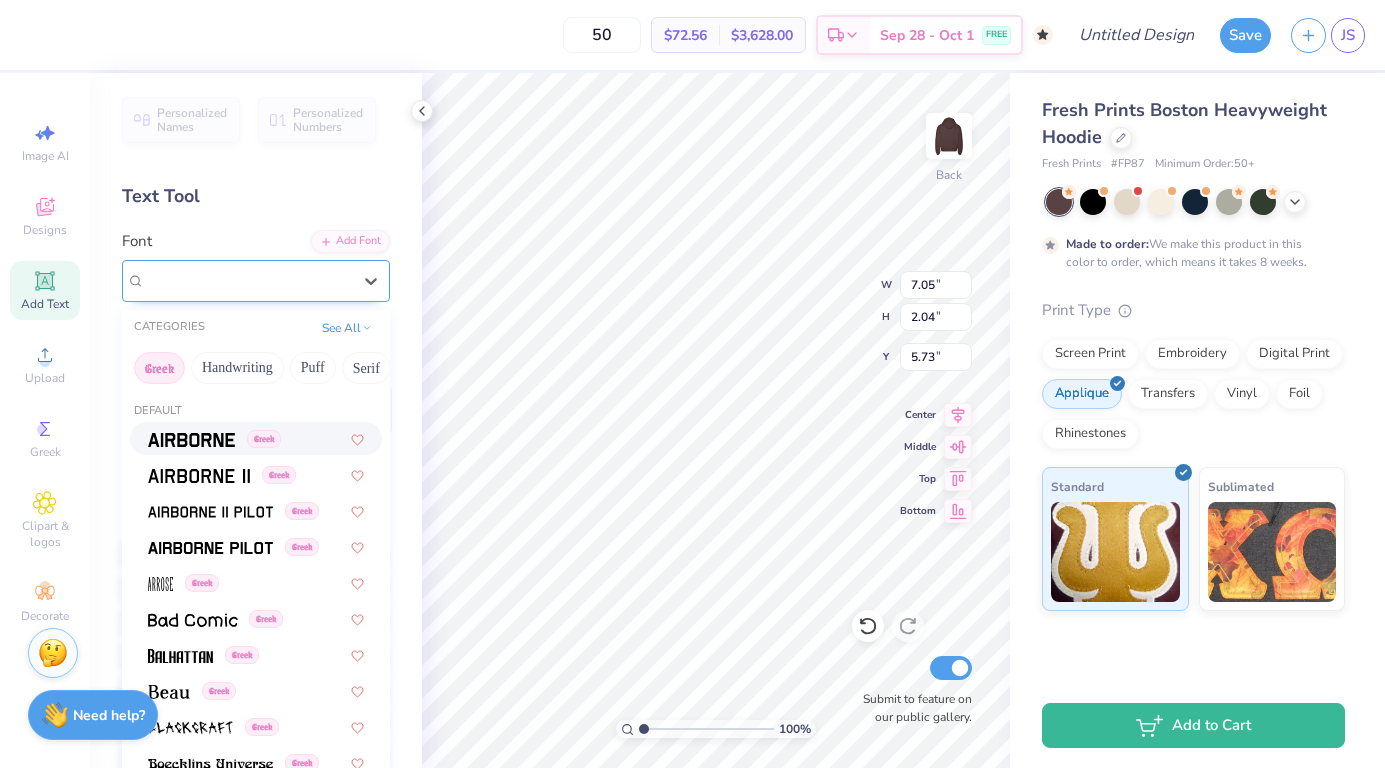 click on "Super Dream" at bounding box center [248, 280] 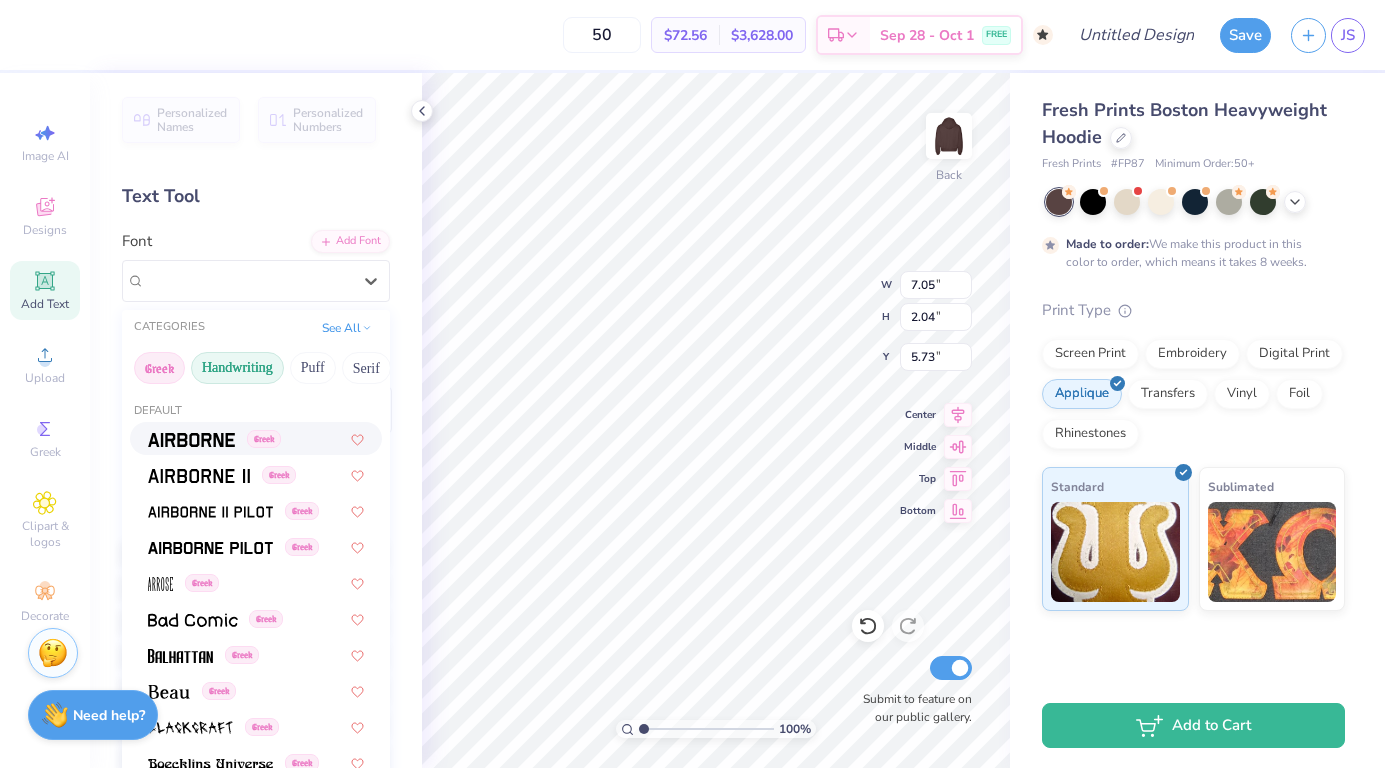 click on "Handwriting" at bounding box center [237, 368] 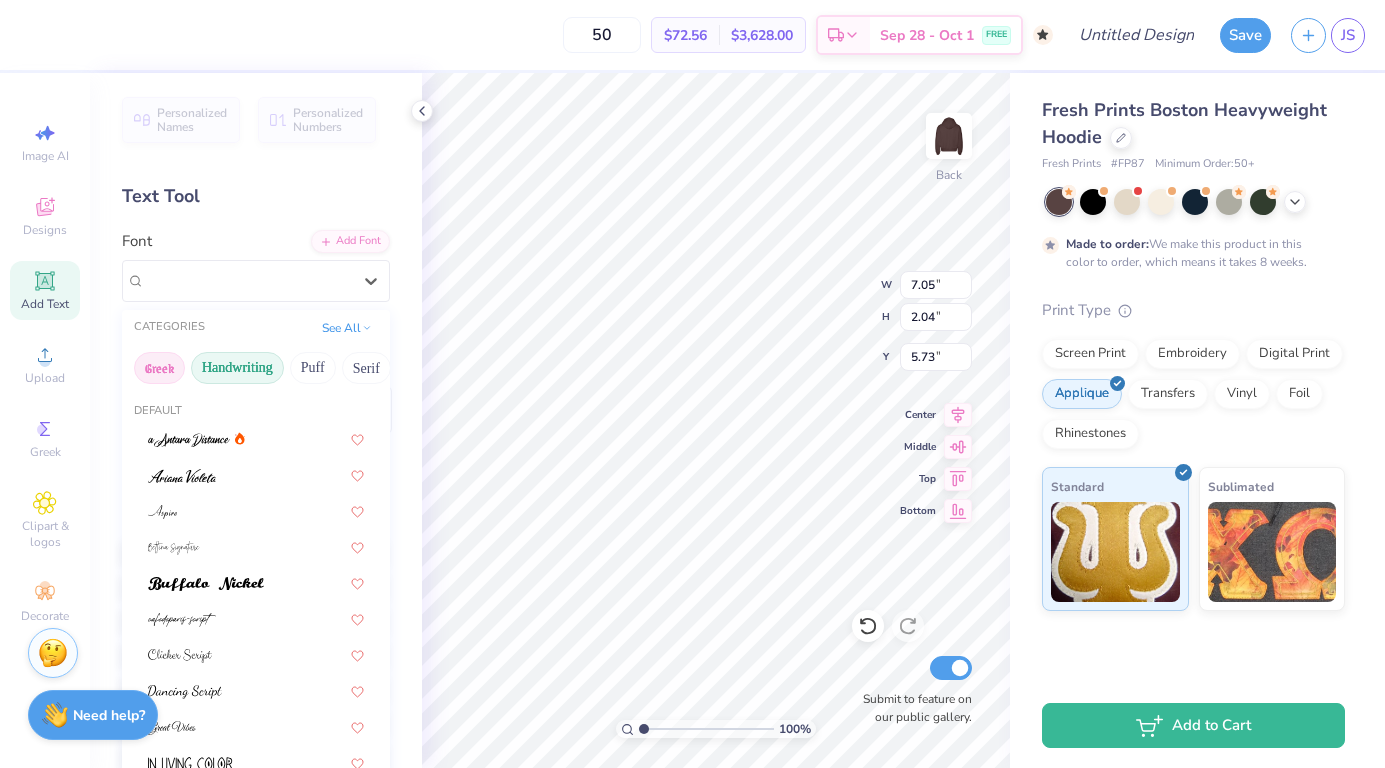 click on "Greek" at bounding box center [159, 368] 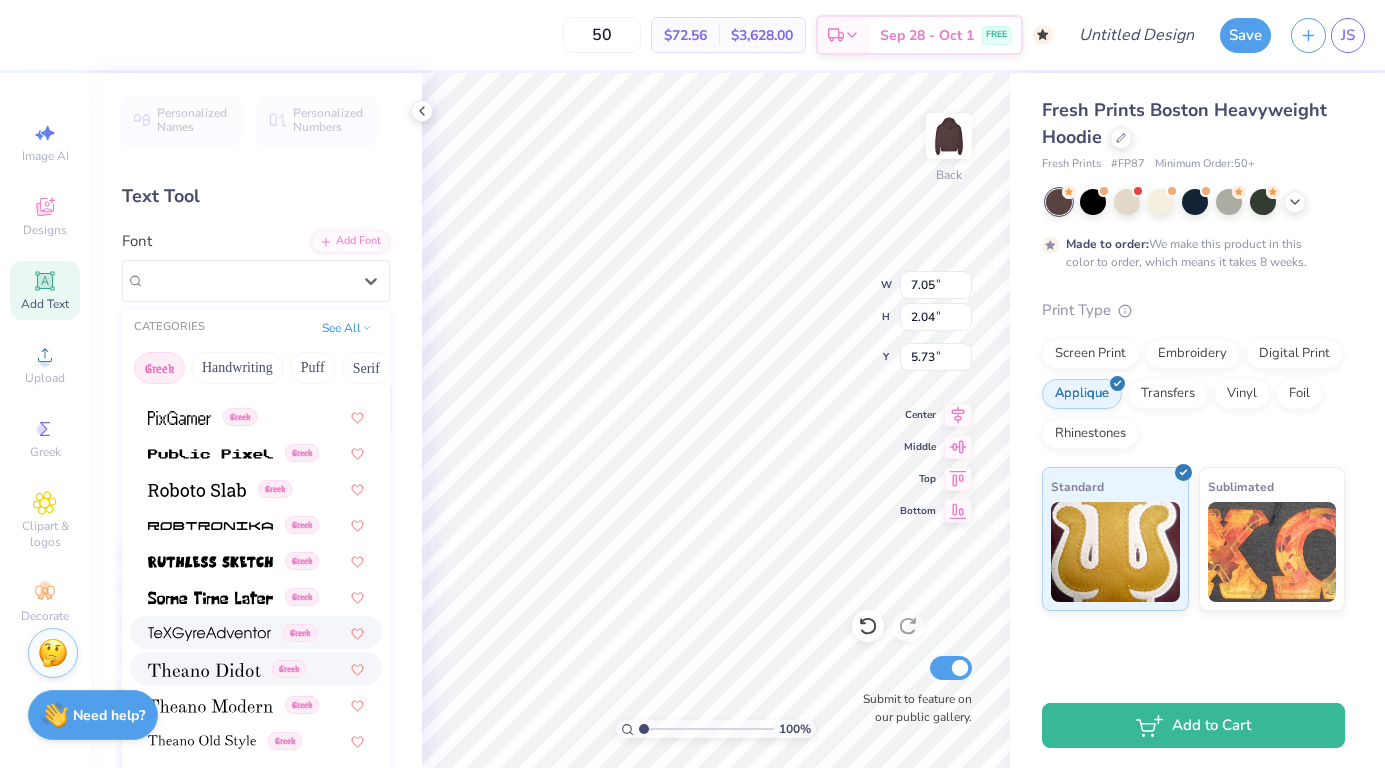 scroll, scrollTop: 1209, scrollLeft: 0, axis: vertical 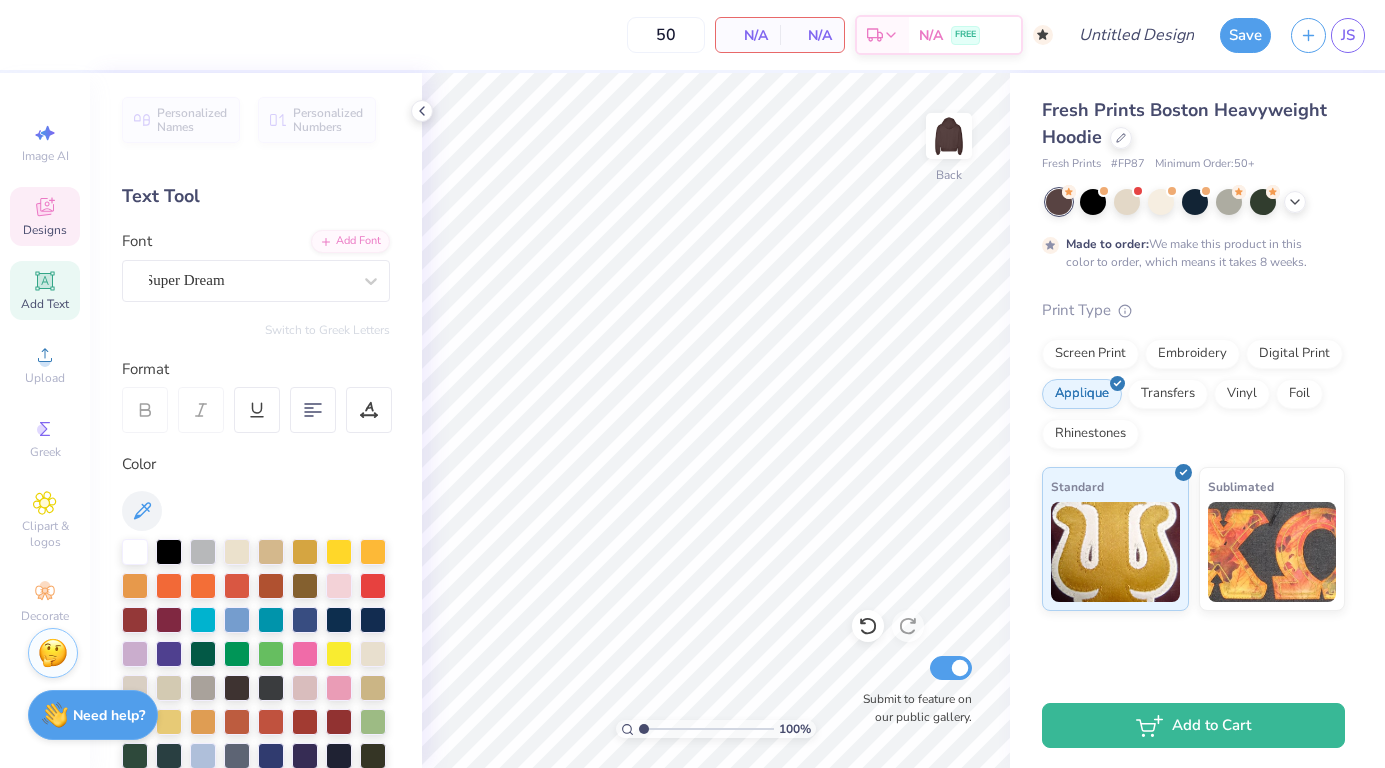 click 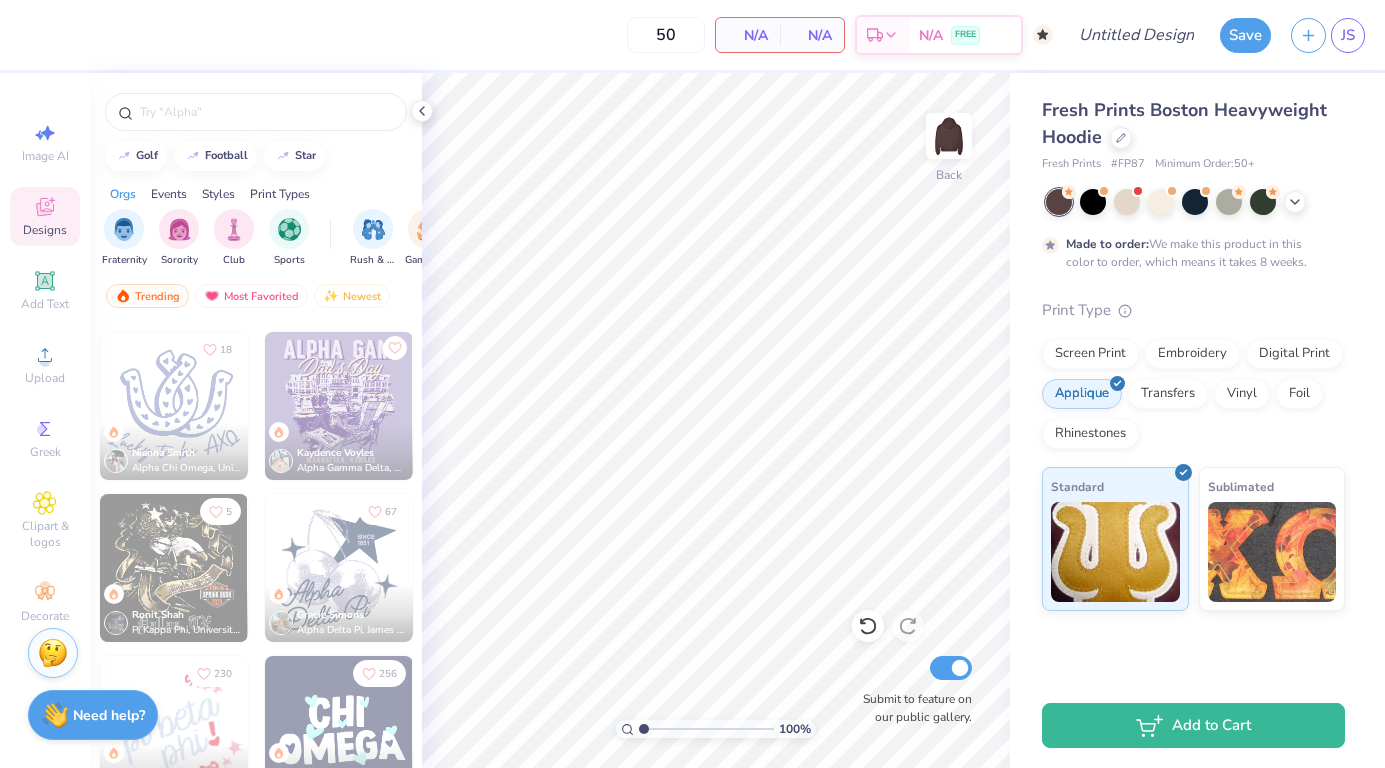 scroll, scrollTop: 4616, scrollLeft: 0, axis: vertical 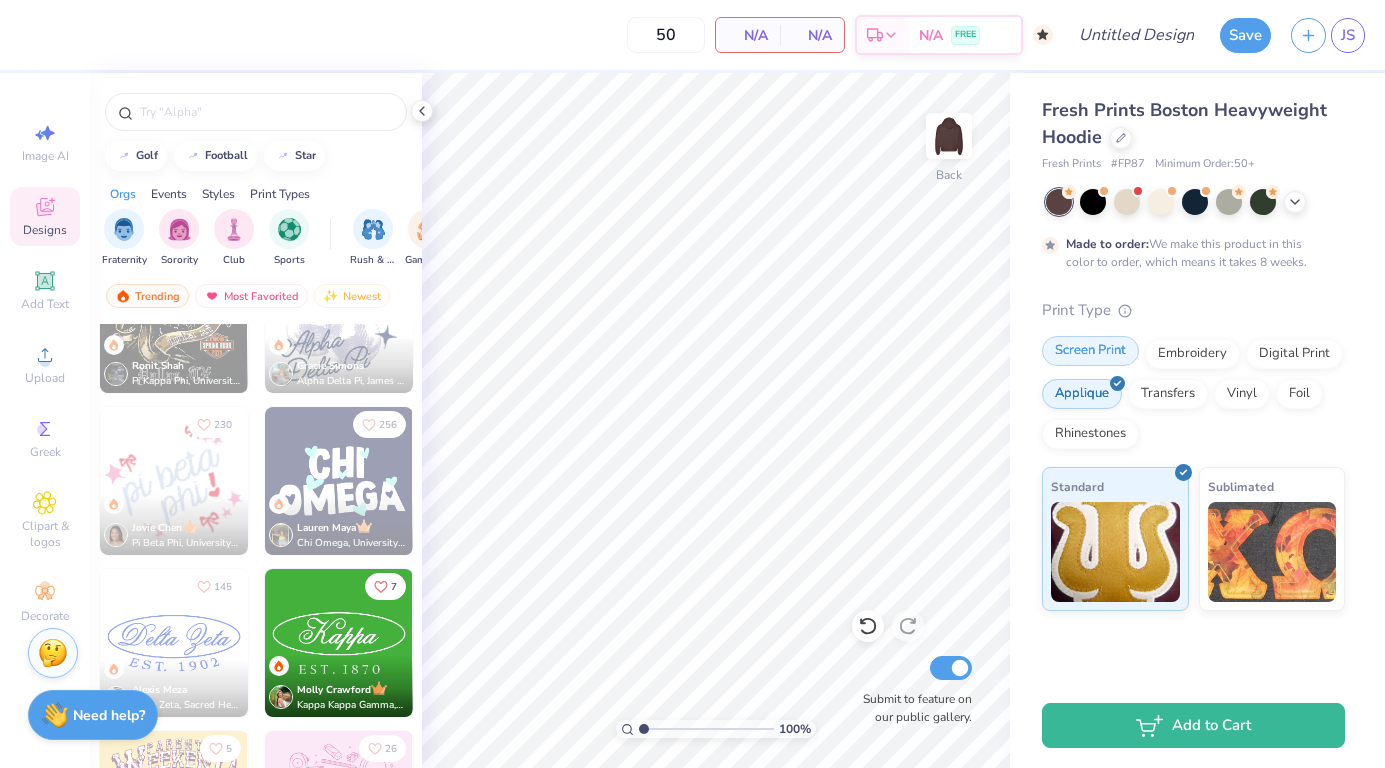 click on "Screen Print" at bounding box center [1090, 351] 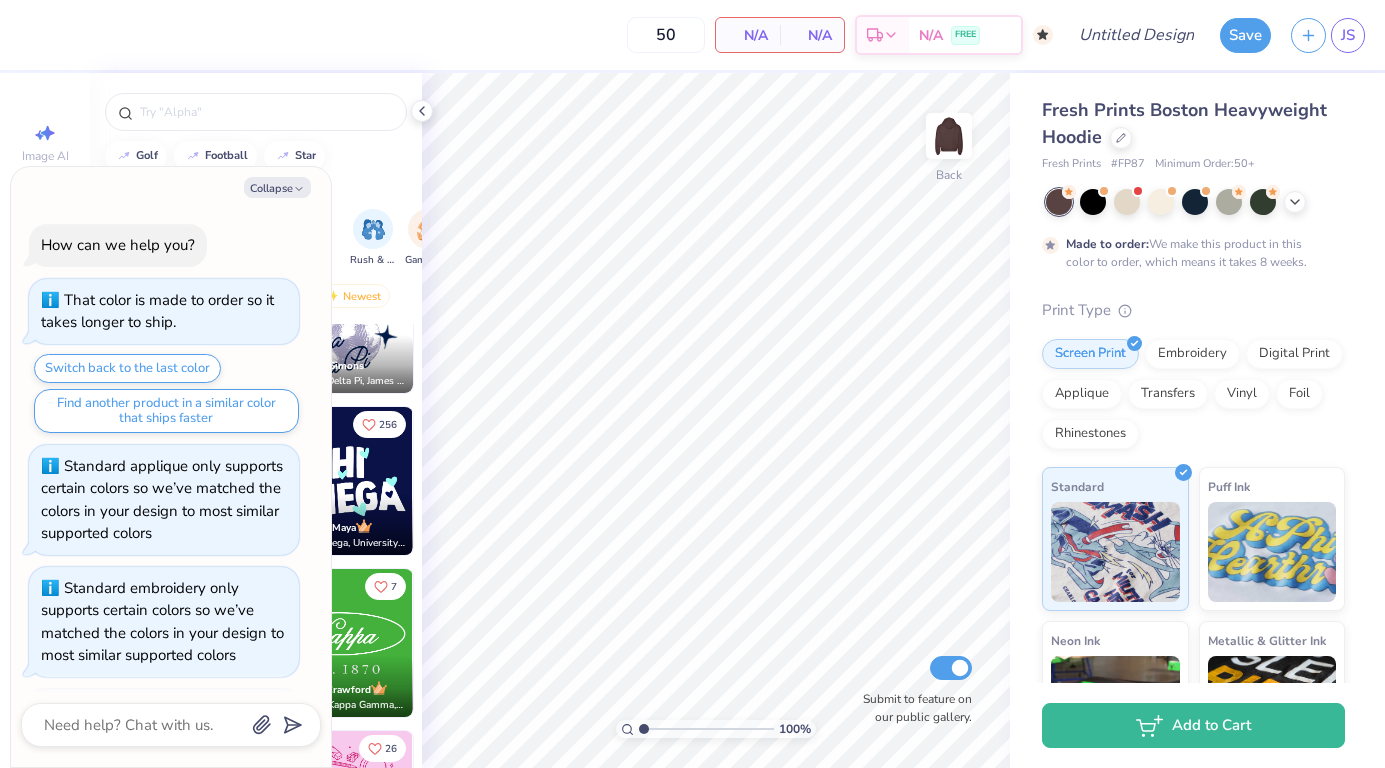 scroll, scrollTop: 234, scrollLeft: 0, axis: vertical 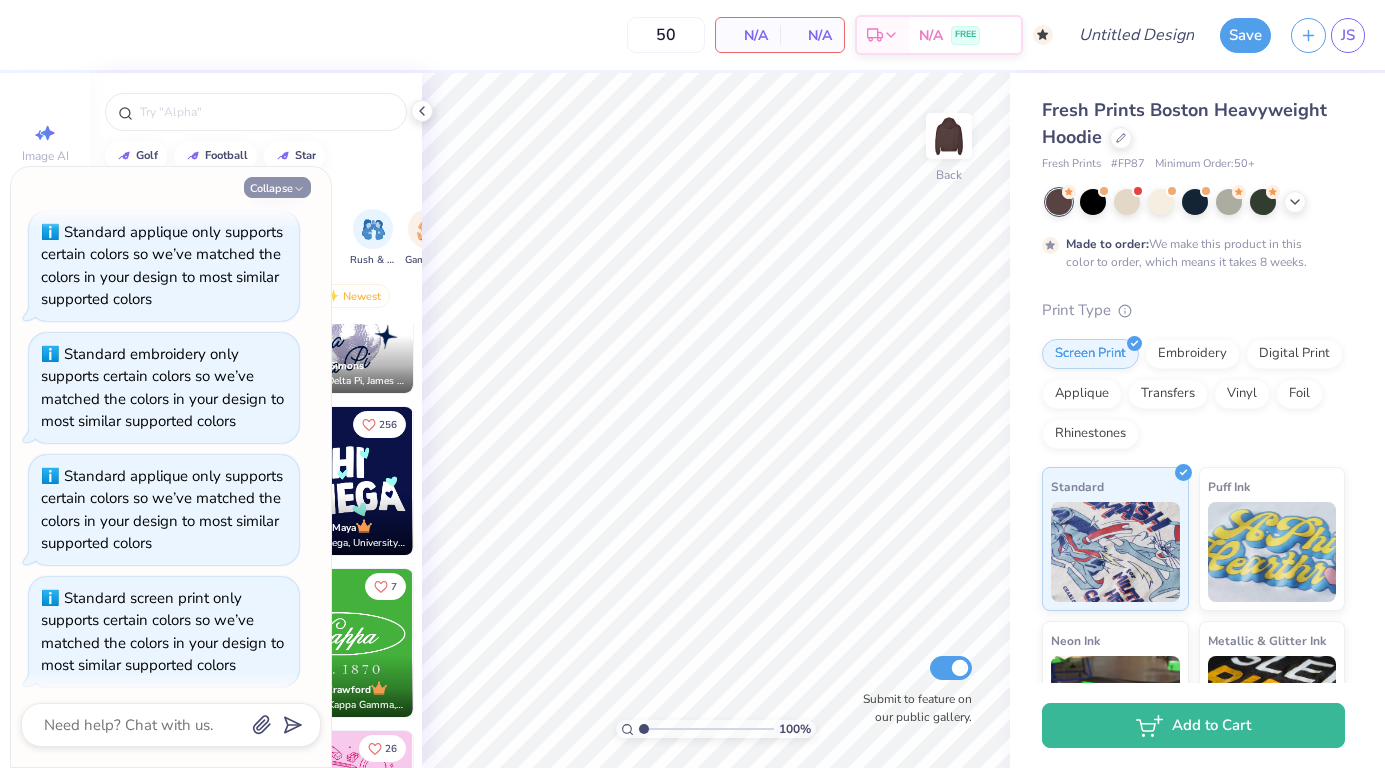 click on "Collapse" at bounding box center (277, 187) 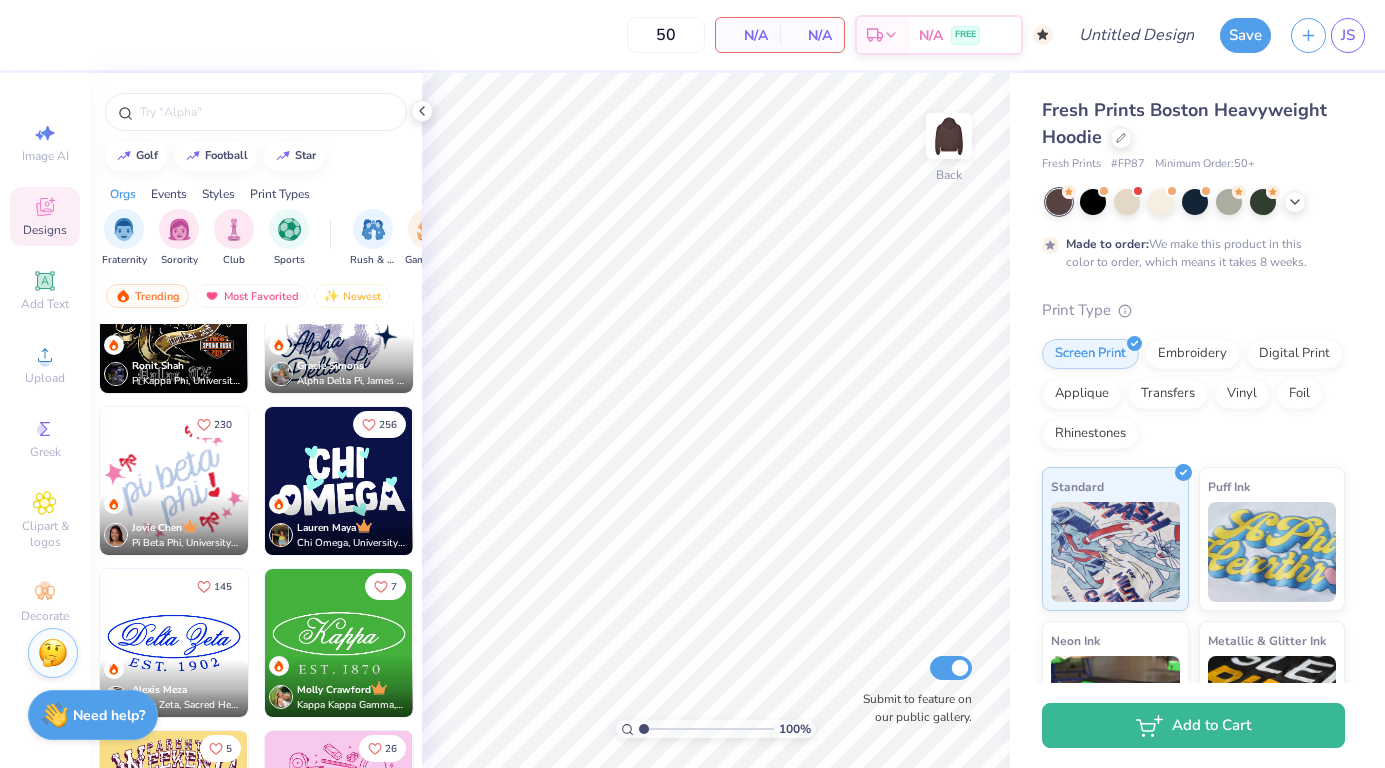 type on "x" 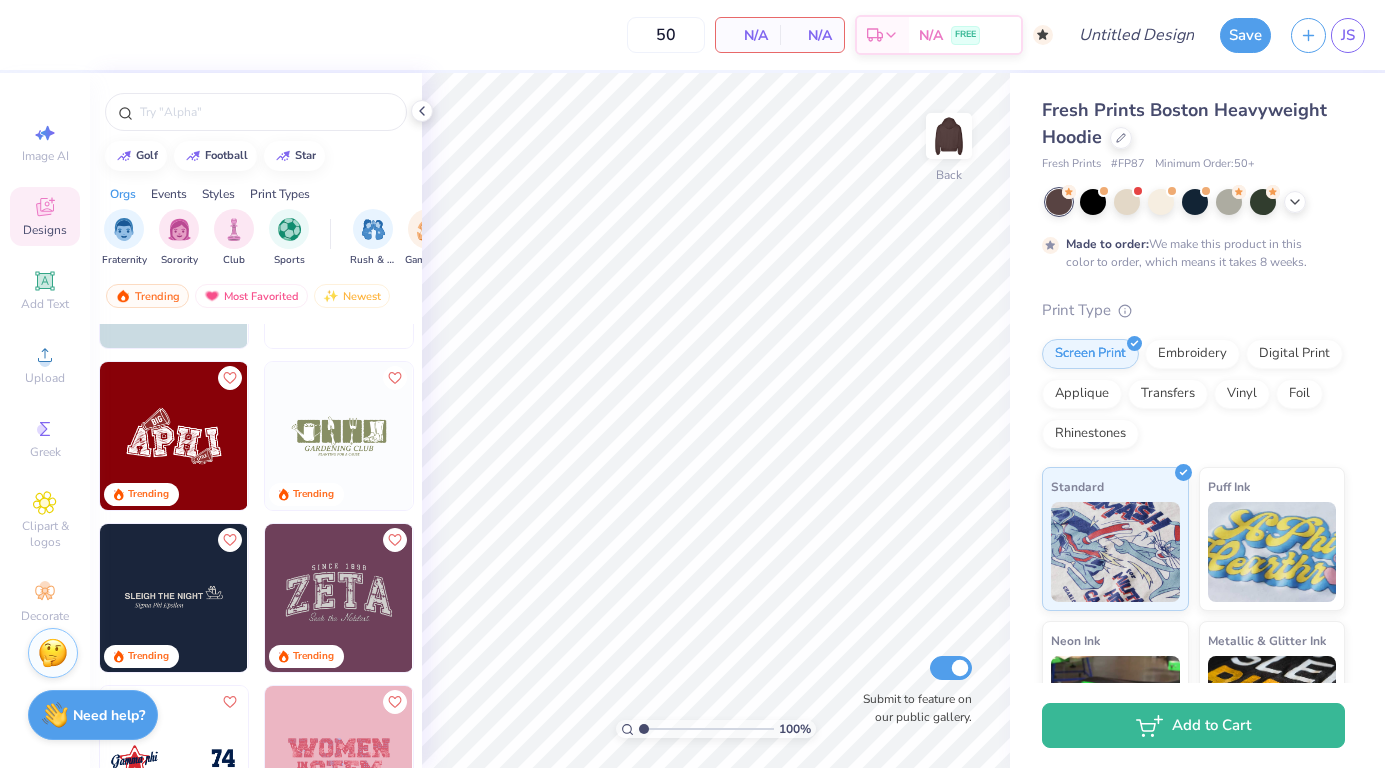 scroll, scrollTop: 9350, scrollLeft: 0, axis: vertical 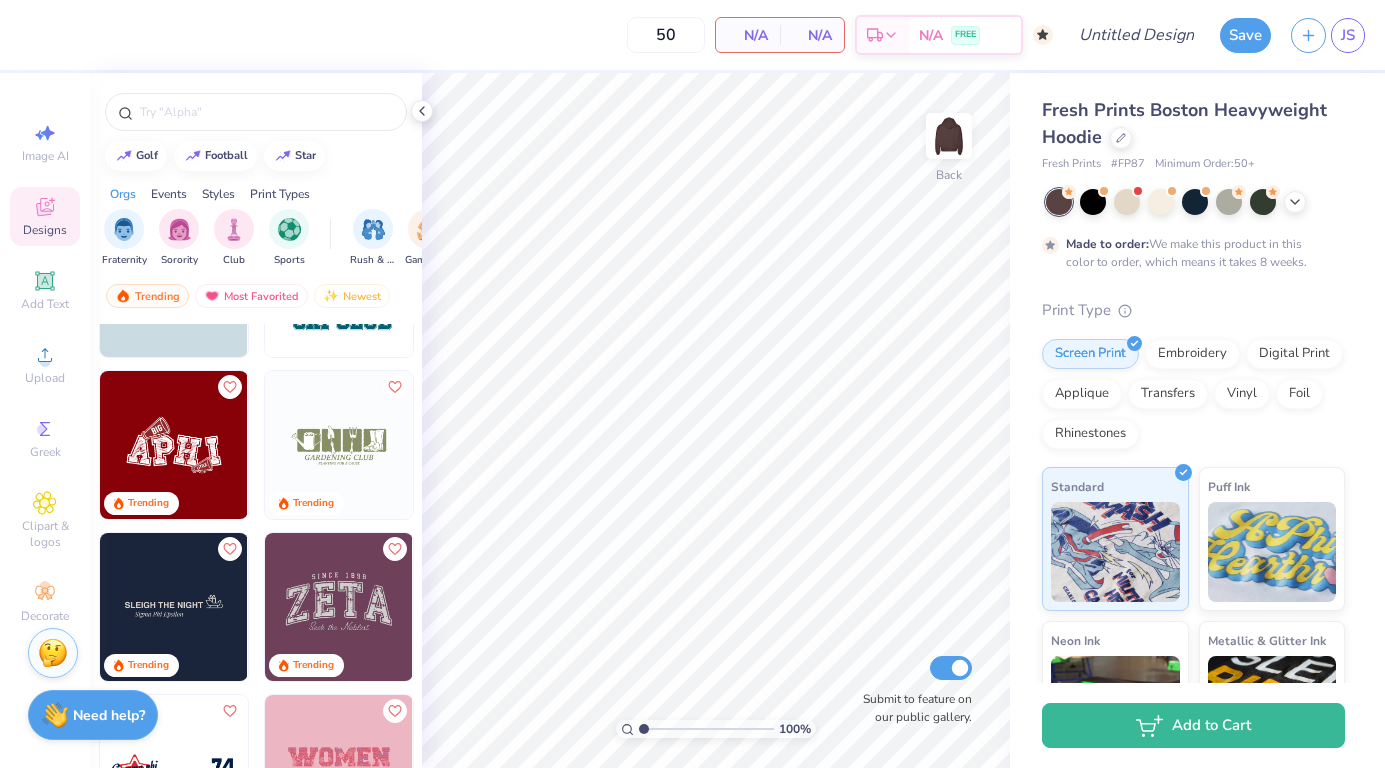 click at bounding box center [174, 445] 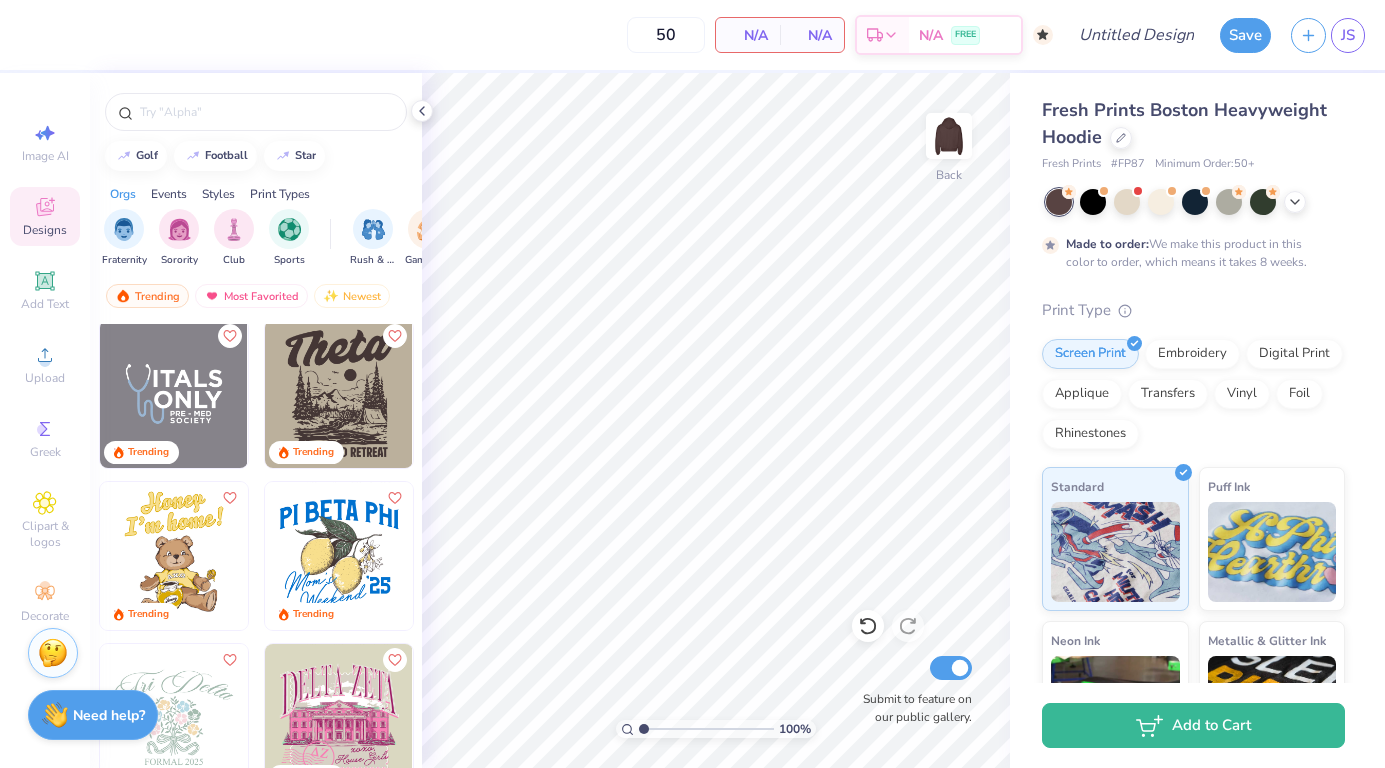 scroll, scrollTop: 10212, scrollLeft: 0, axis: vertical 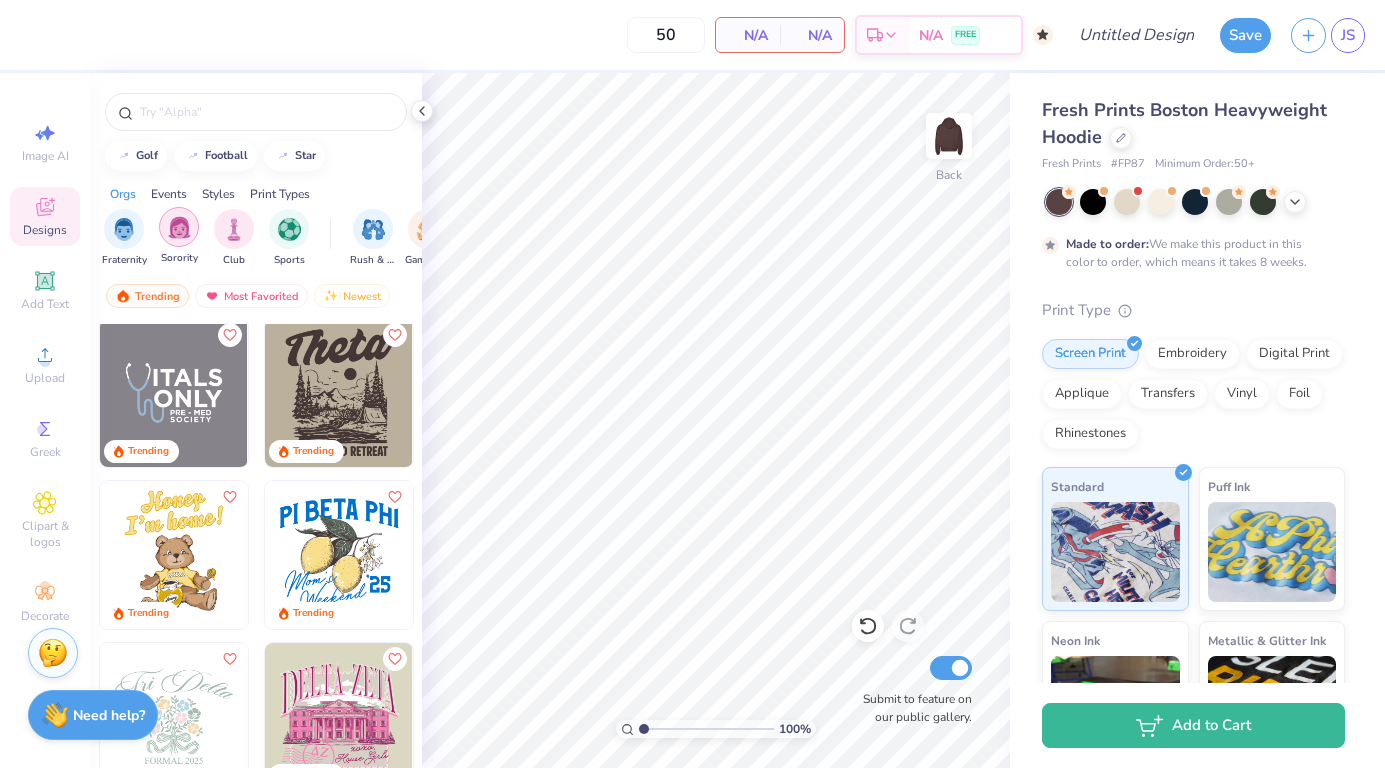 click at bounding box center (179, 227) 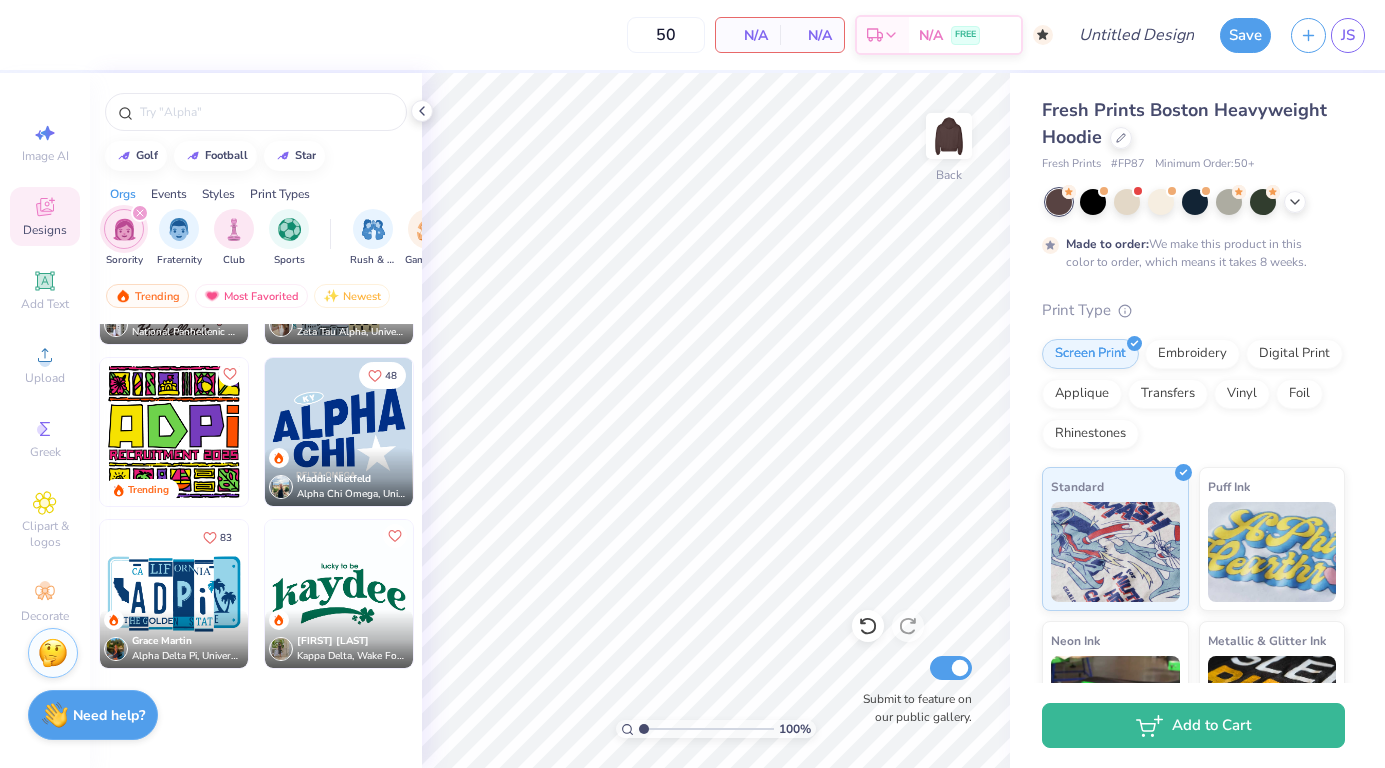 scroll, scrollTop: 4503, scrollLeft: 0, axis: vertical 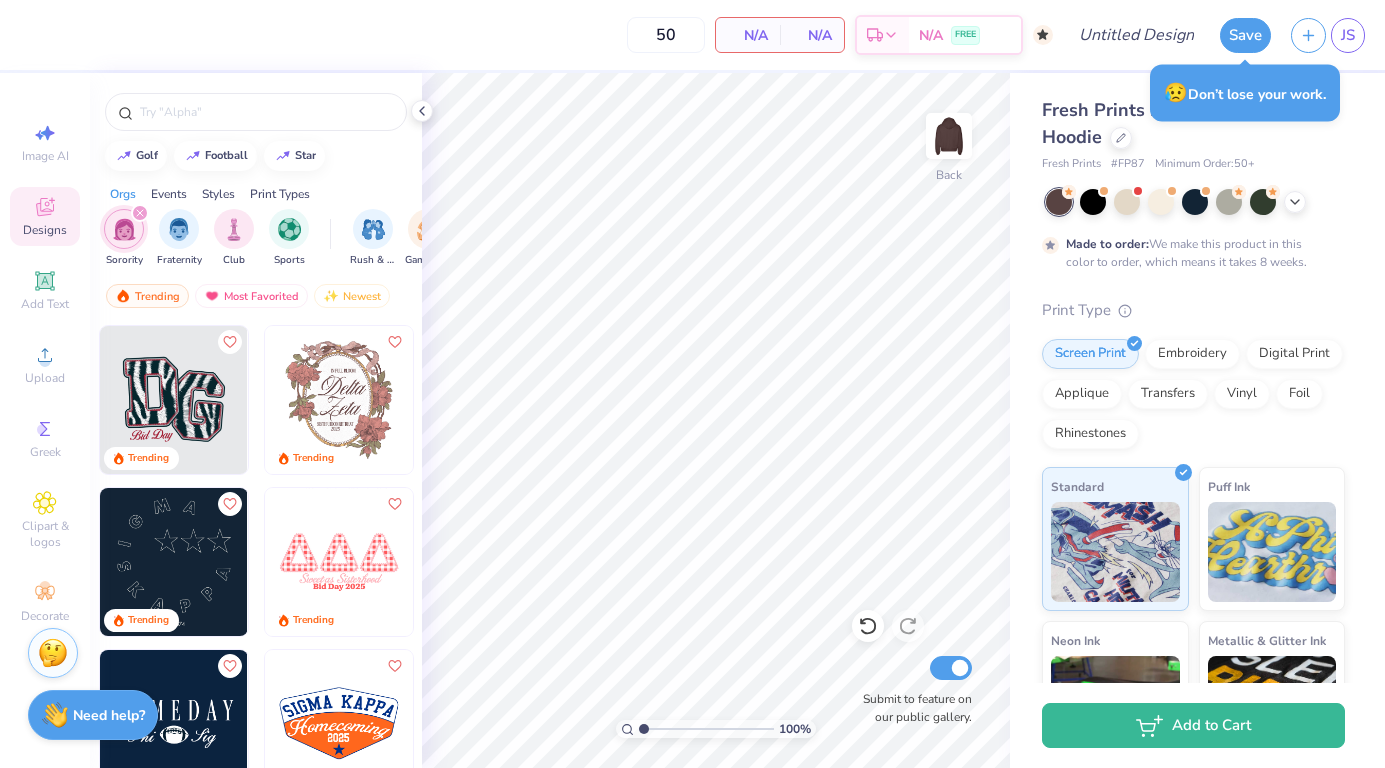 click at bounding box center (174, 562) 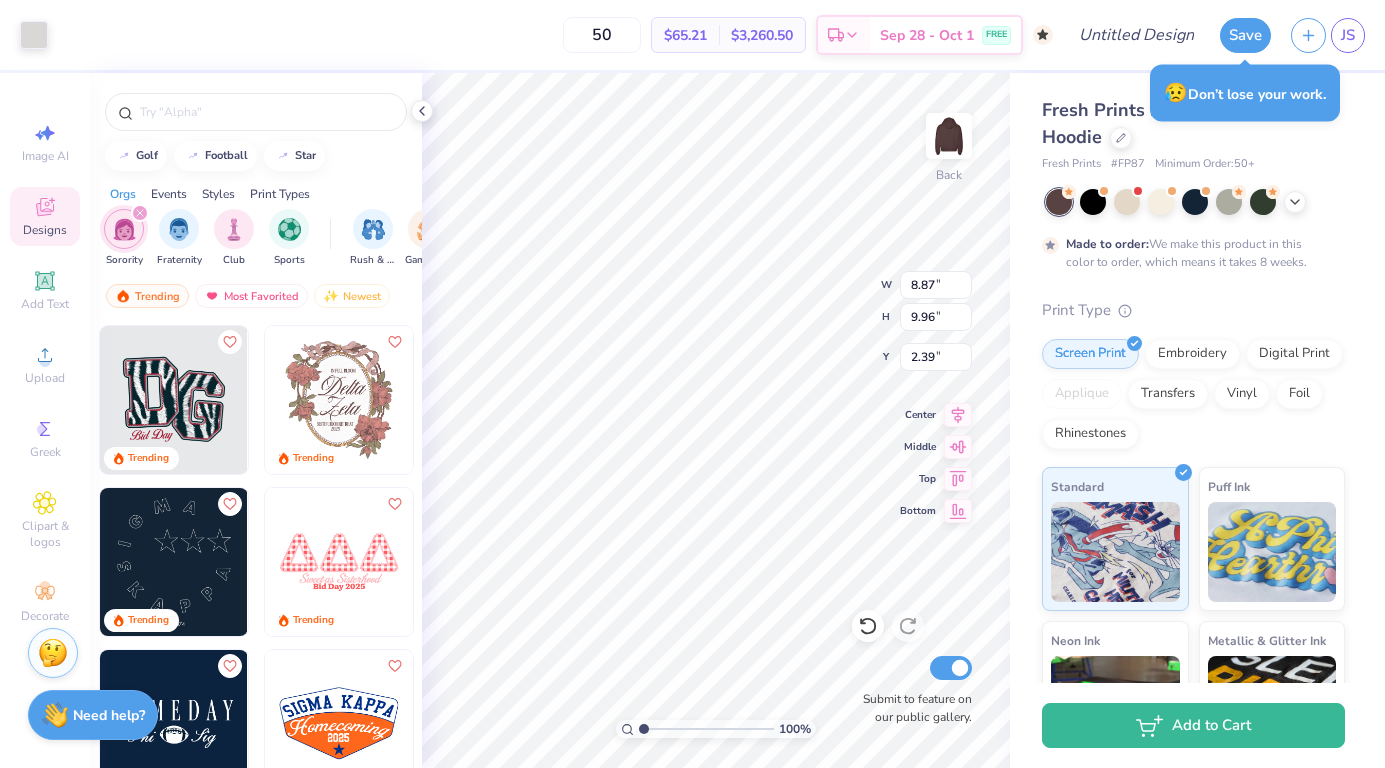 type on "2.39" 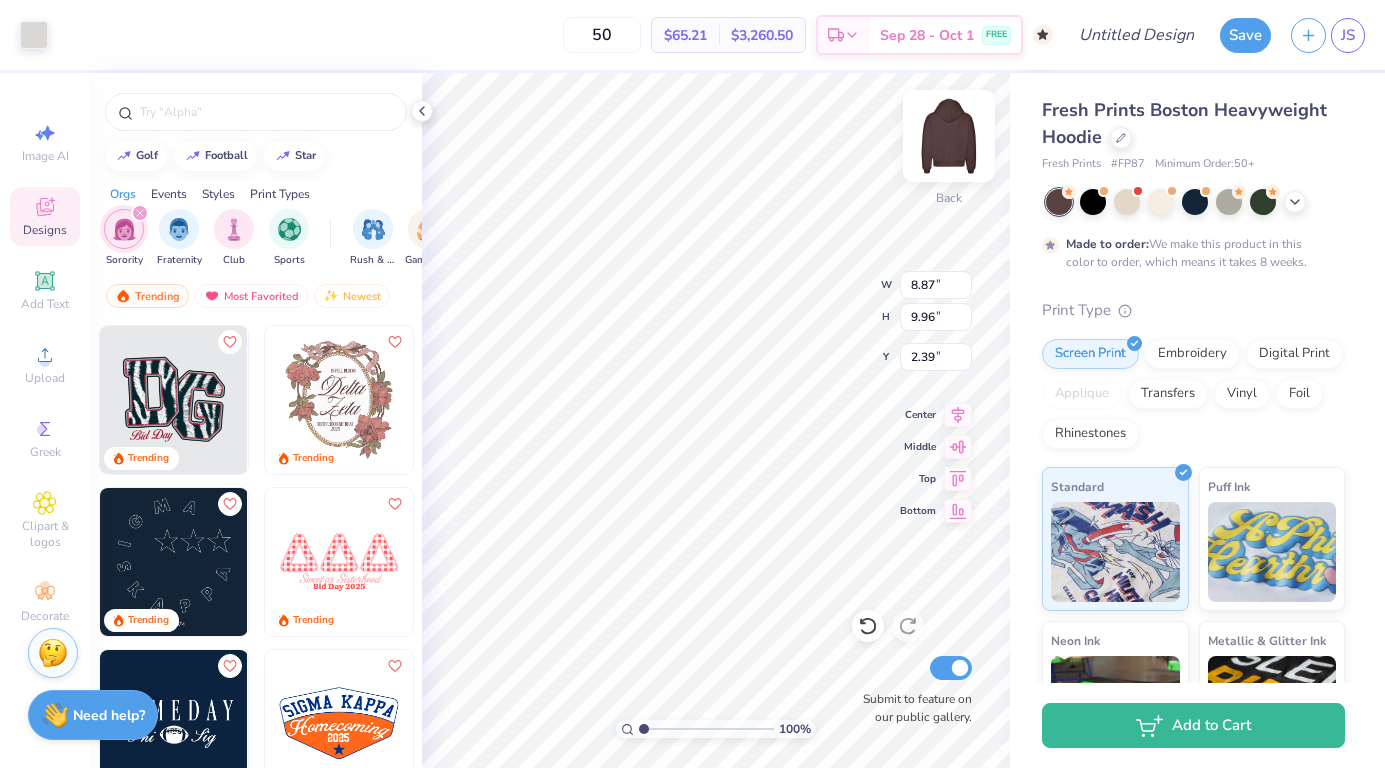 click at bounding box center (949, 136) 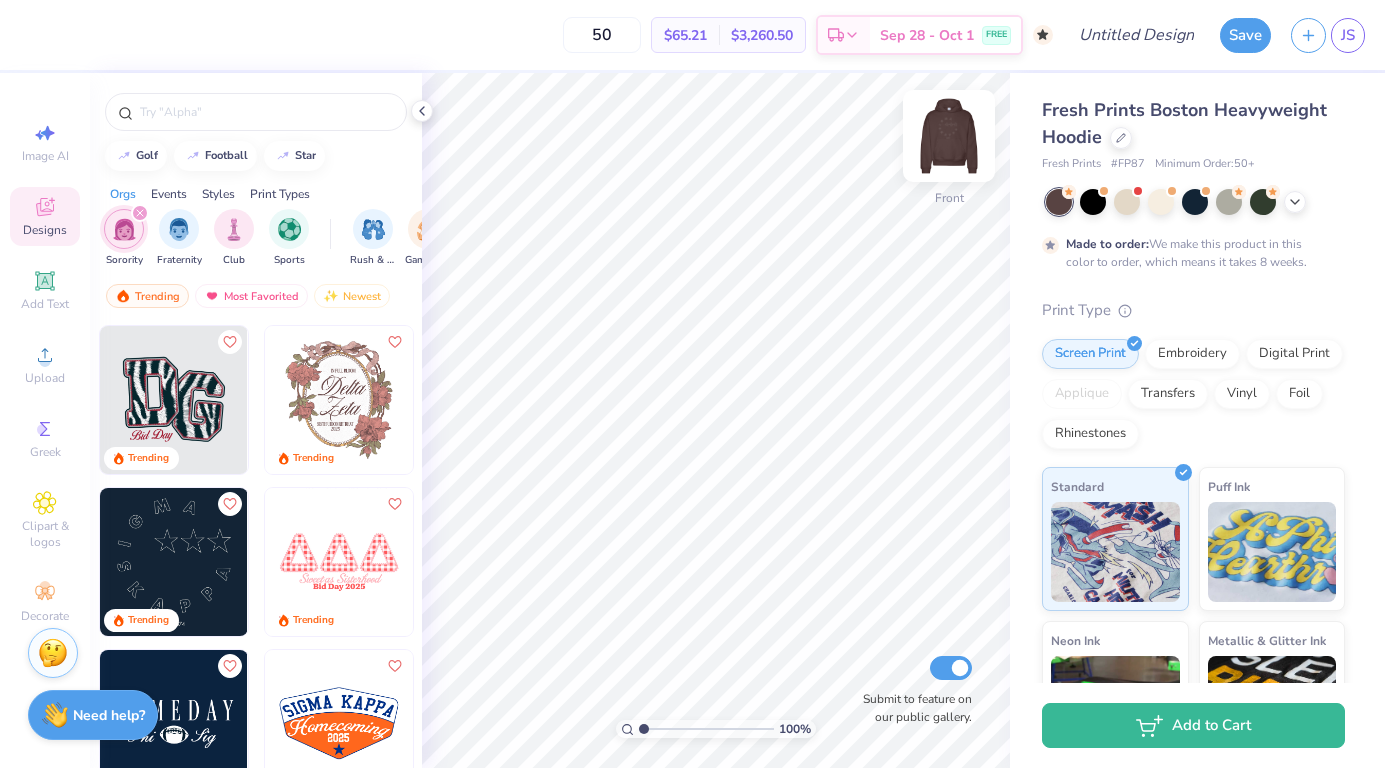 click at bounding box center (949, 136) 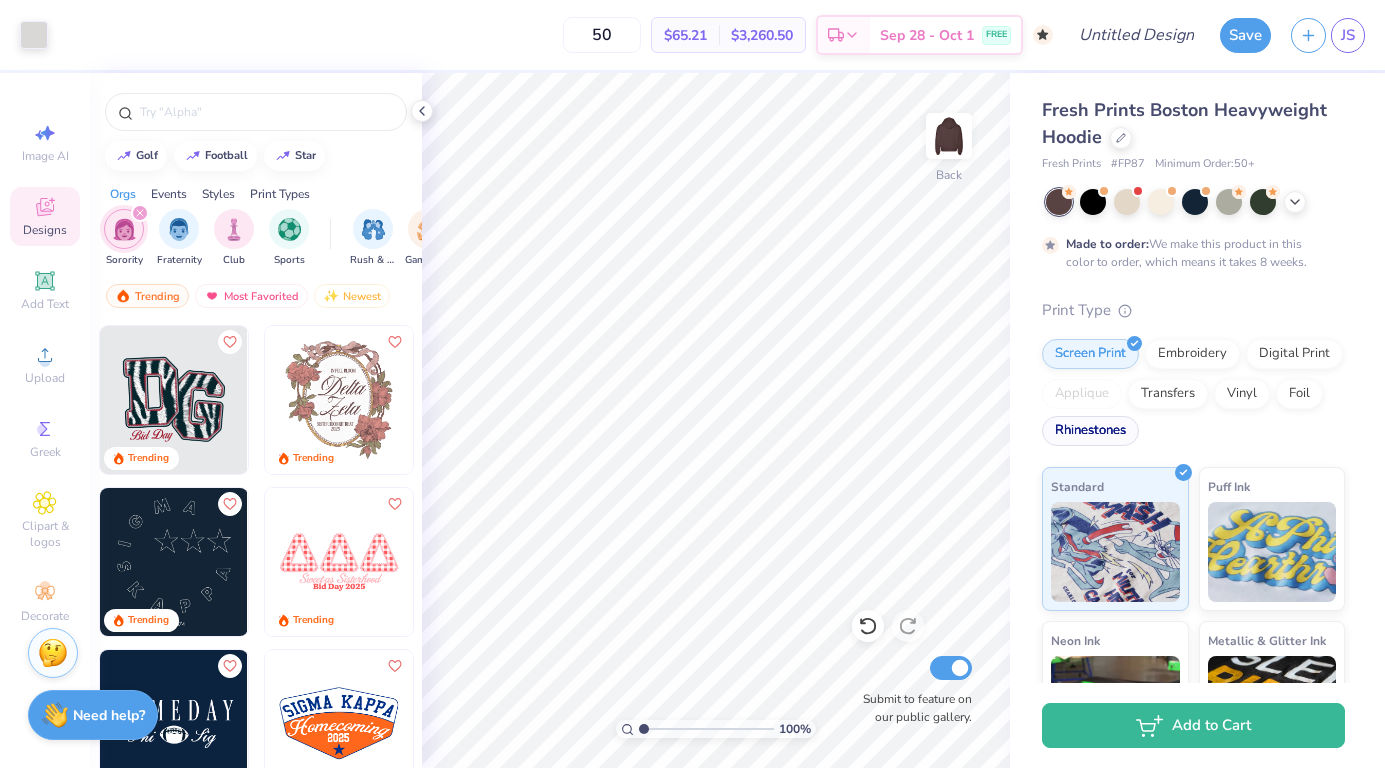 click on "Rhinestones" at bounding box center (1090, 431) 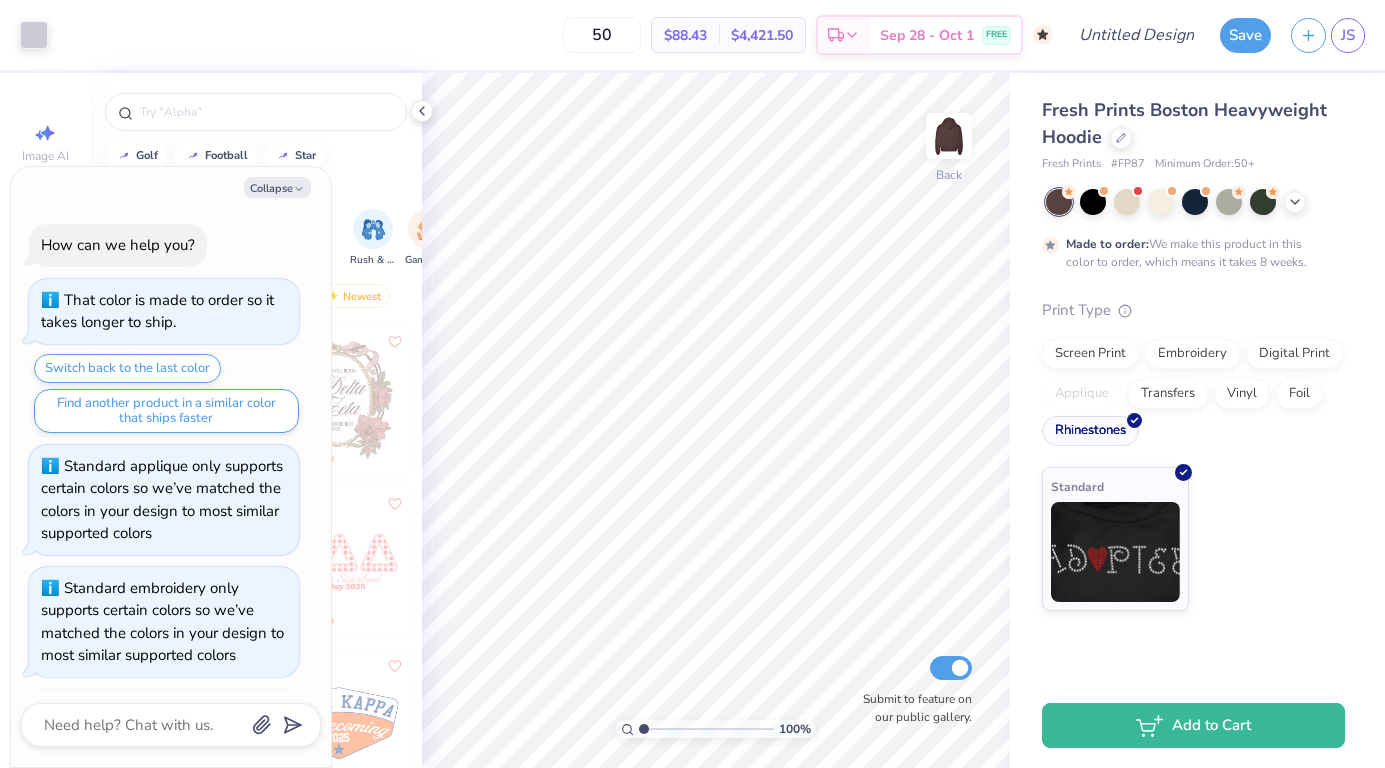 scroll, scrollTop: 354, scrollLeft: 0, axis: vertical 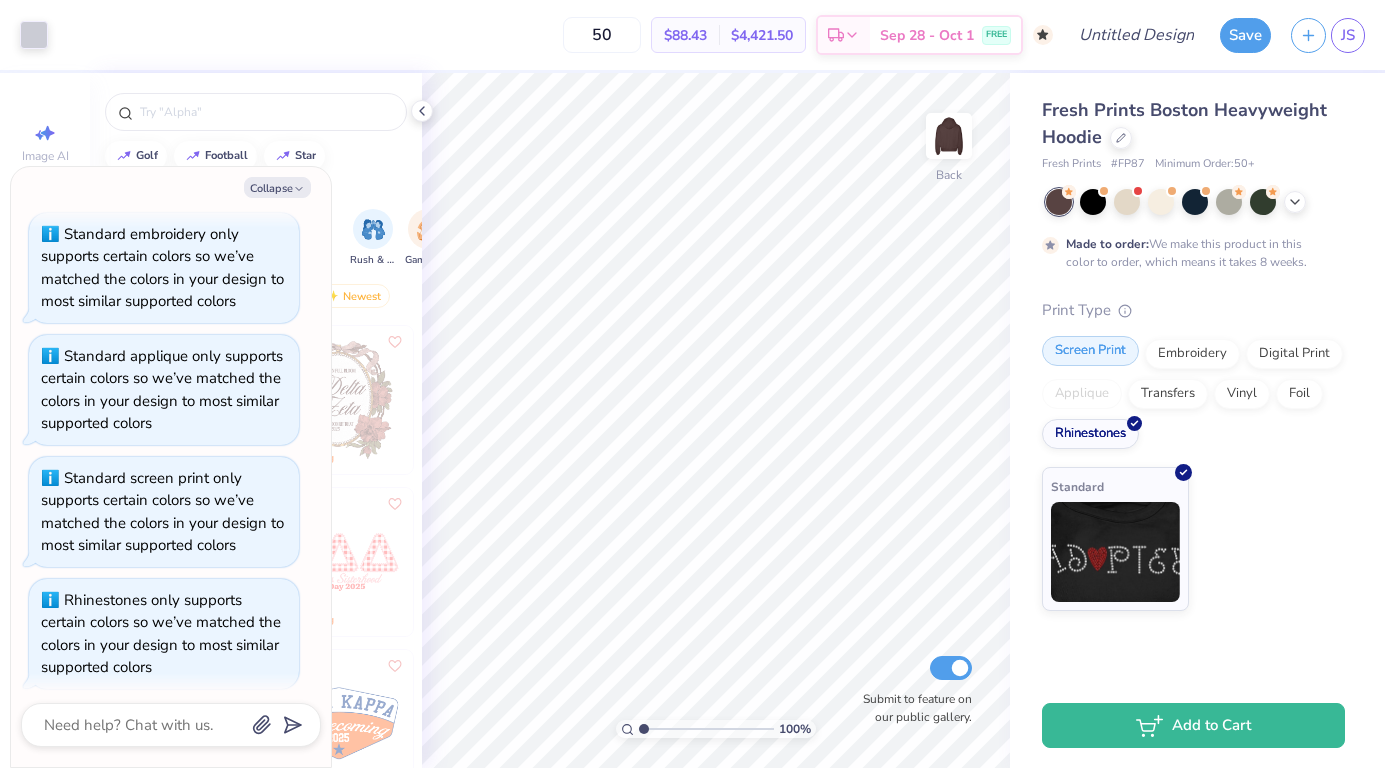 click on "Screen Print" at bounding box center [1090, 351] 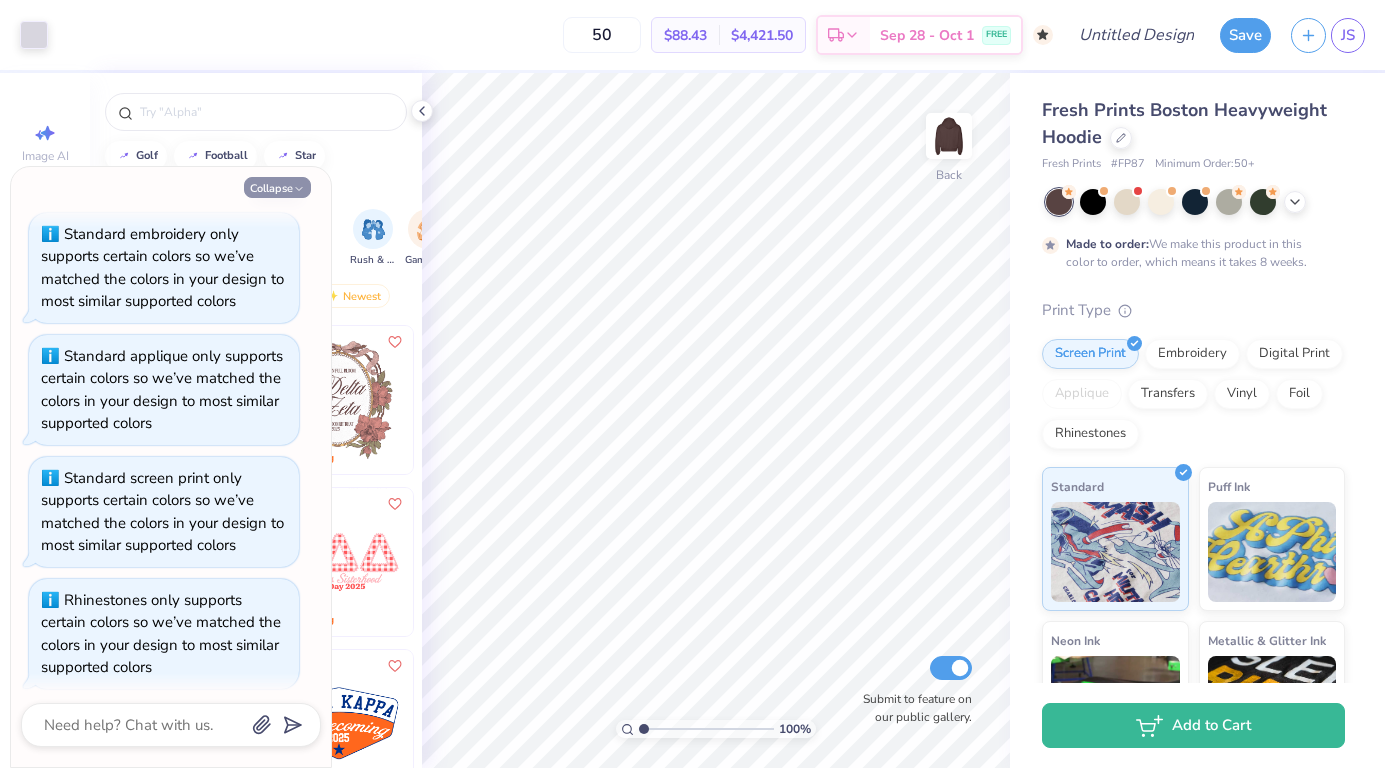 scroll, scrollTop: 474, scrollLeft: 0, axis: vertical 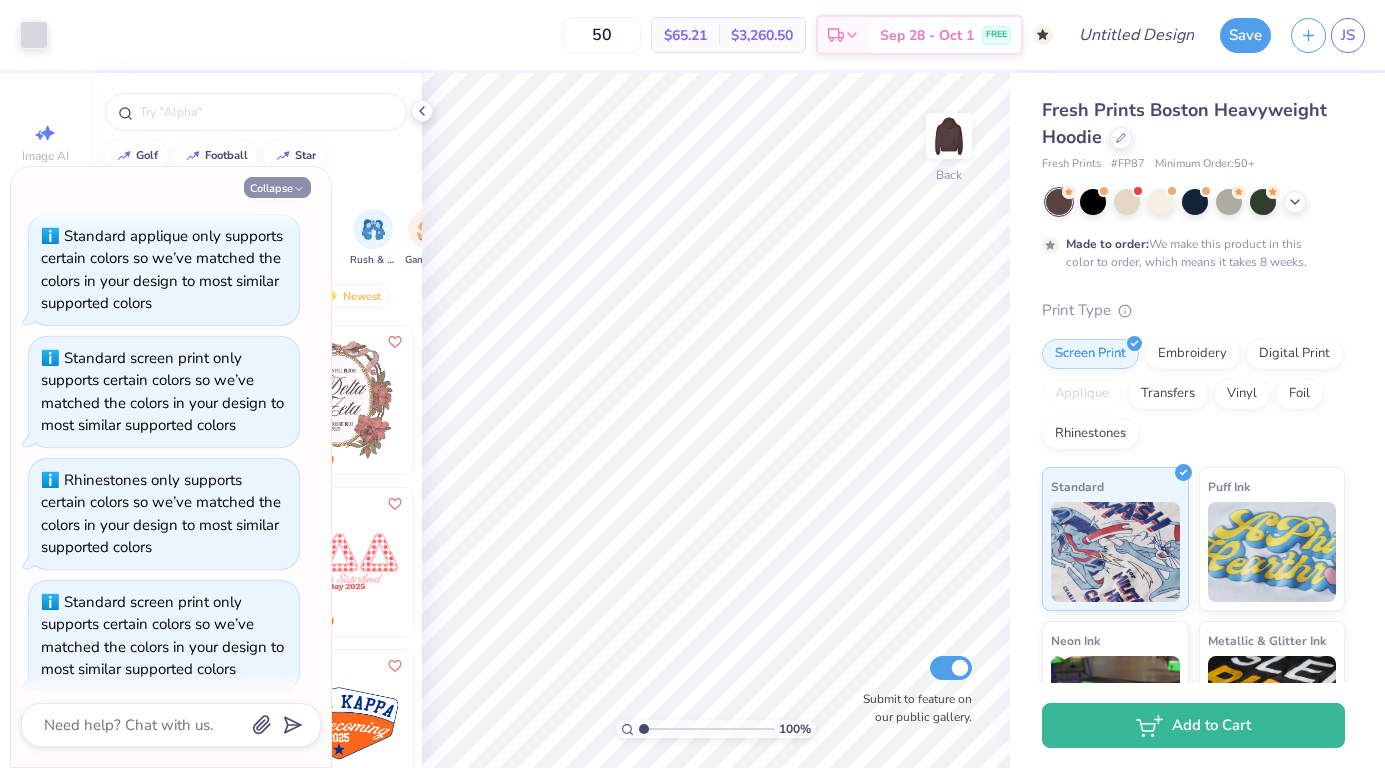 click on "Collapse" at bounding box center [277, 187] 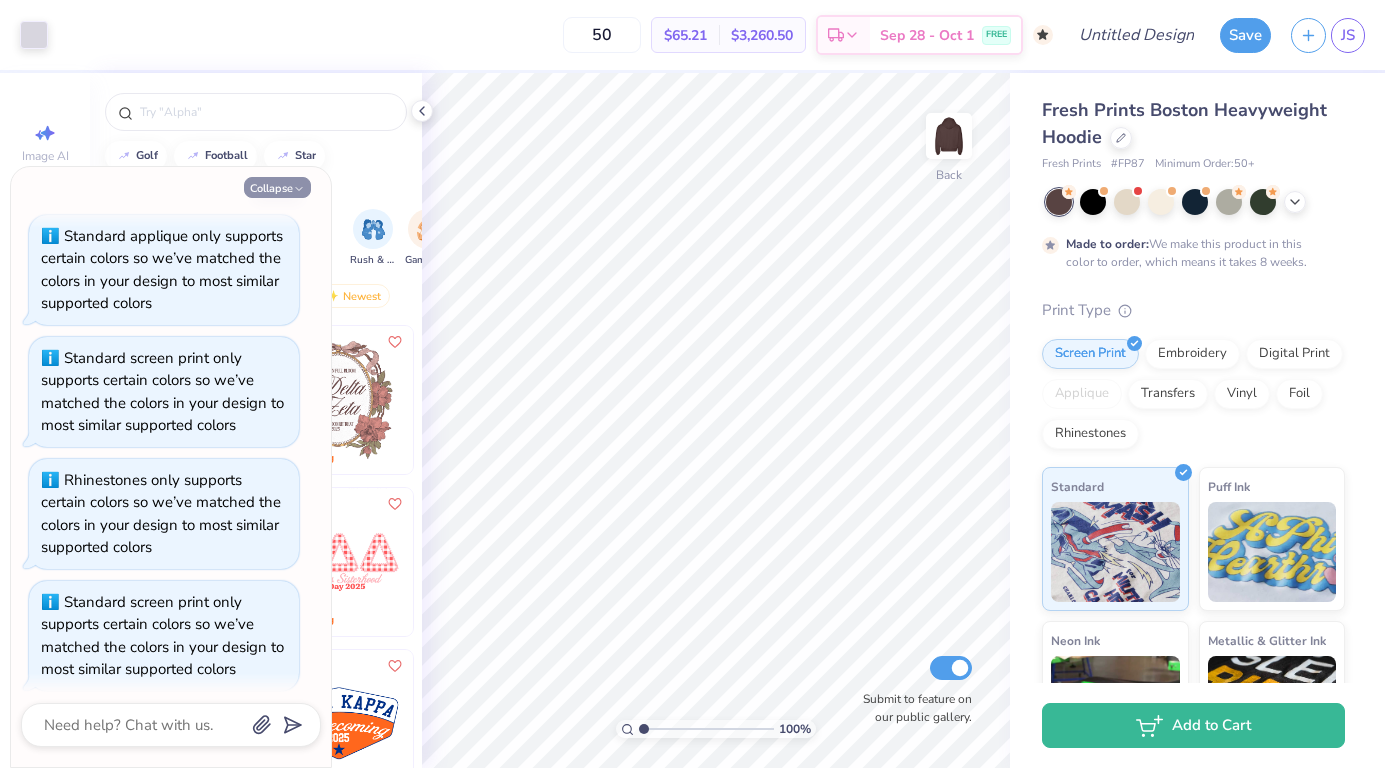 type on "x" 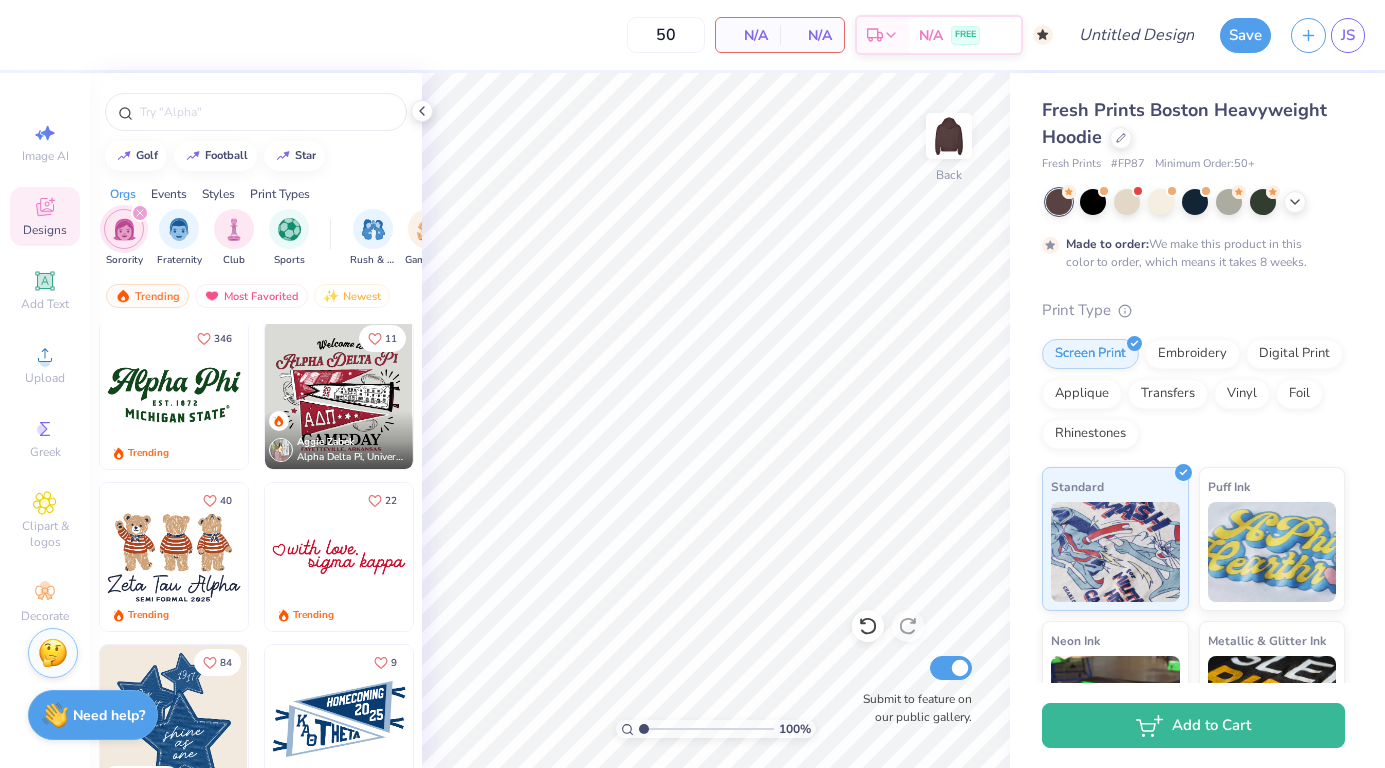 scroll, scrollTop: 965, scrollLeft: 0, axis: vertical 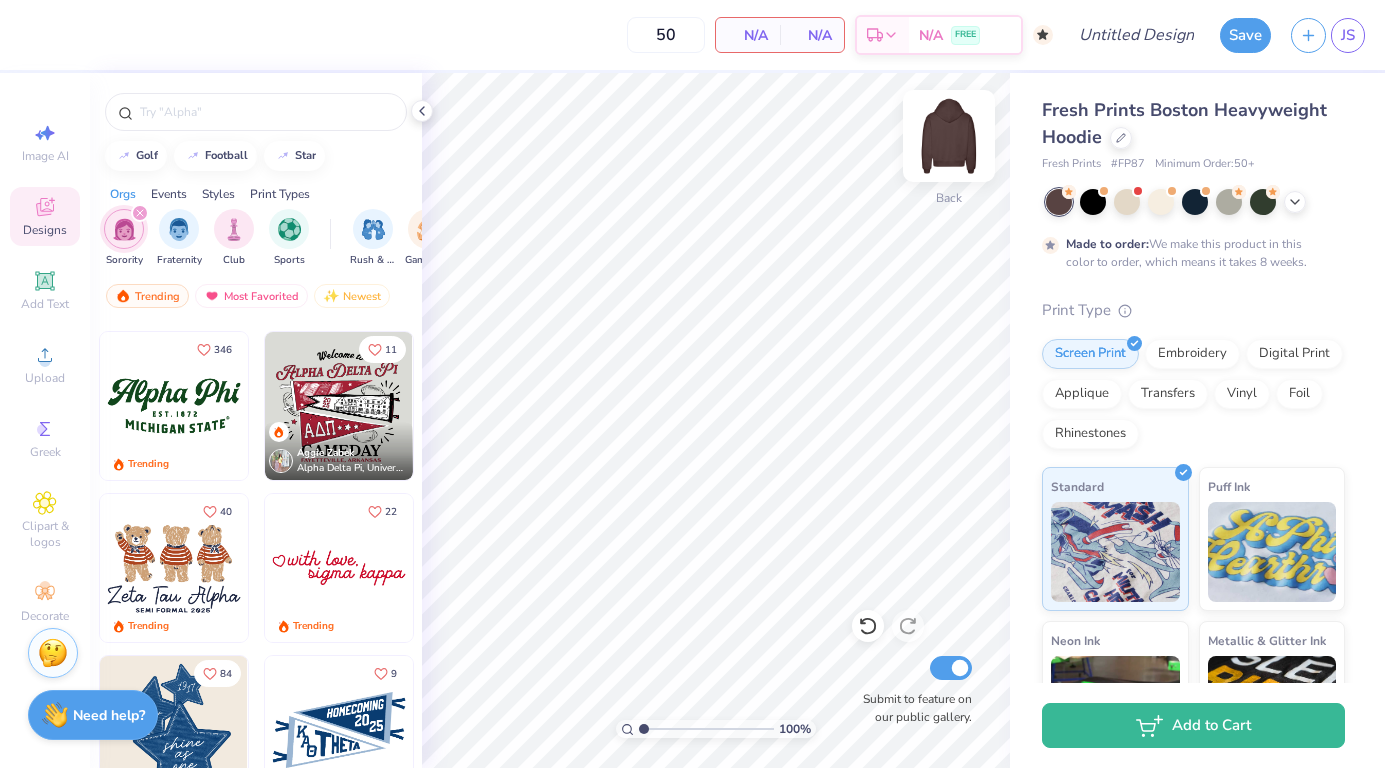 click at bounding box center [949, 136] 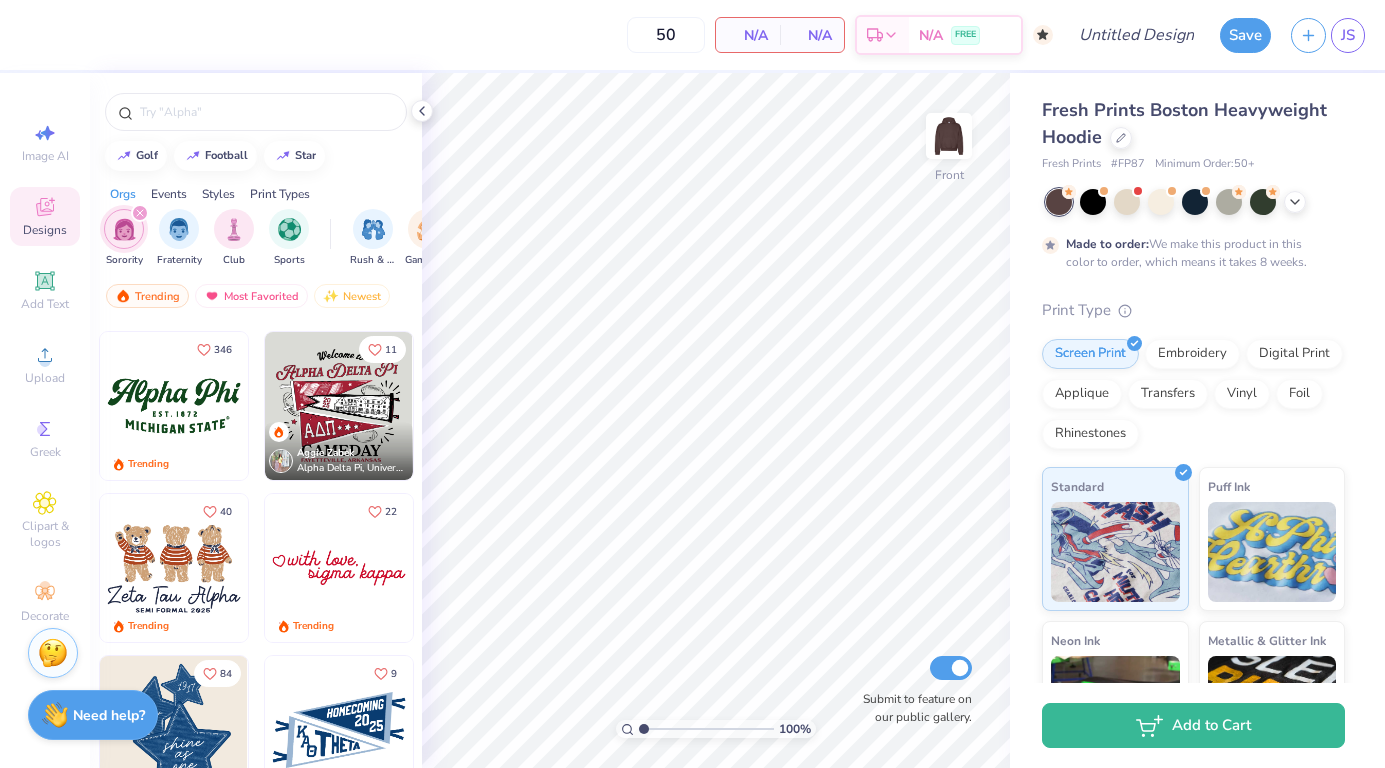 click at bounding box center [339, 568] 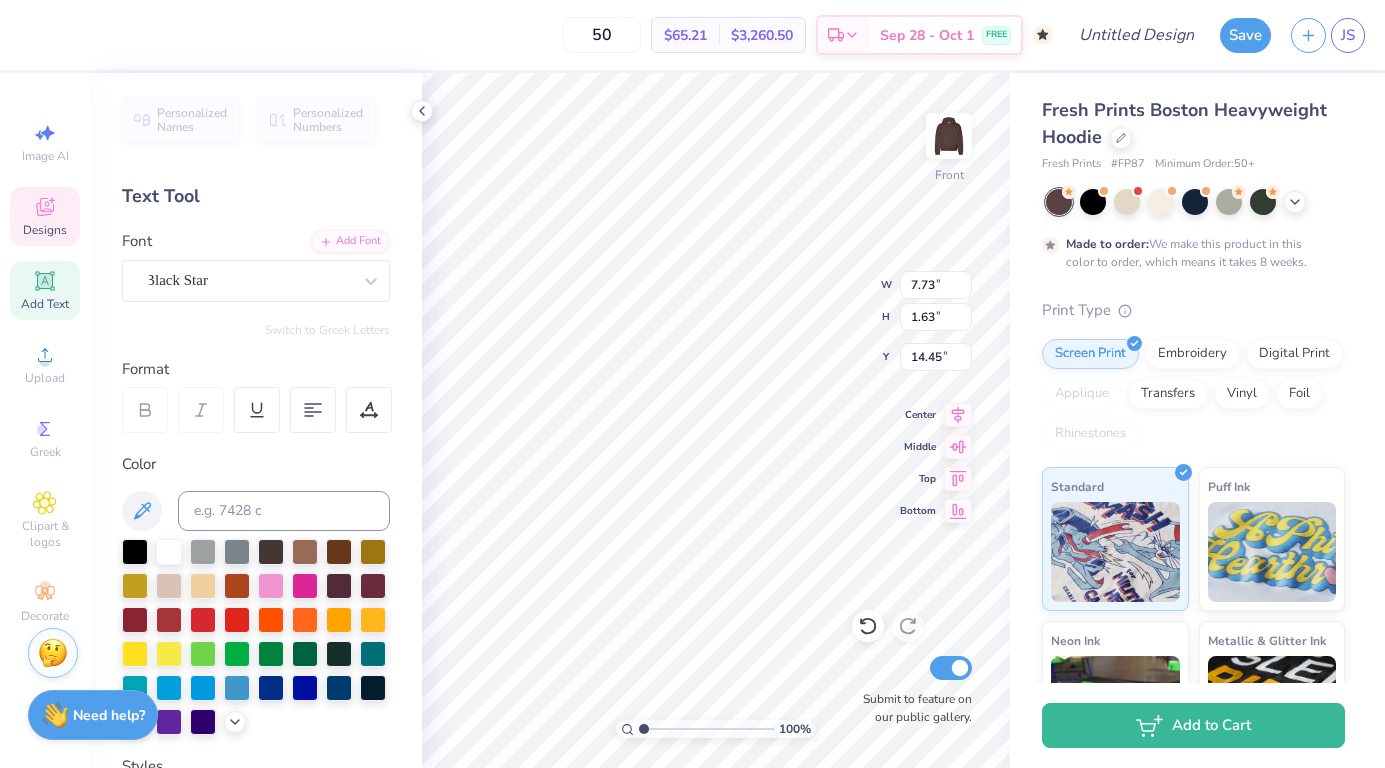 scroll, scrollTop: 0, scrollLeft: 2, axis: horizontal 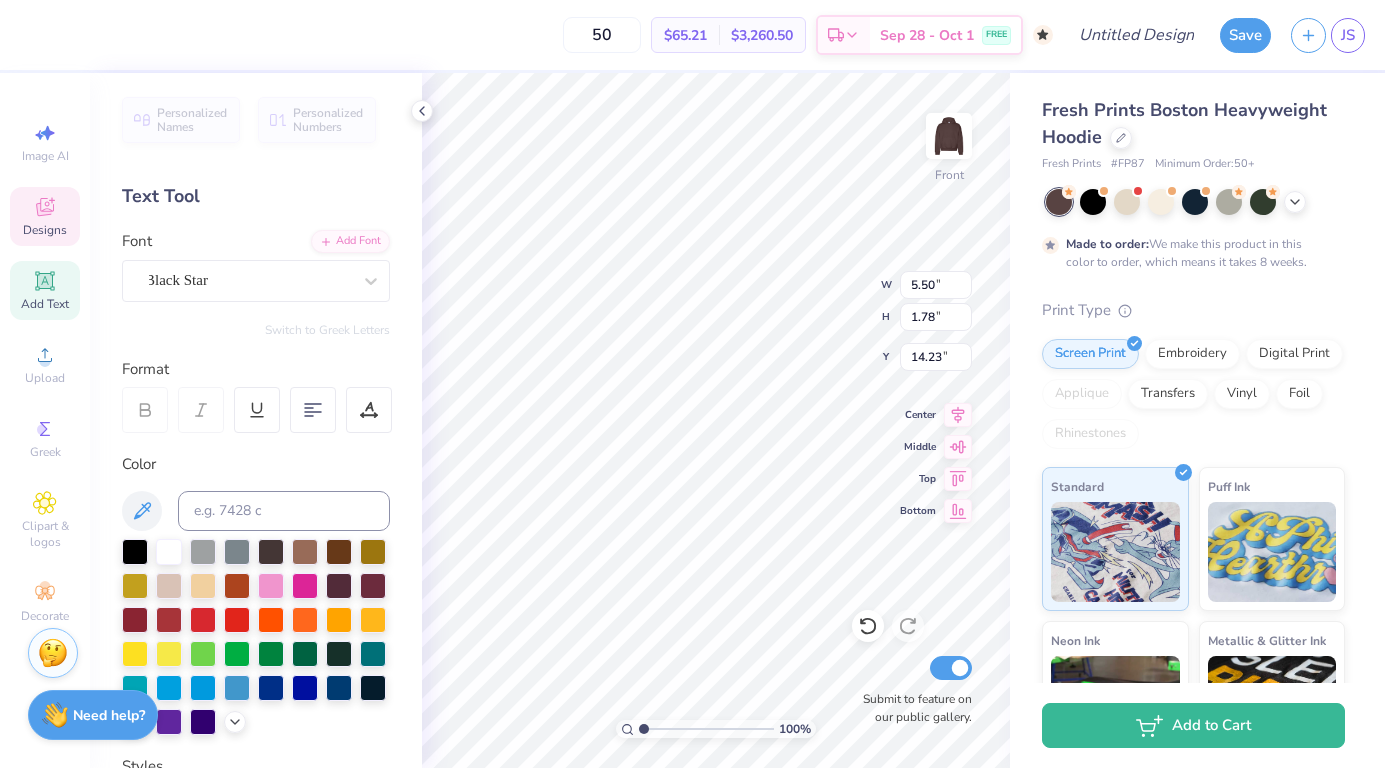 type on "eta chi" 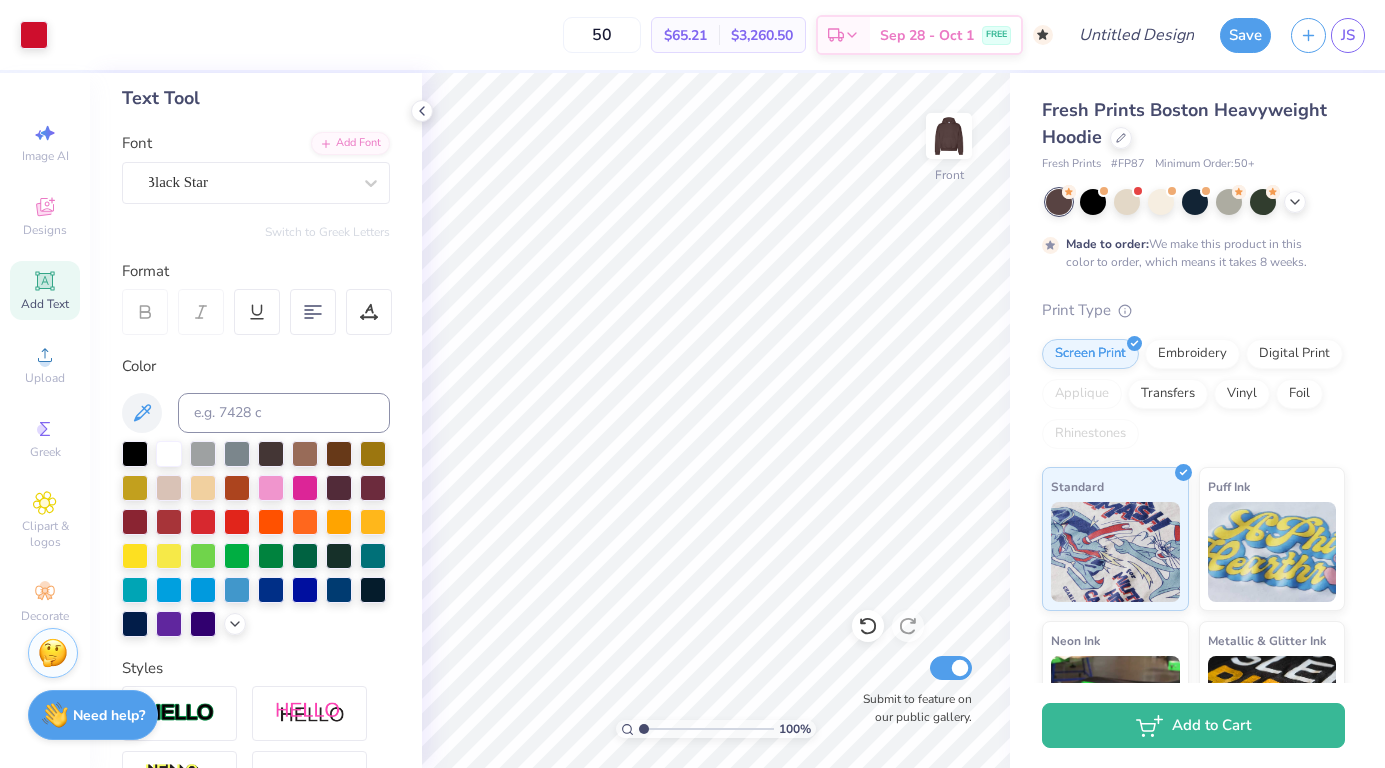 scroll, scrollTop: 96, scrollLeft: 0, axis: vertical 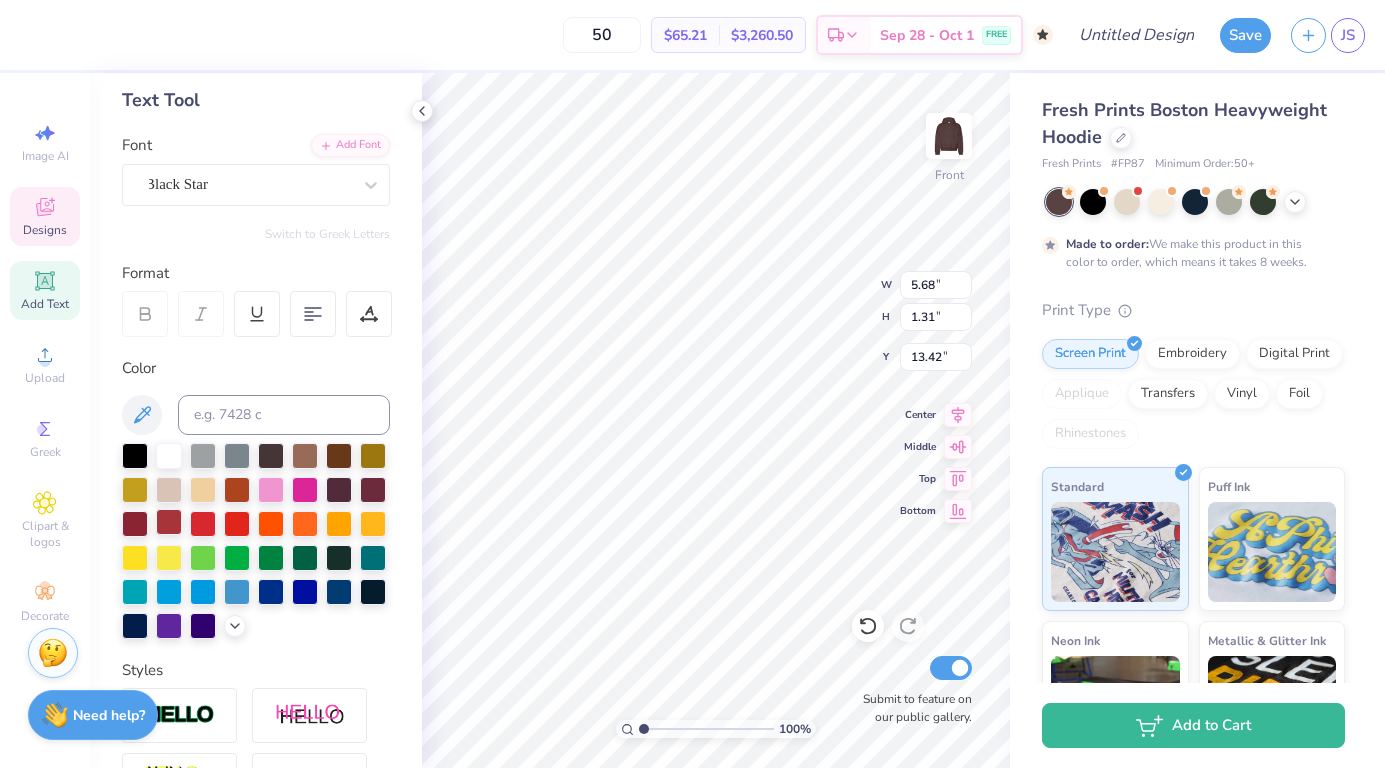 click at bounding box center (256, 541) 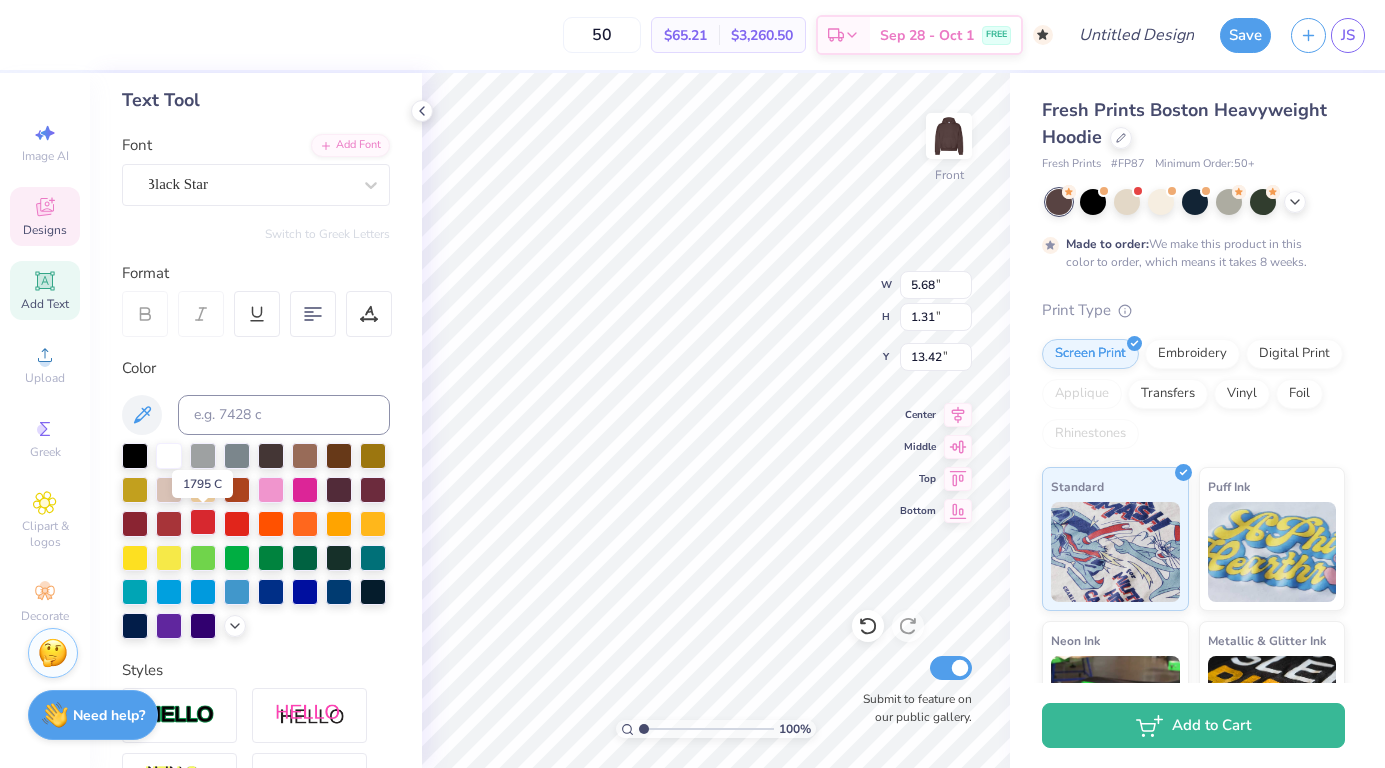 click at bounding box center [203, 522] 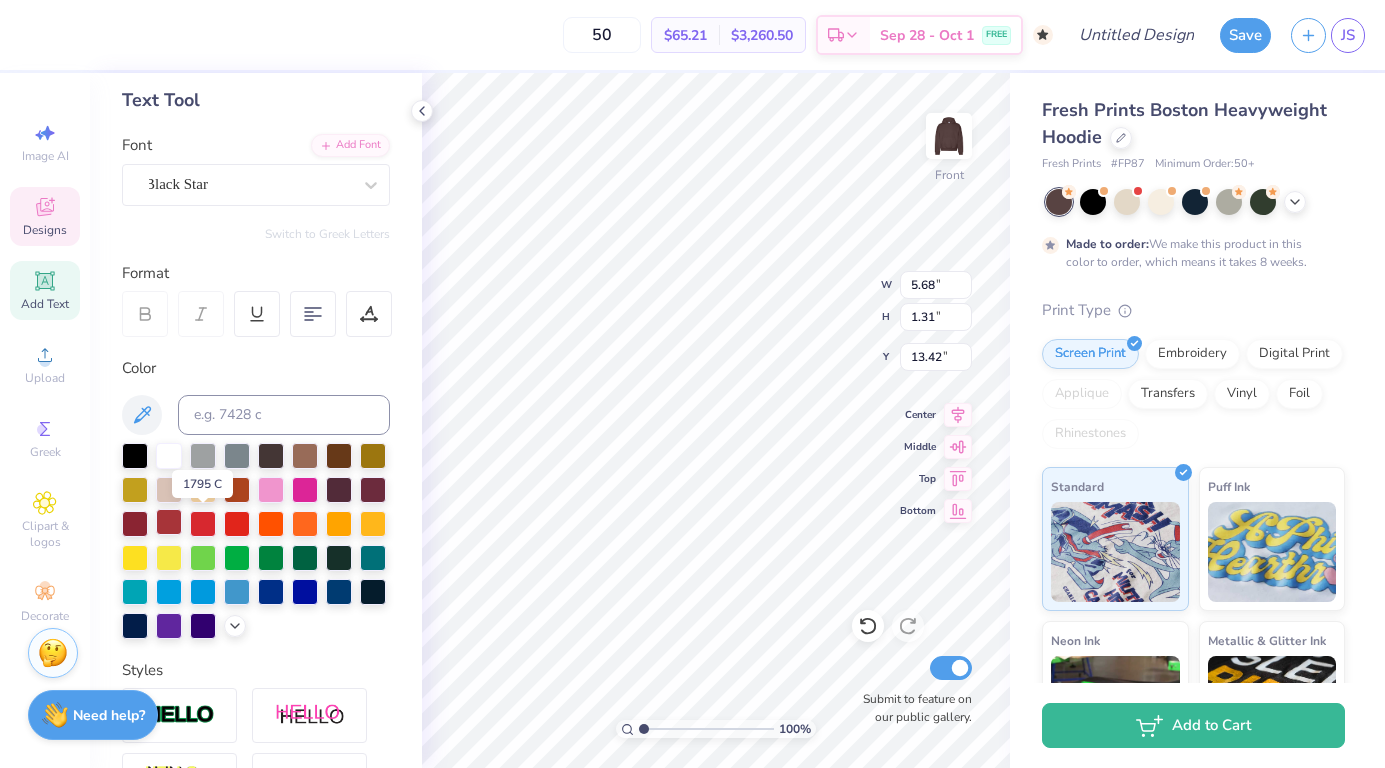 click at bounding box center [169, 522] 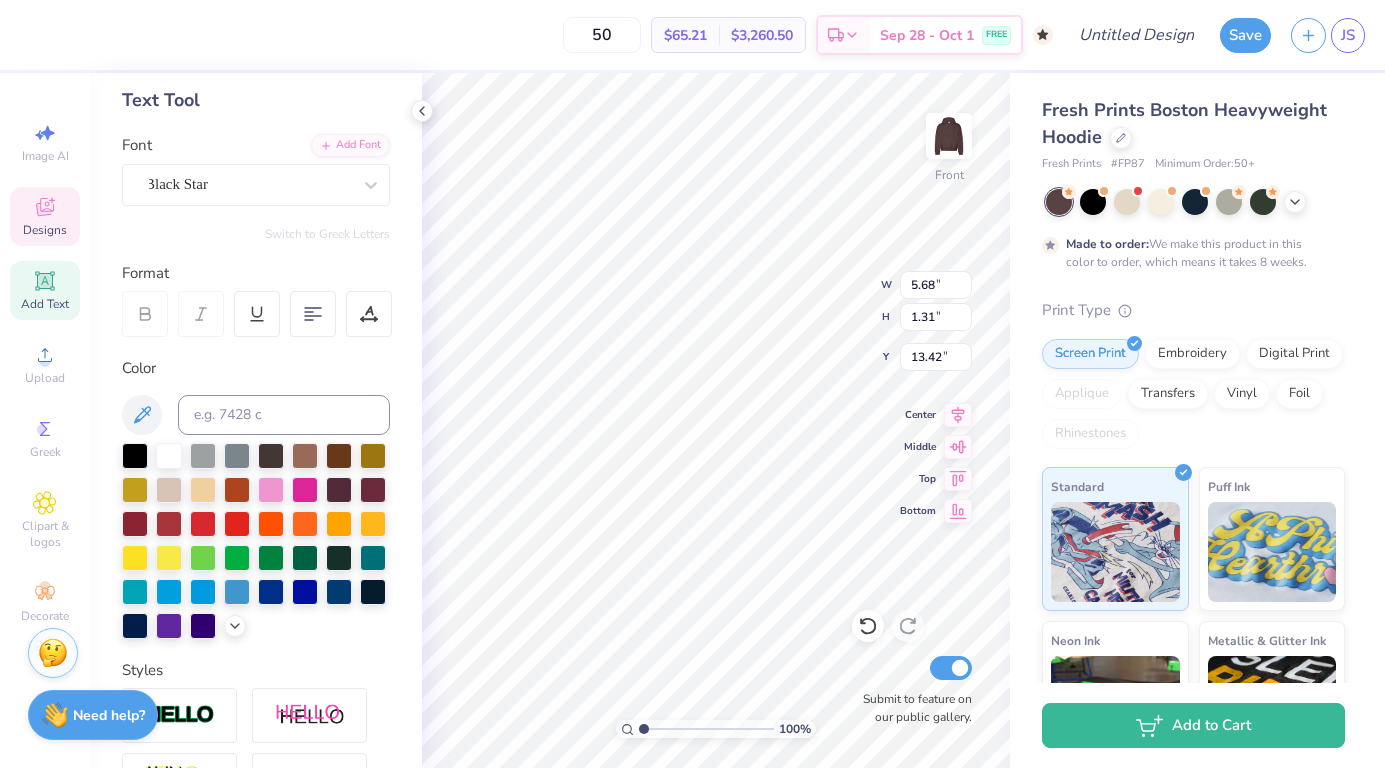 type on "4.24" 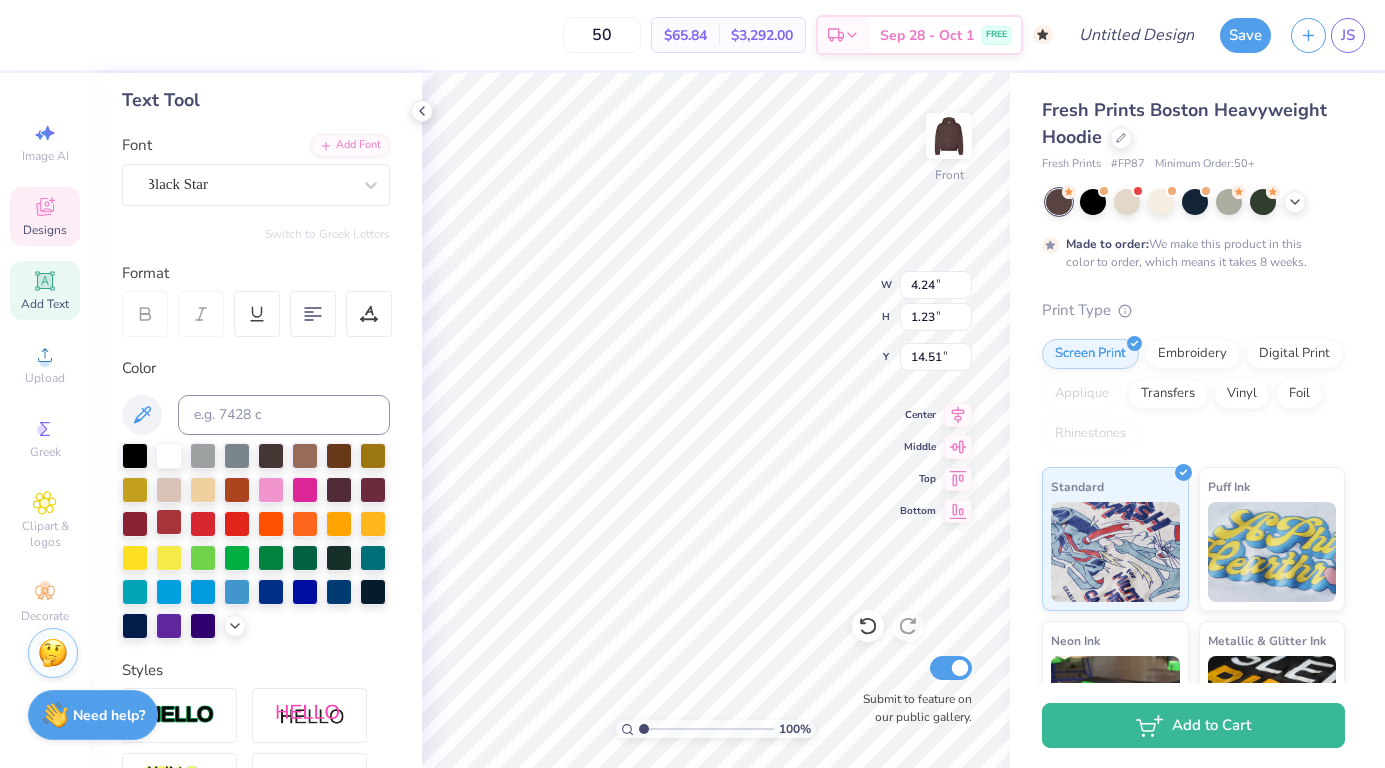 click at bounding box center [169, 522] 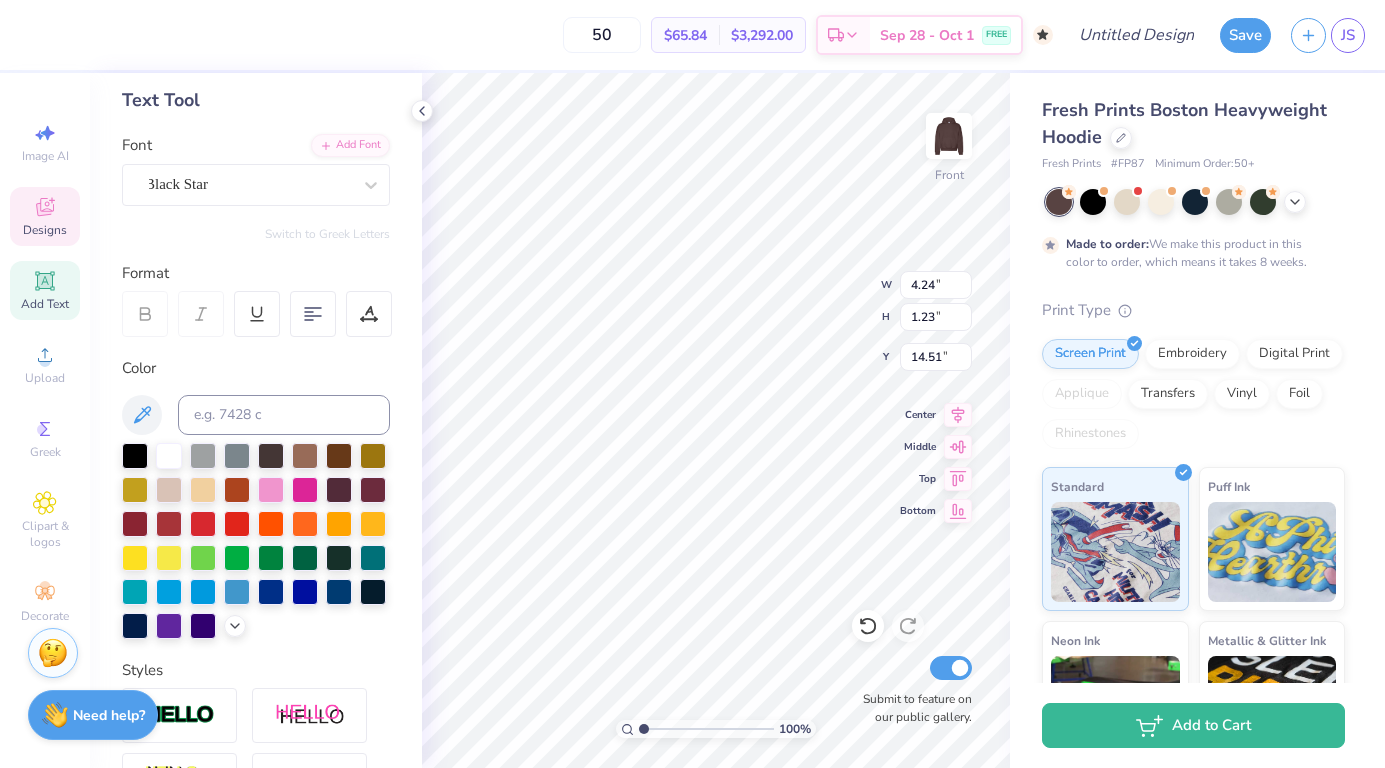 type on "1.01" 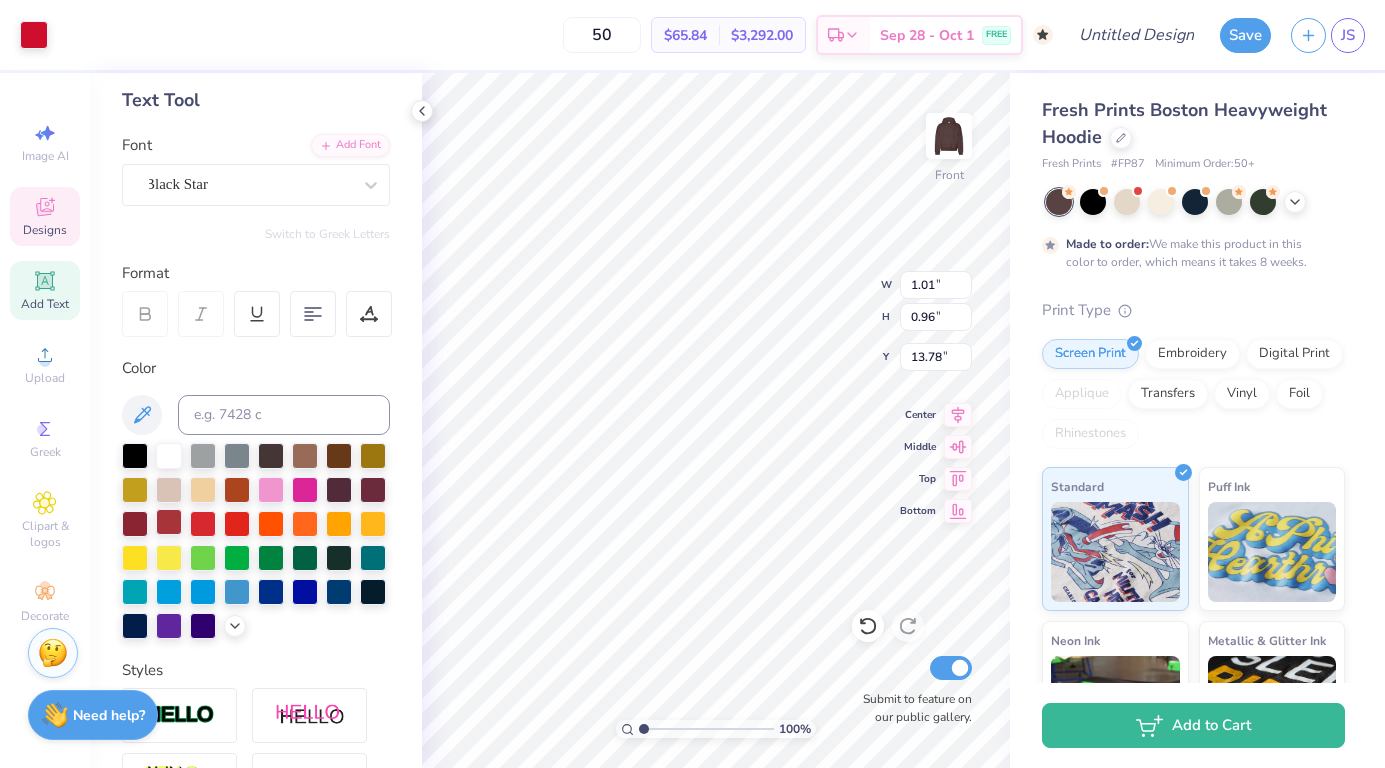 click at bounding box center (169, 522) 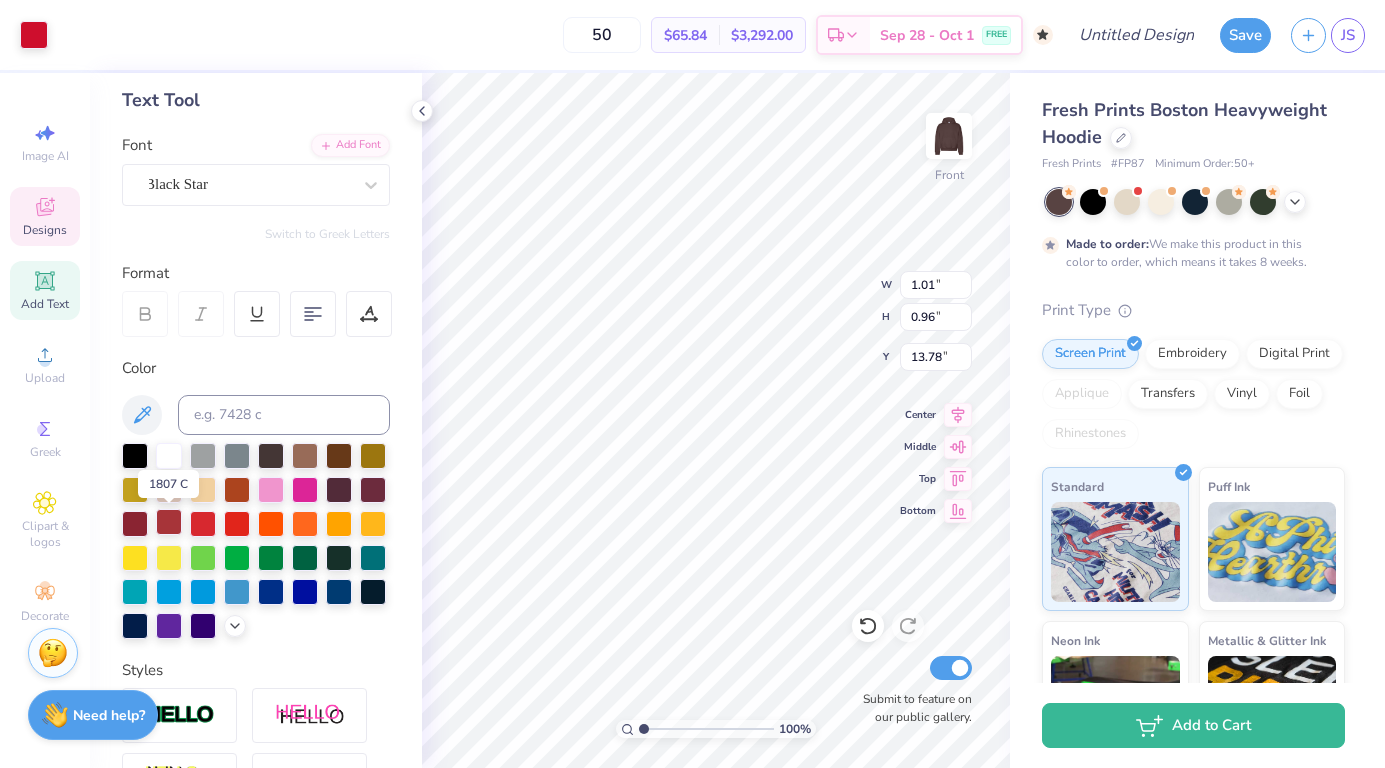 click at bounding box center [169, 522] 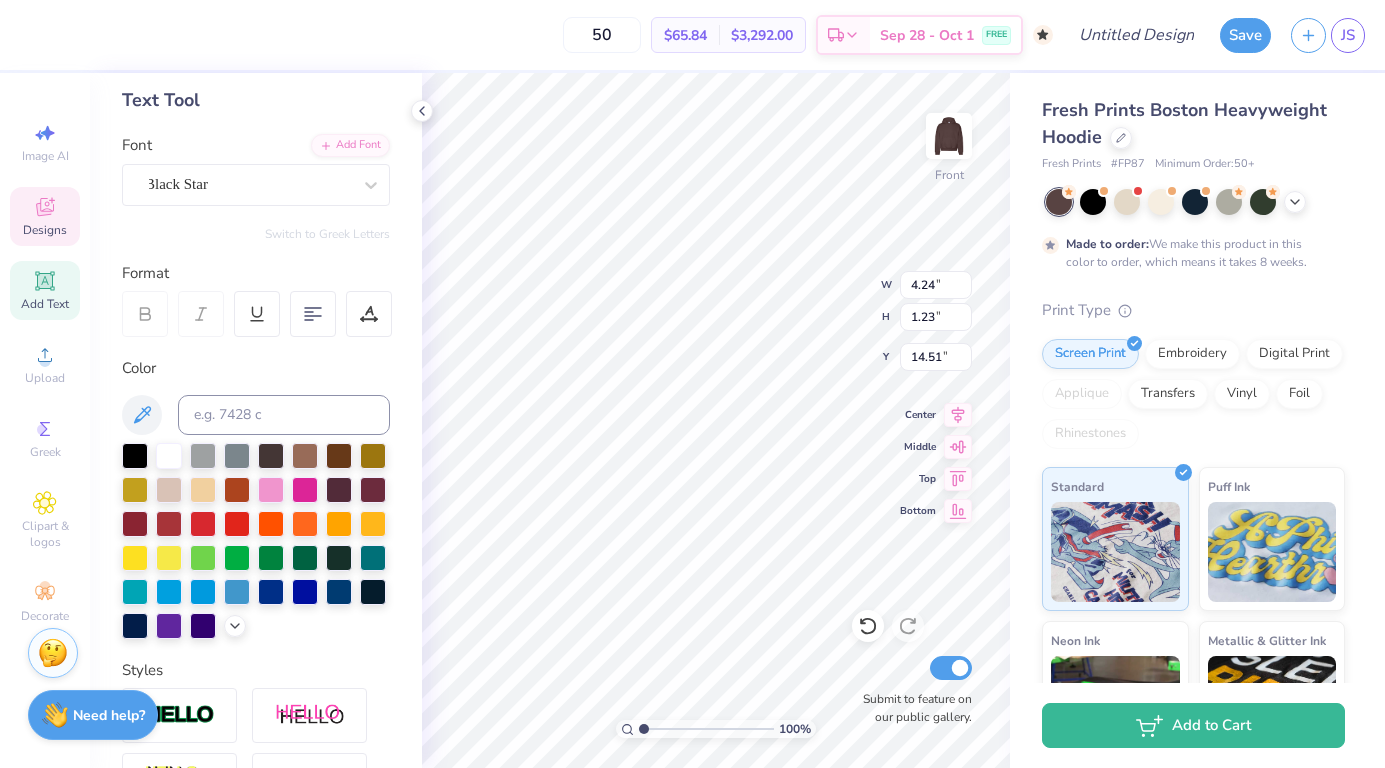 type on "21.23" 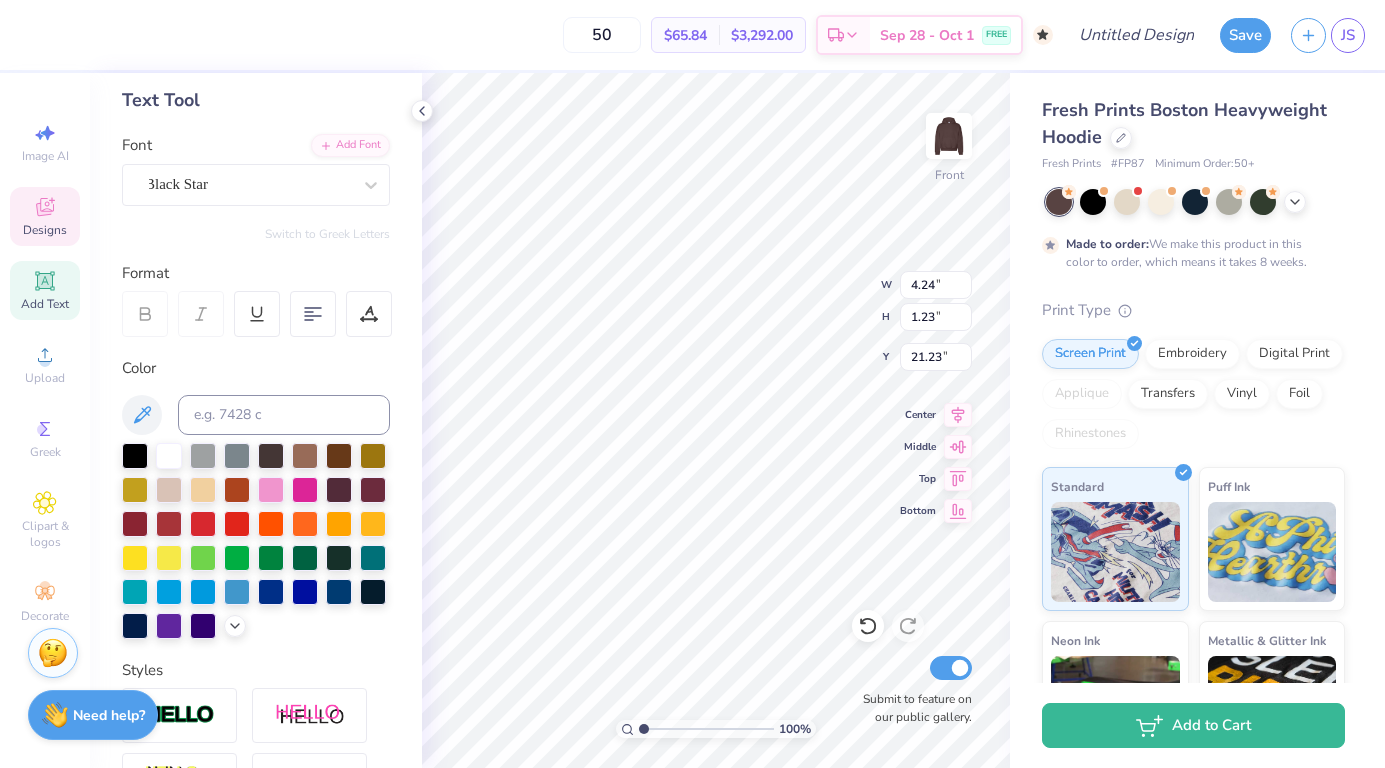 type on "5.66" 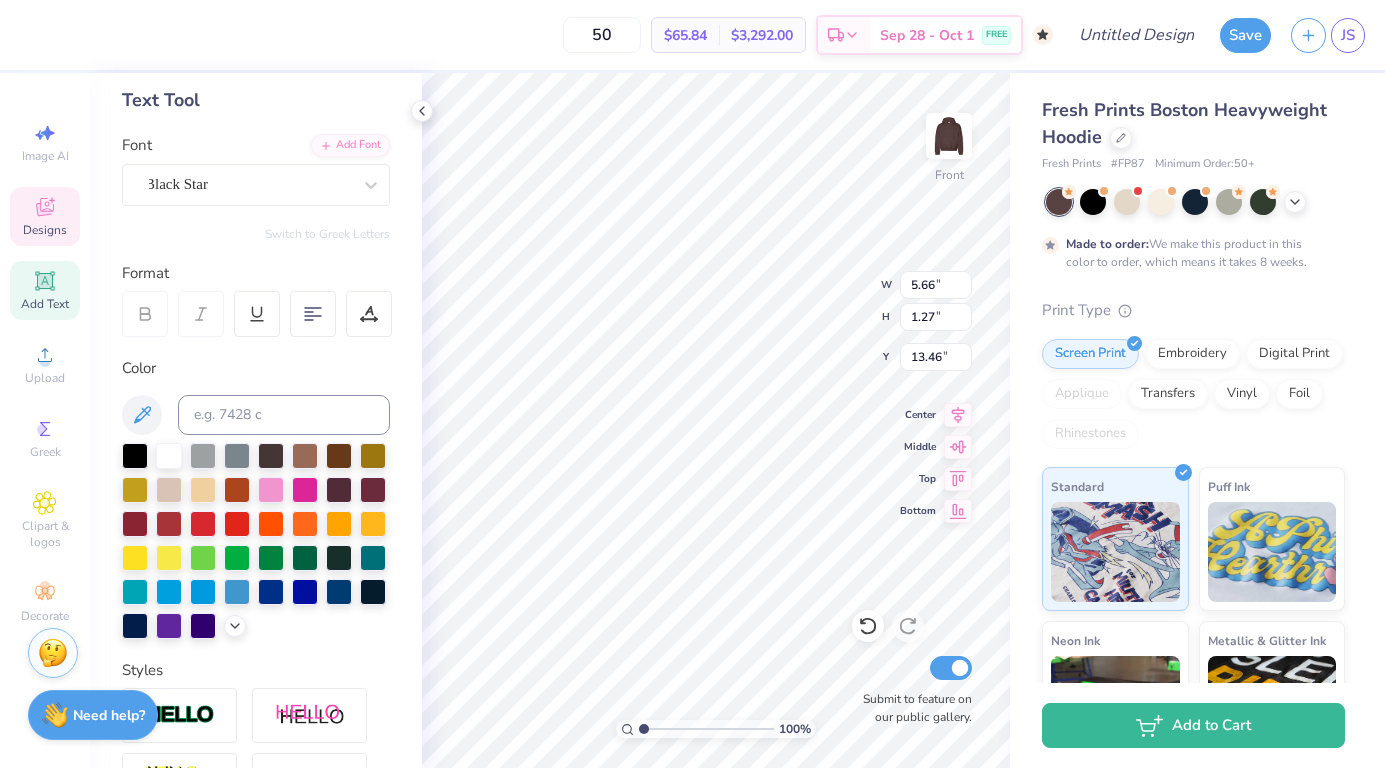 type on "19.96" 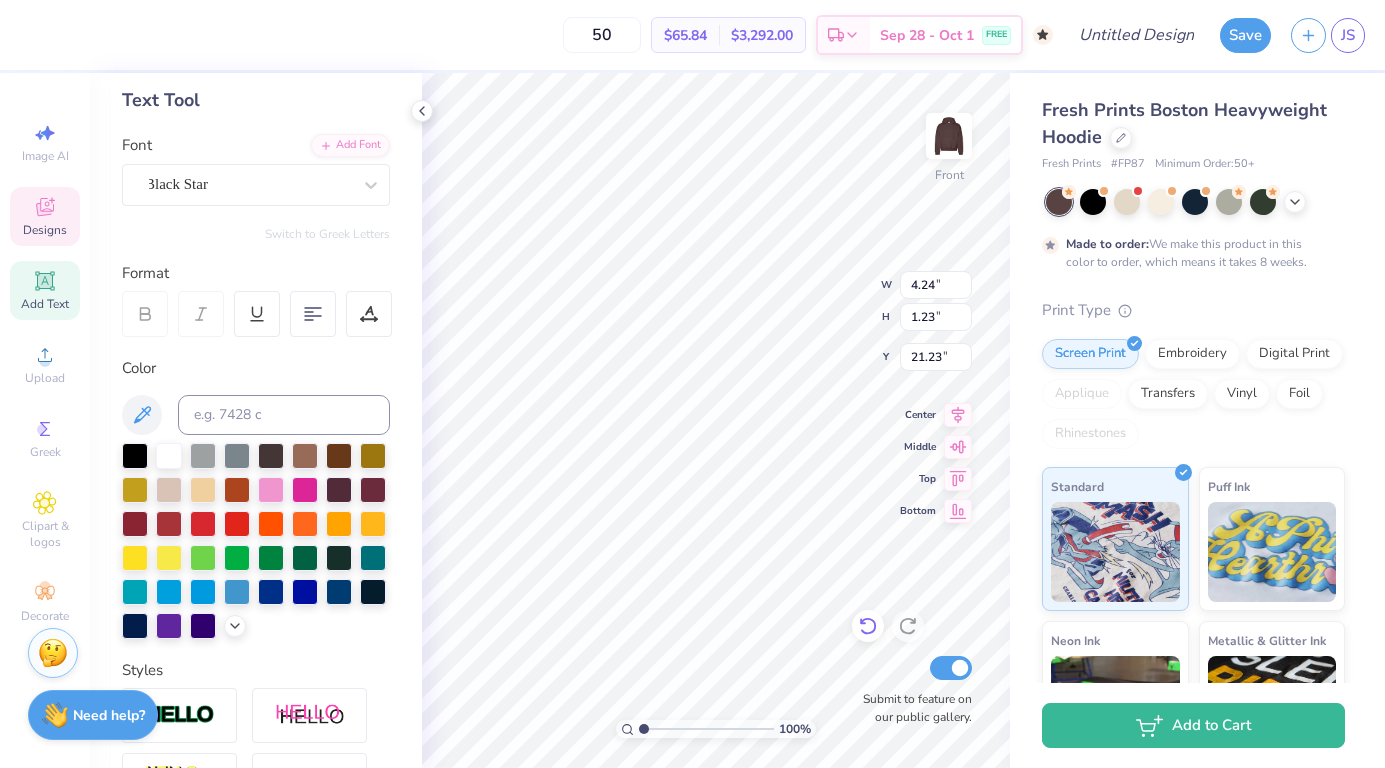 type on "21.57" 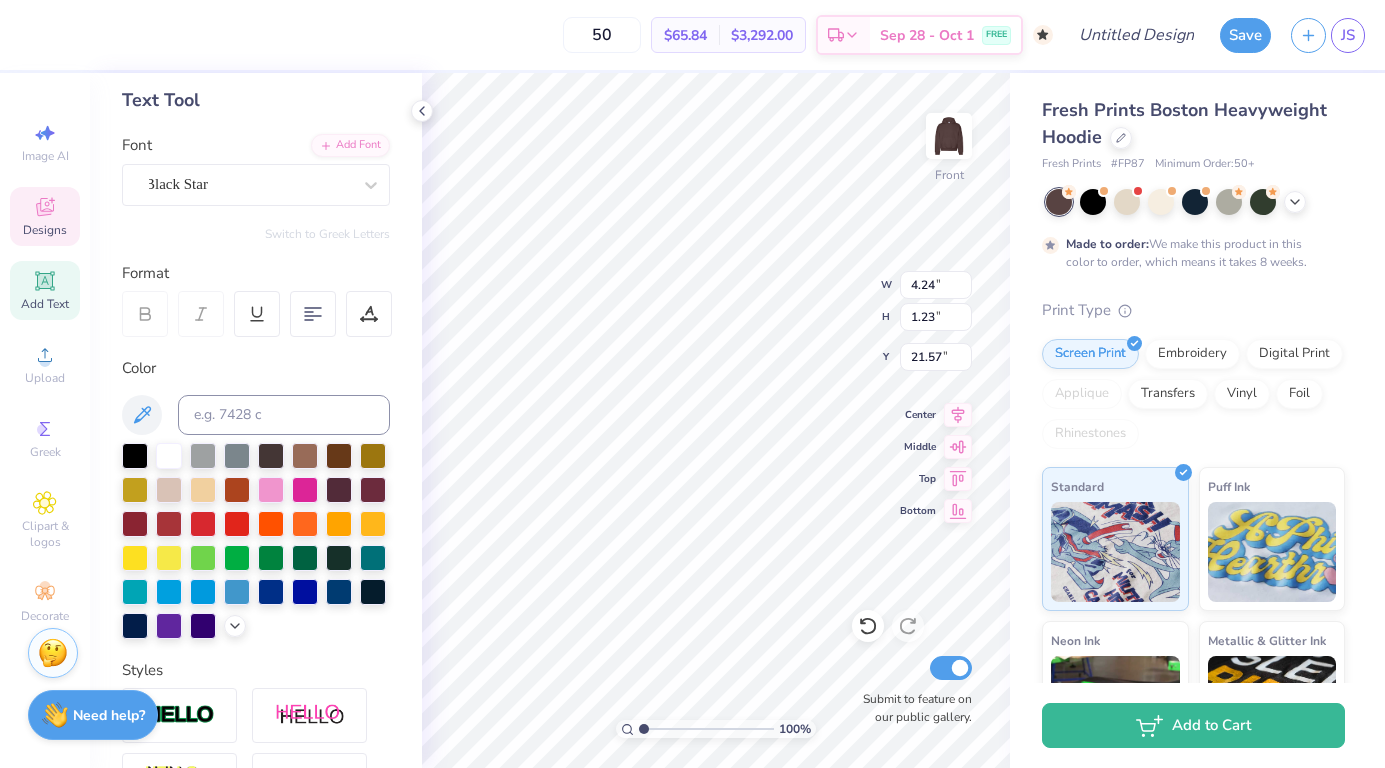 click on "Fresh Prints Boston Heavyweight Hoodie Fresh Prints # FP87 Minimum Order:  50 +   Made to order:  We make this product in this color to order, which means it takes 8 weeks. Print Type Screen Print Embroidery Digital Print Applique Transfers Vinyl Foil Rhinestones Standard Puff Ink Neon Ink Metallic & Glitter Ink Glow in the Dark Ink Water based Ink" at bounding box center [1197, 496] 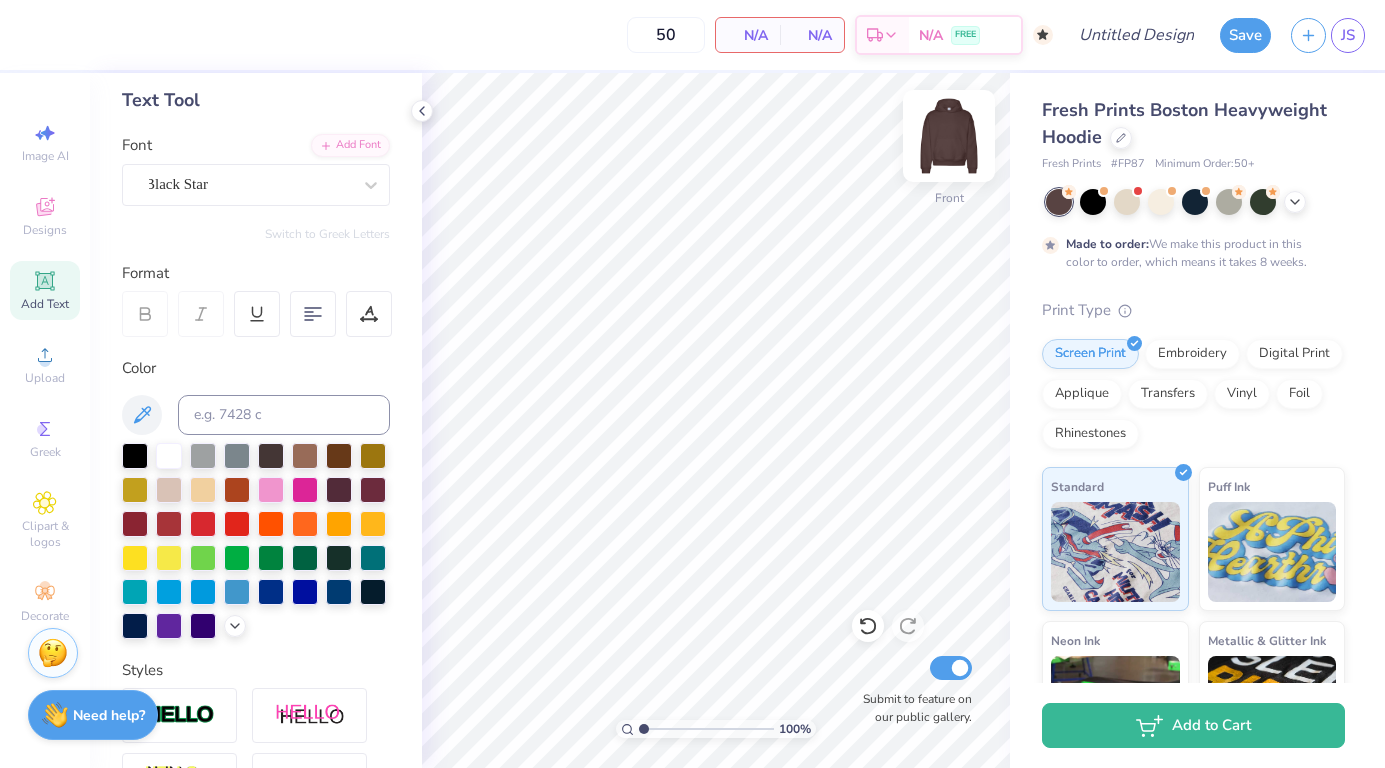 click at bounding box center [949, 136] 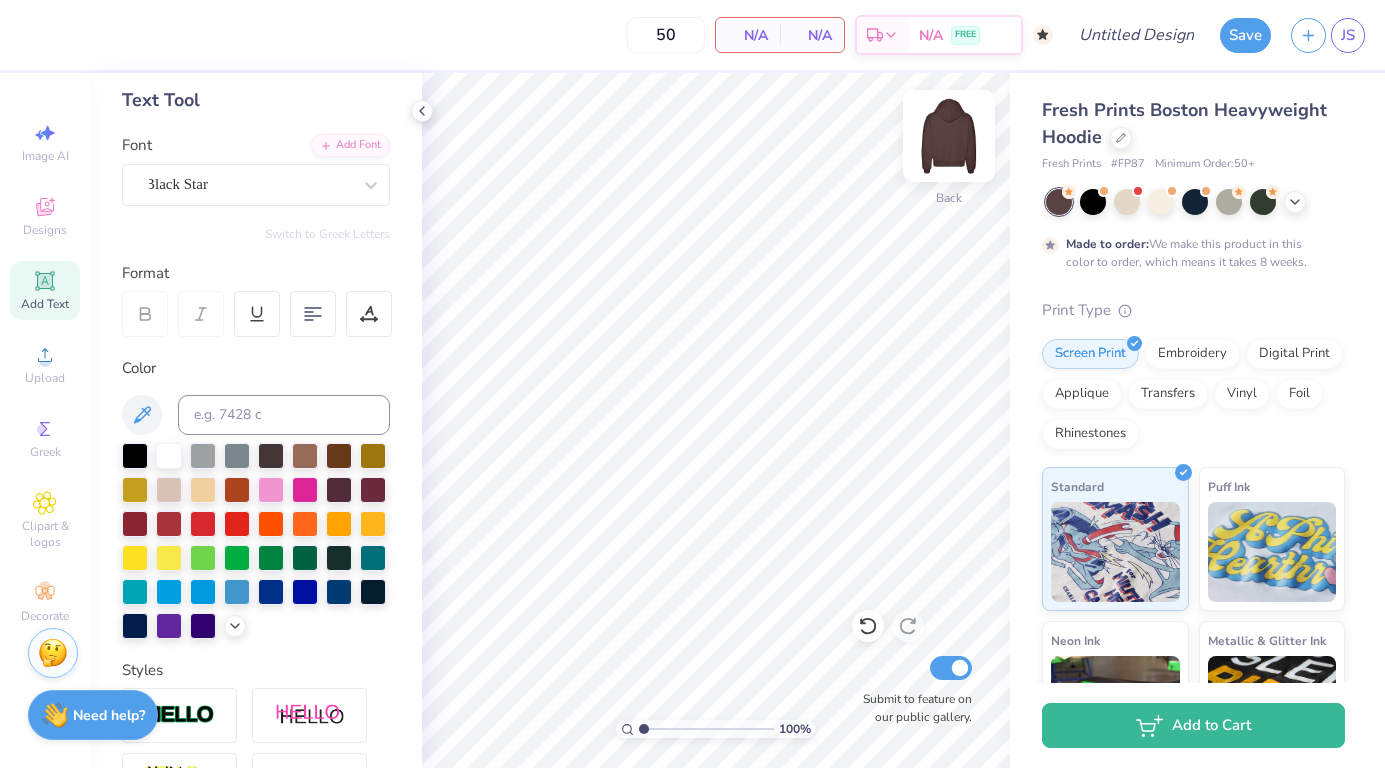 click at bounding box center (949, 136) 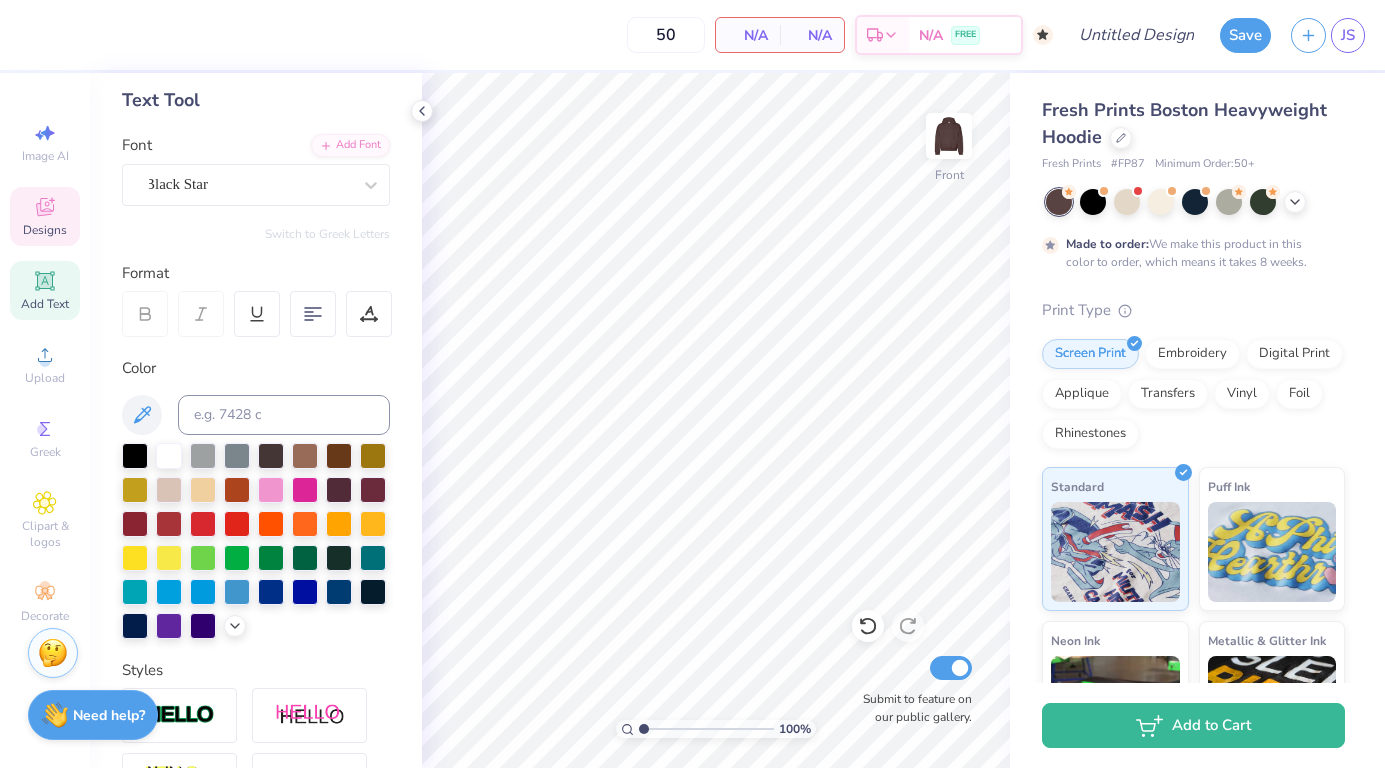 click 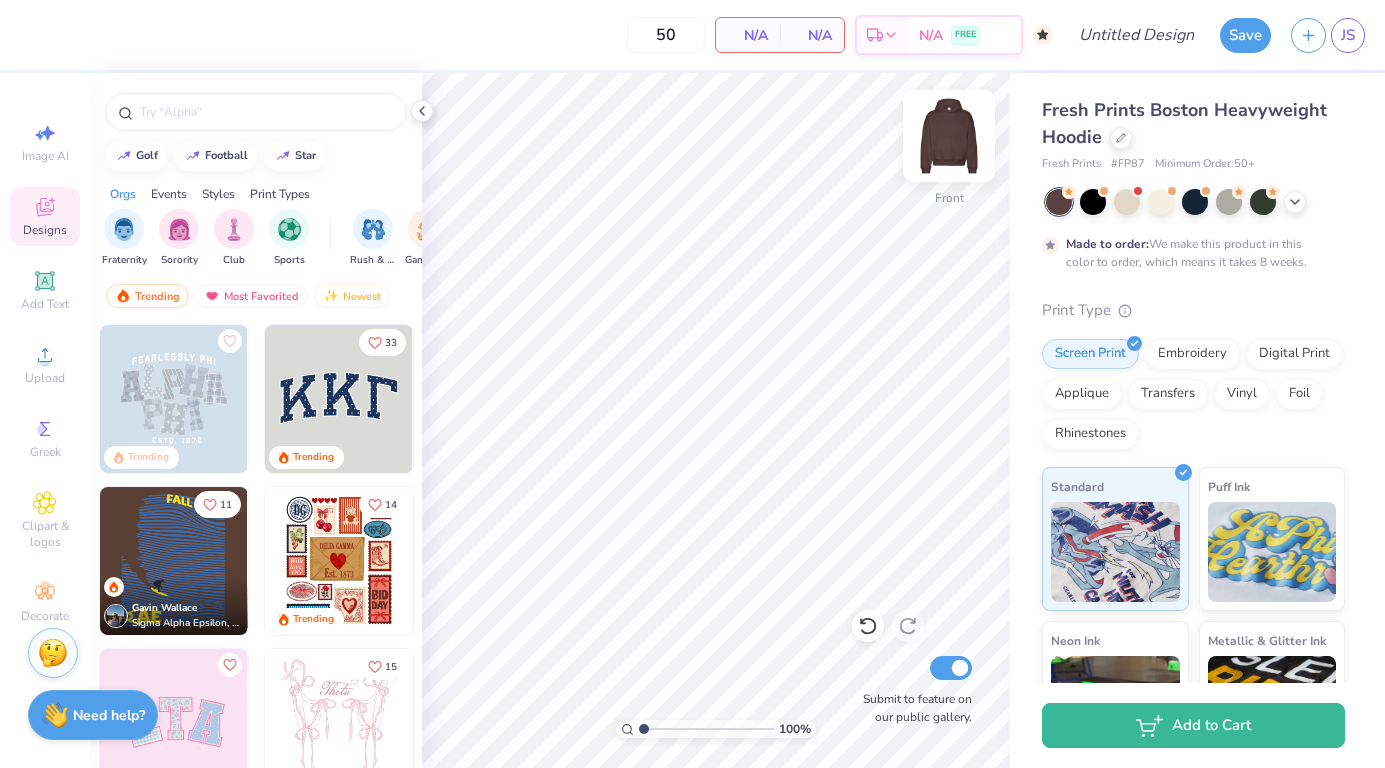 click at bounding box center (949, 136) 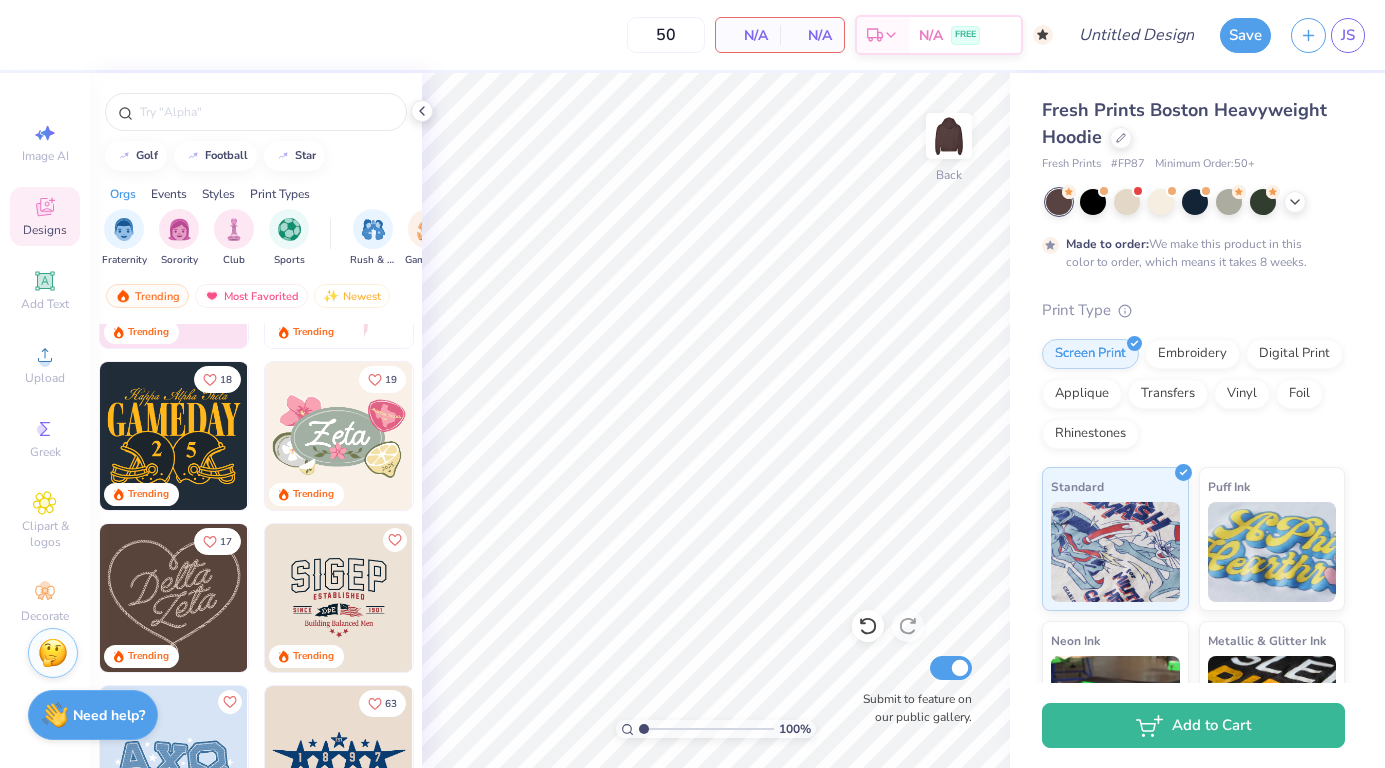 scroll, scrollTop: 446, scrollLeft: 0, axis: vertical 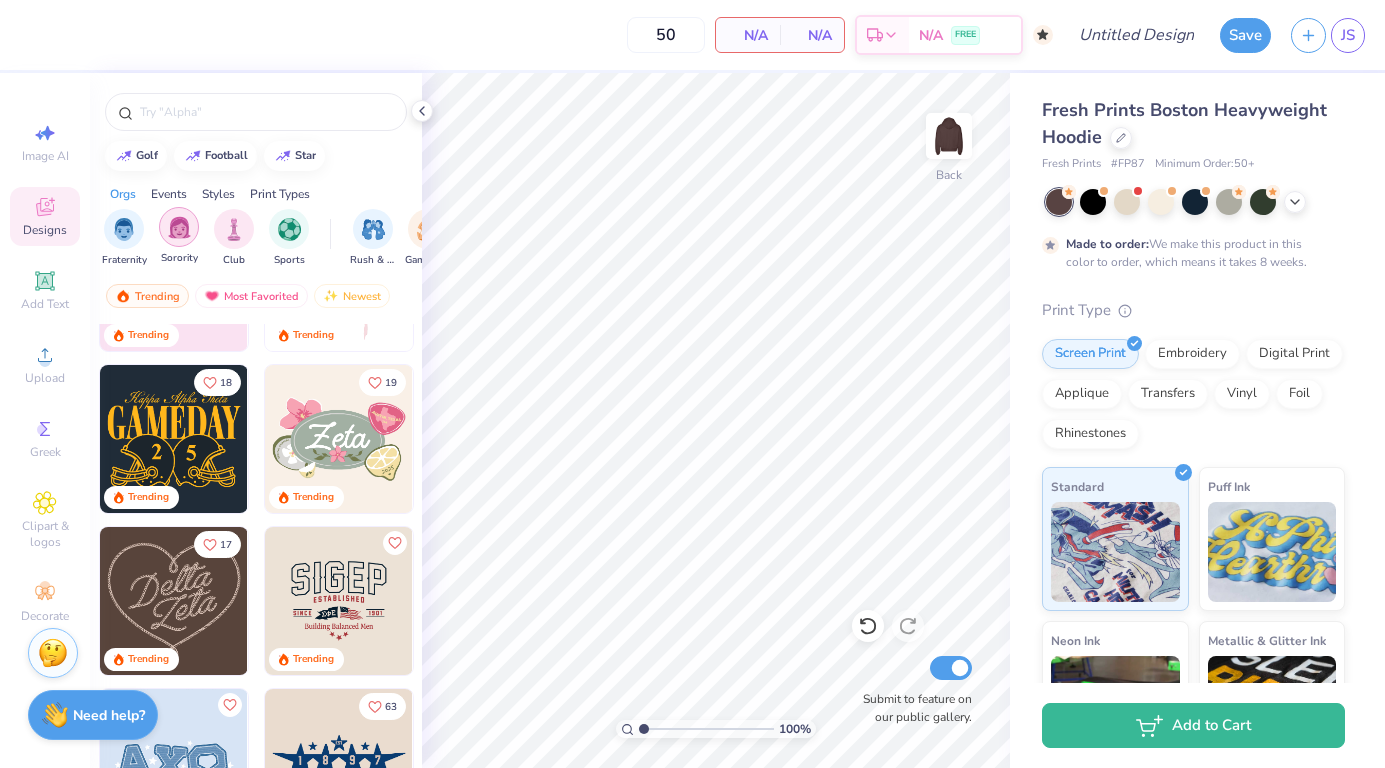click at bounding box center (179, 227) 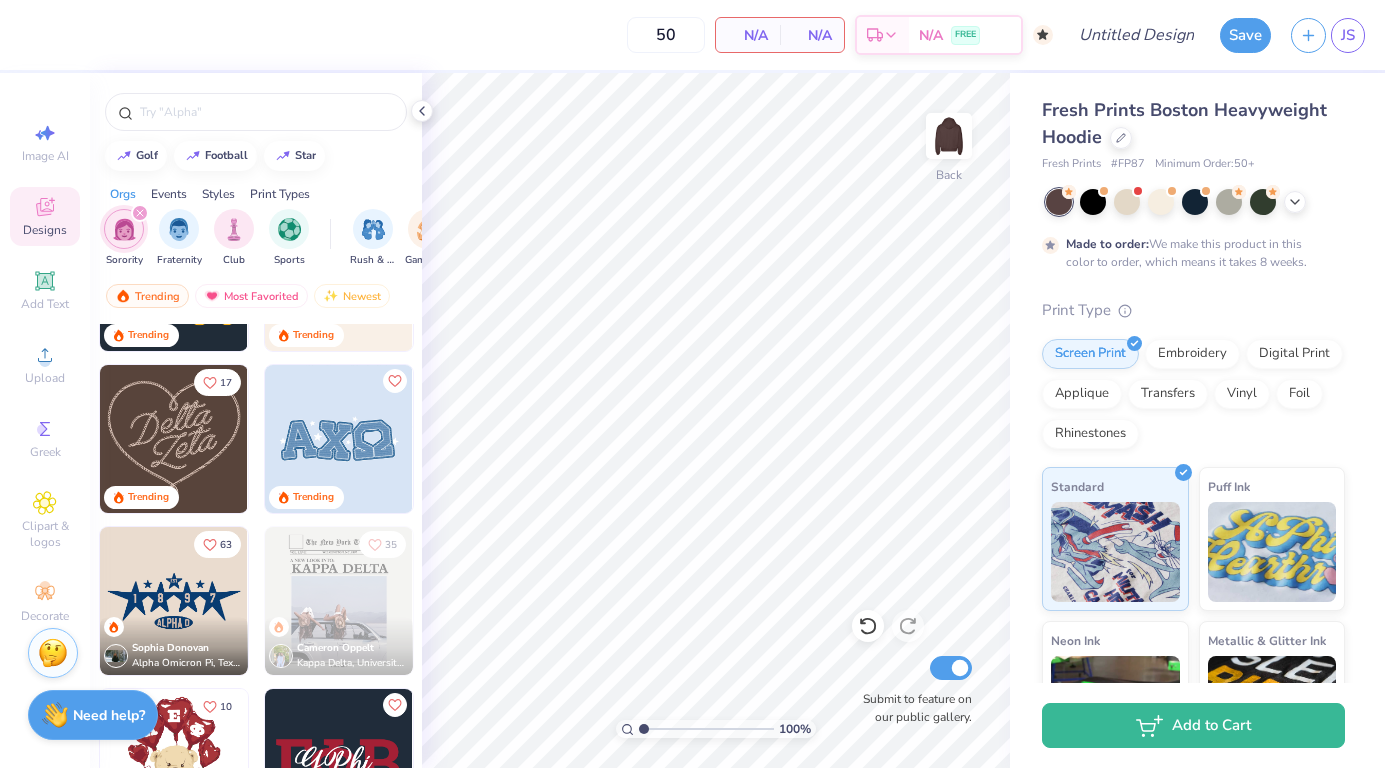 click on "Events" at bounding box center (169, 194) 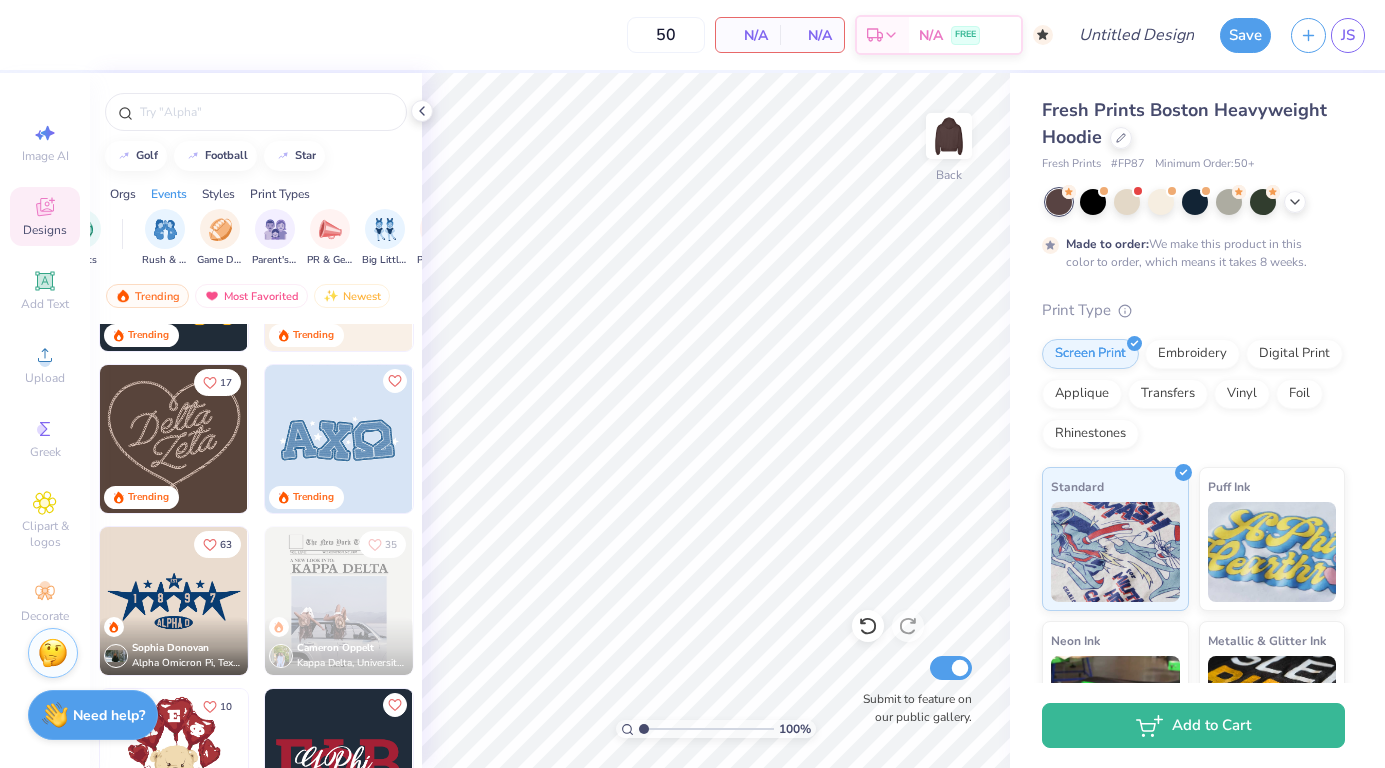 scroll, scrollTop: 0, scrollLeft: 249, axis: horizontal 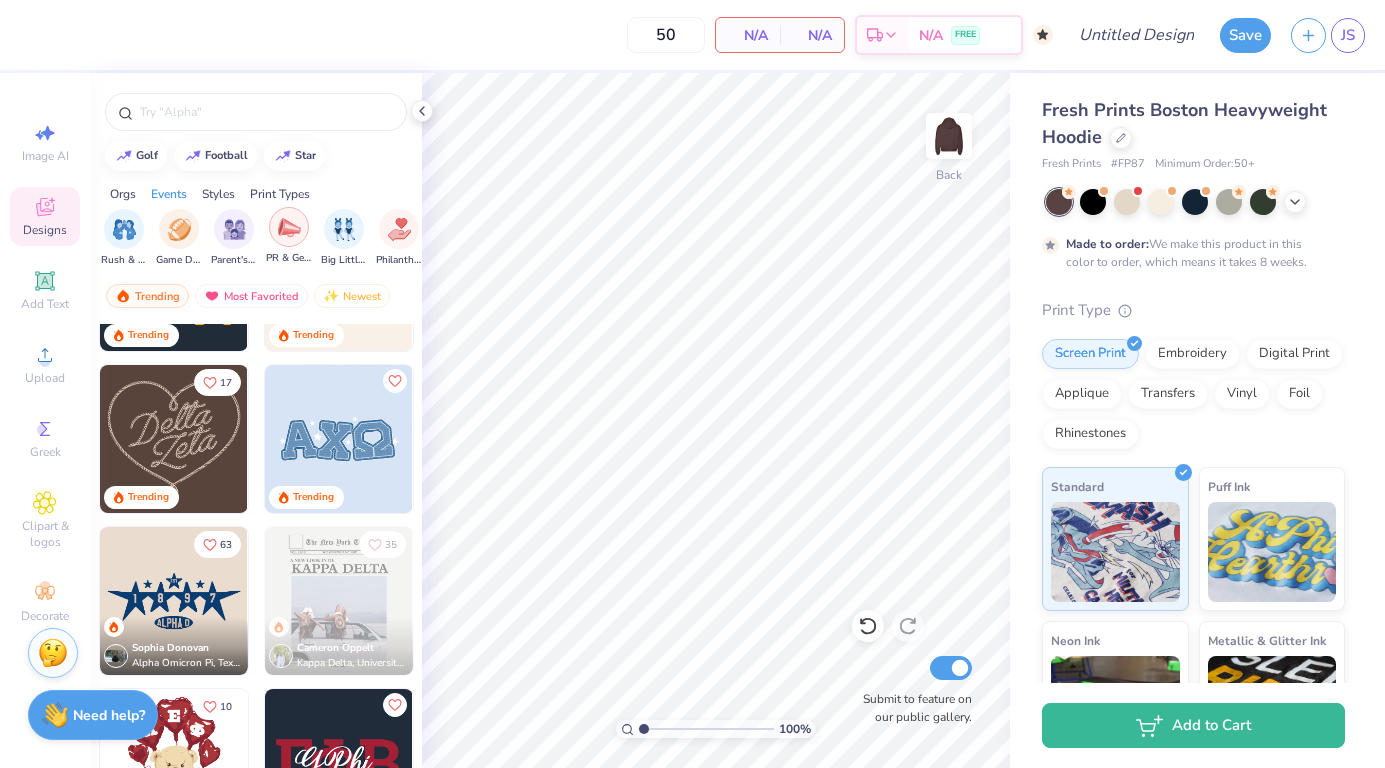 click at bounding box center (289, 227) 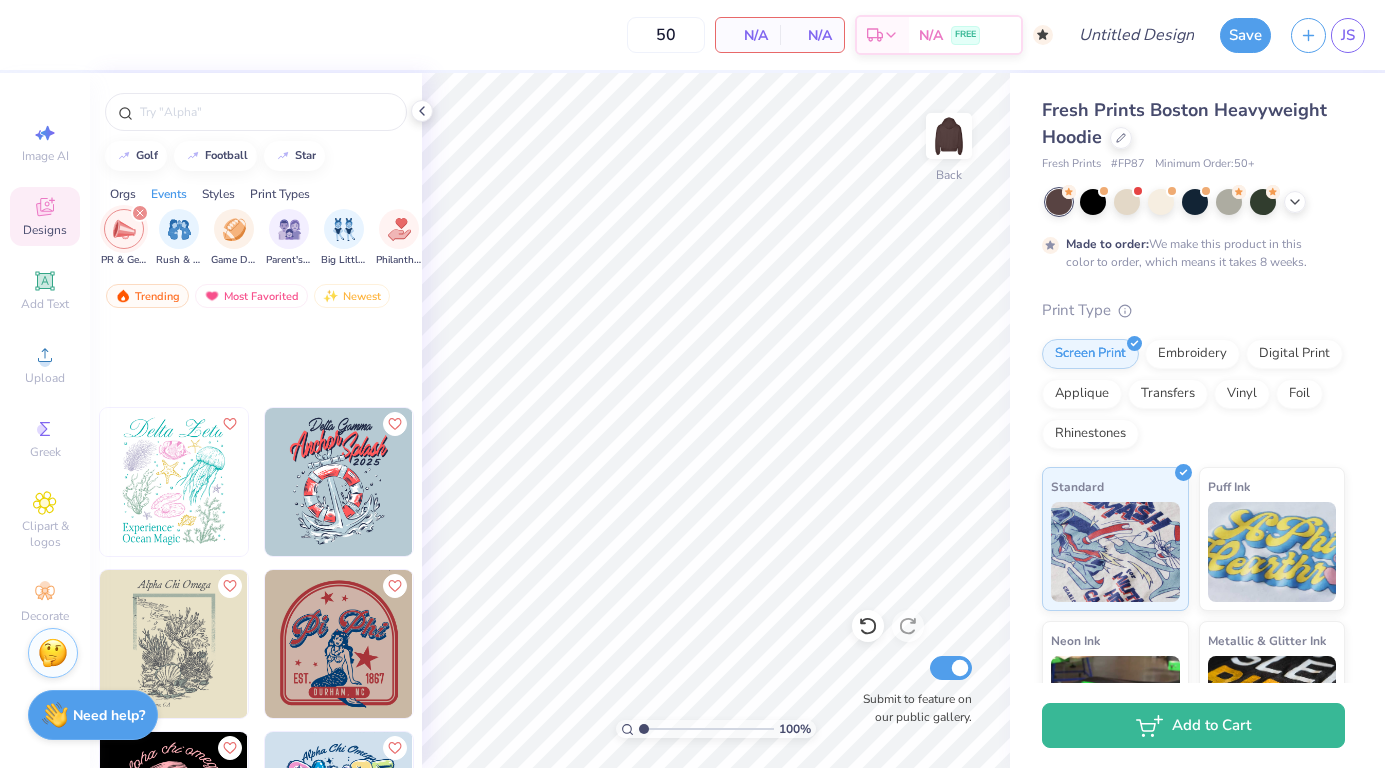 scroll, scrollTop: 28992, scrollLeft: 0, axis: vertical 